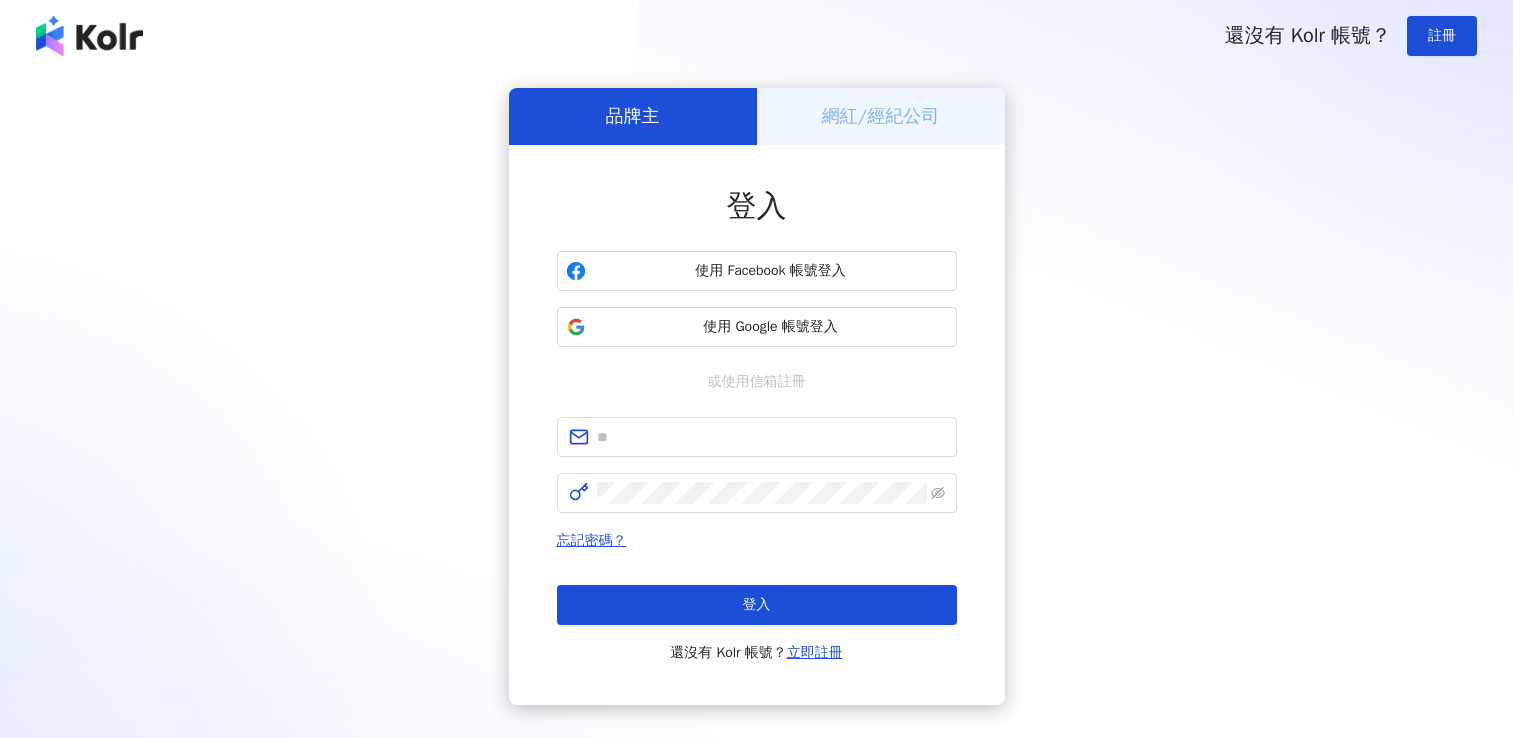 scroll, scrollTop: 0, scrollLeft: 0, axis: both 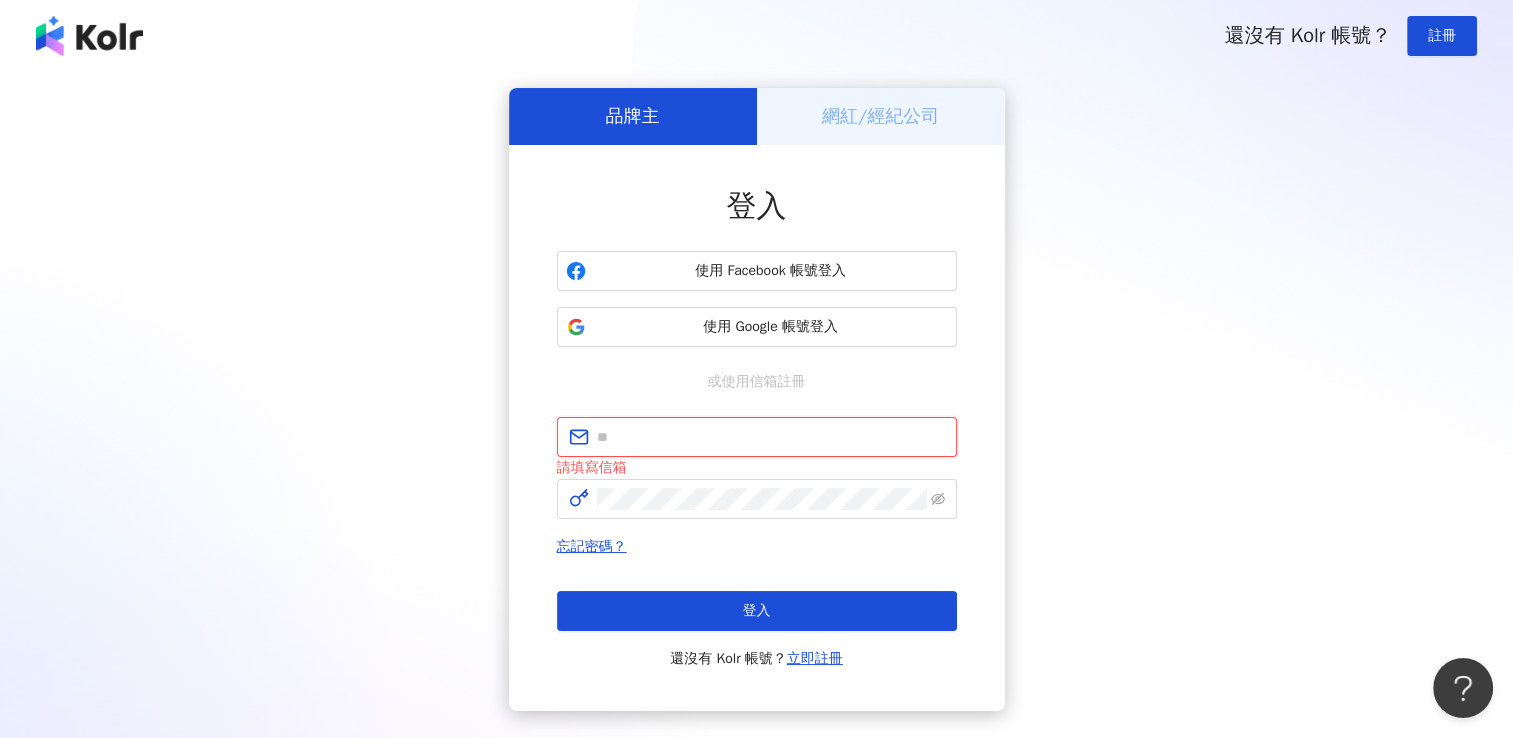 paste on "**********" 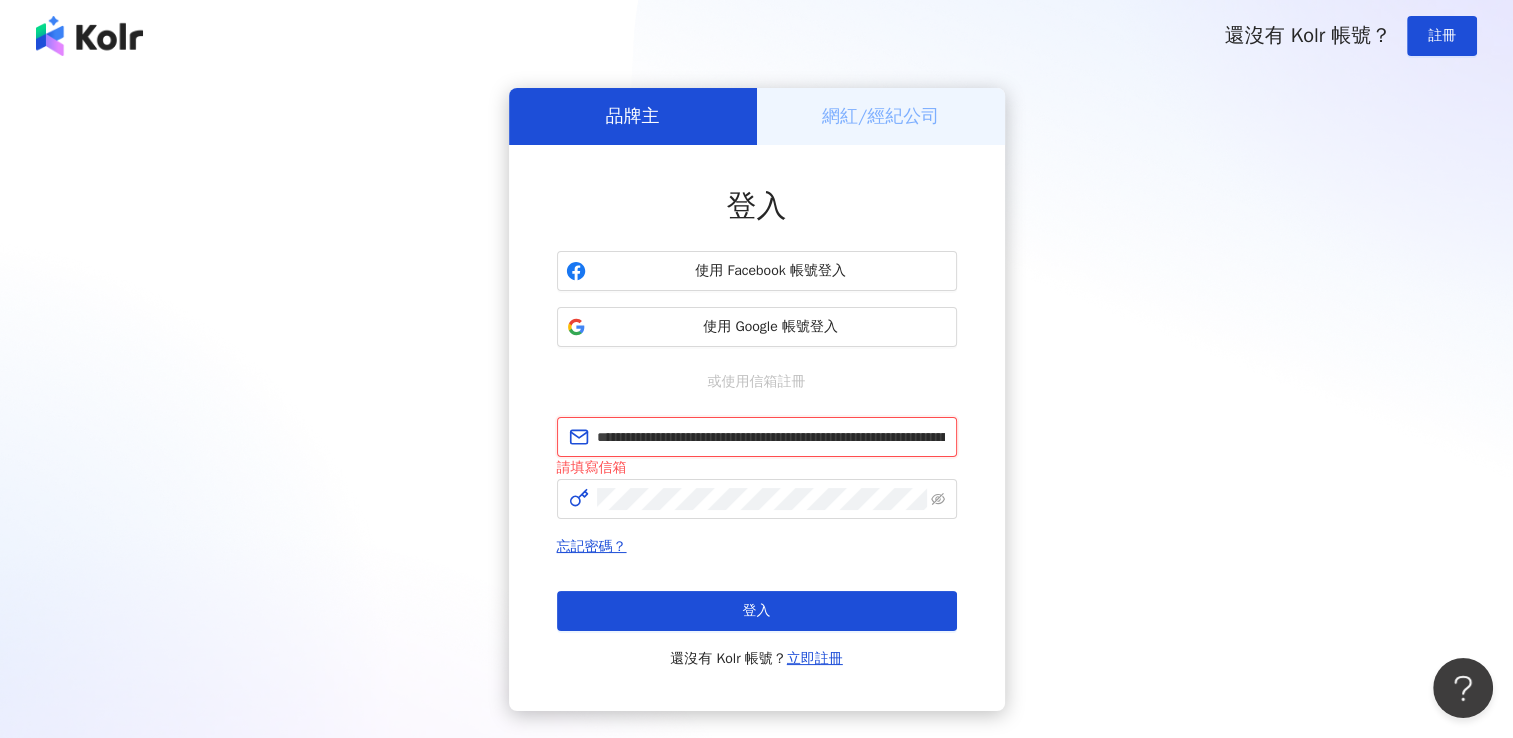 scroll, scrollTop: 0, scrollLeft: 19896, axis: horizontal 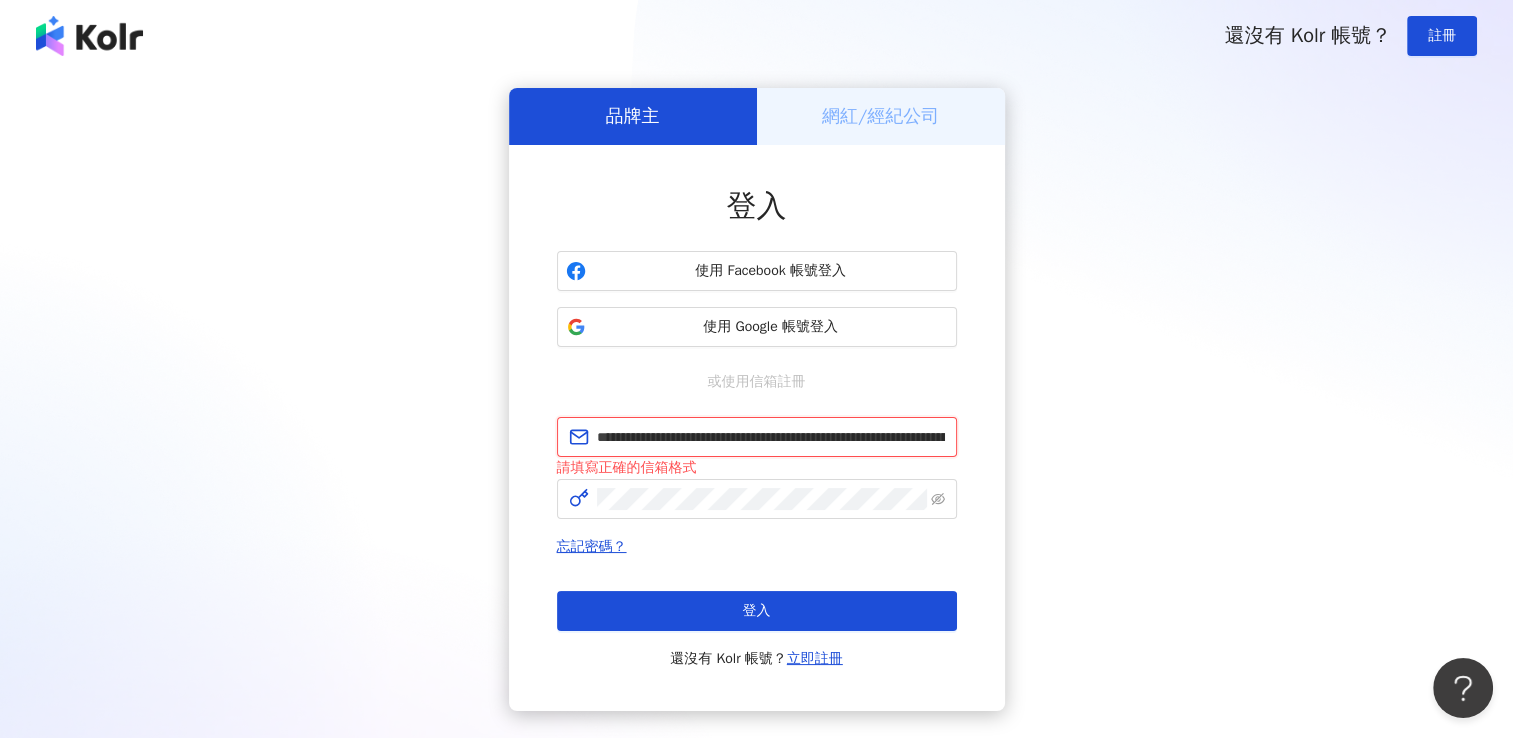 paste 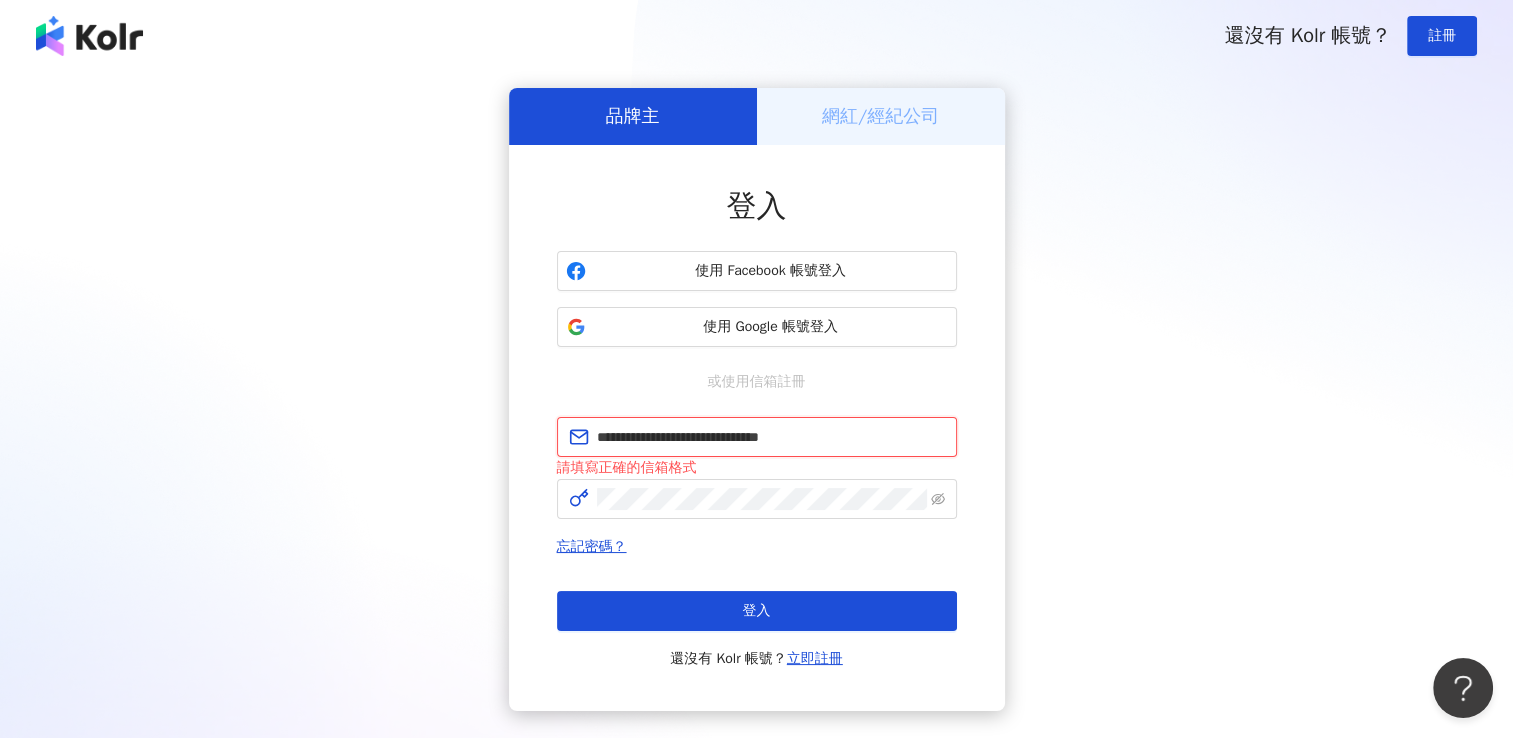 type on "**********" 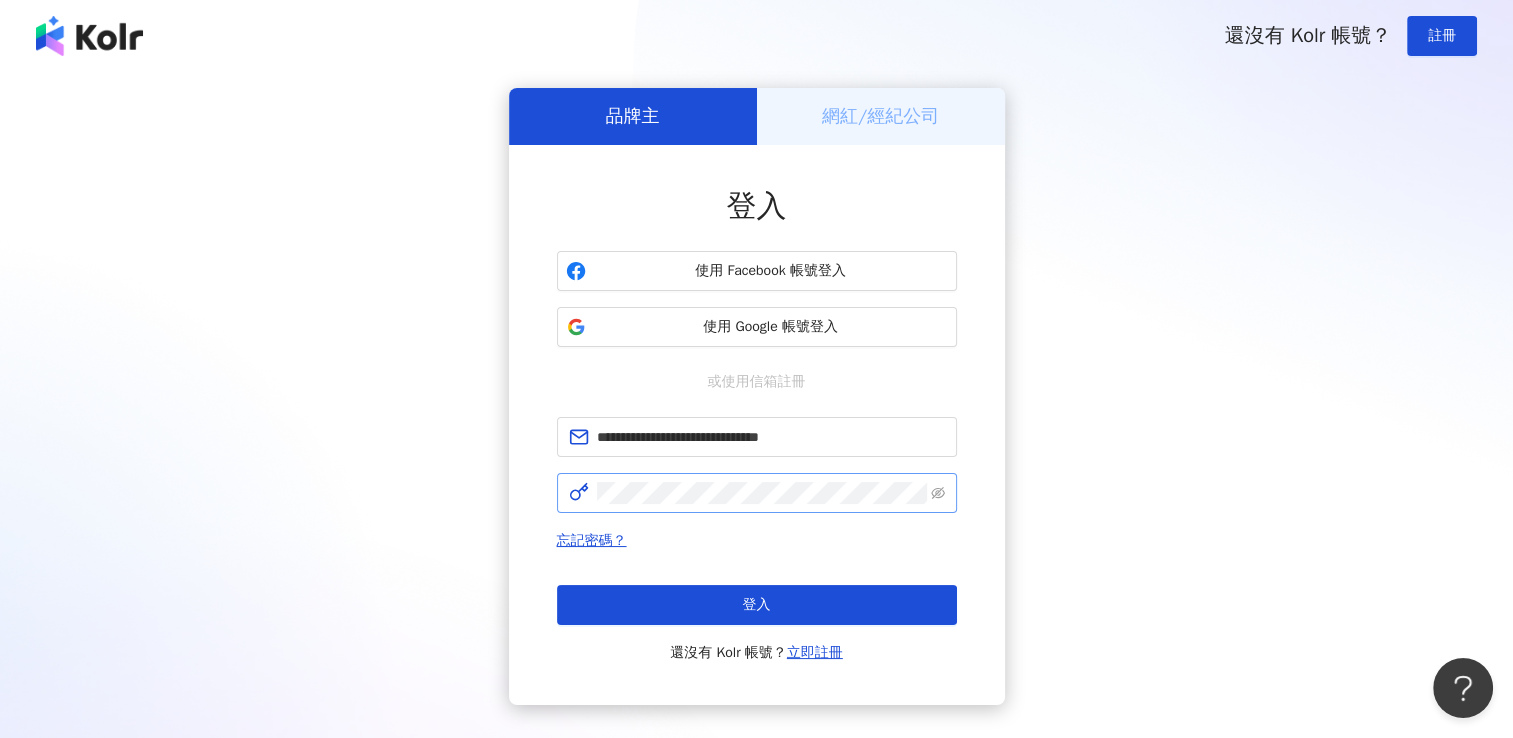 click at bounding box center [757, 493] 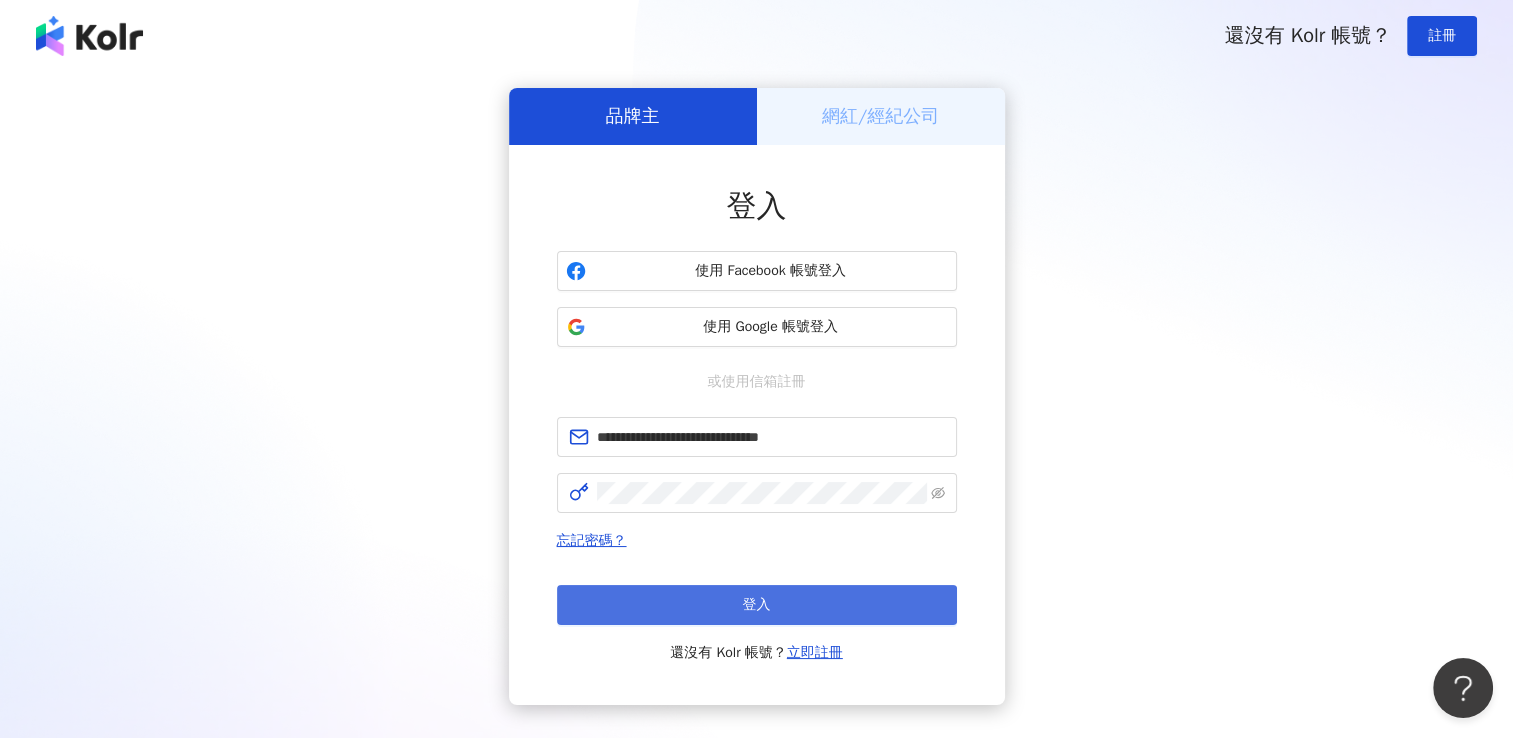 click on "登入" at bounding box center [757, 605] 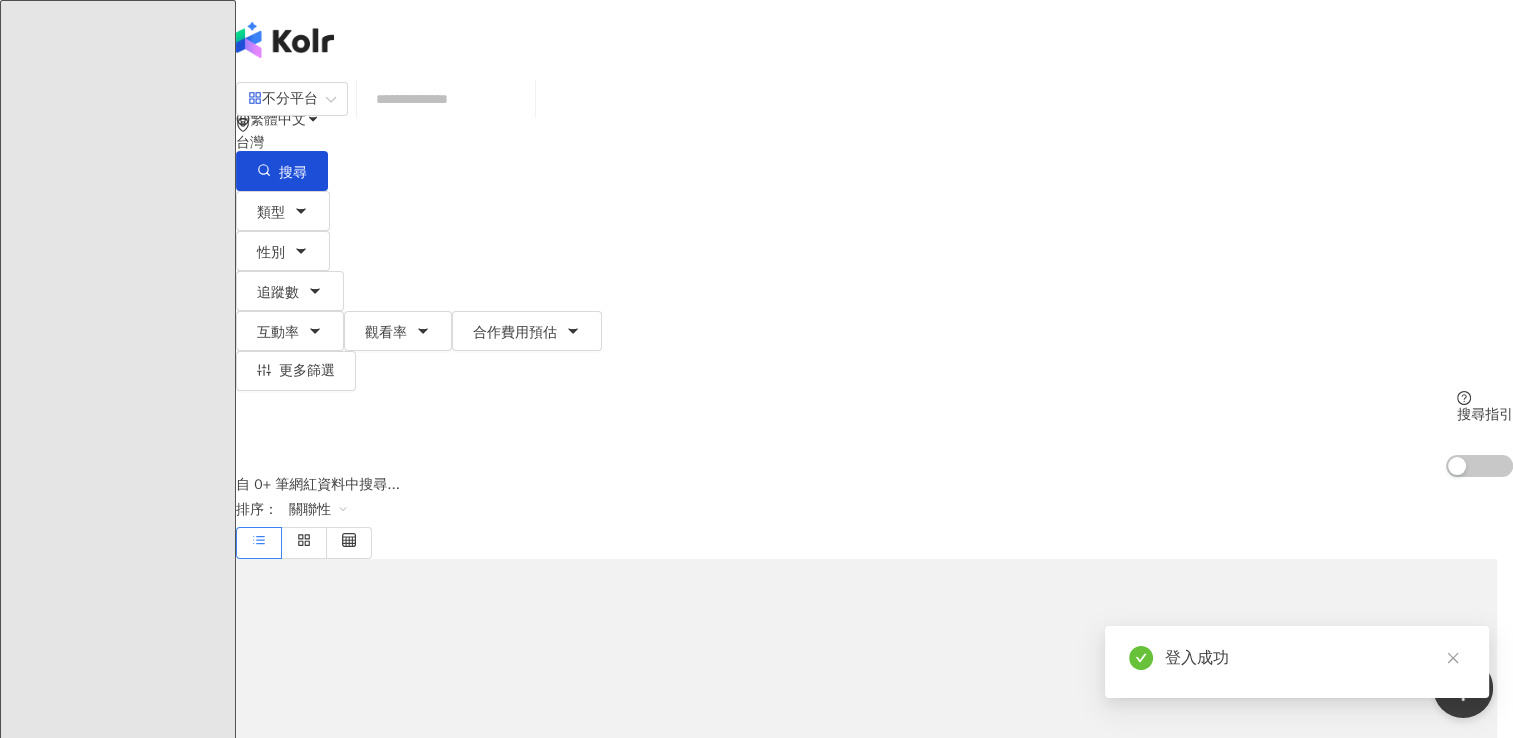 click on "競品分析" at bounding box center [117, 1541] 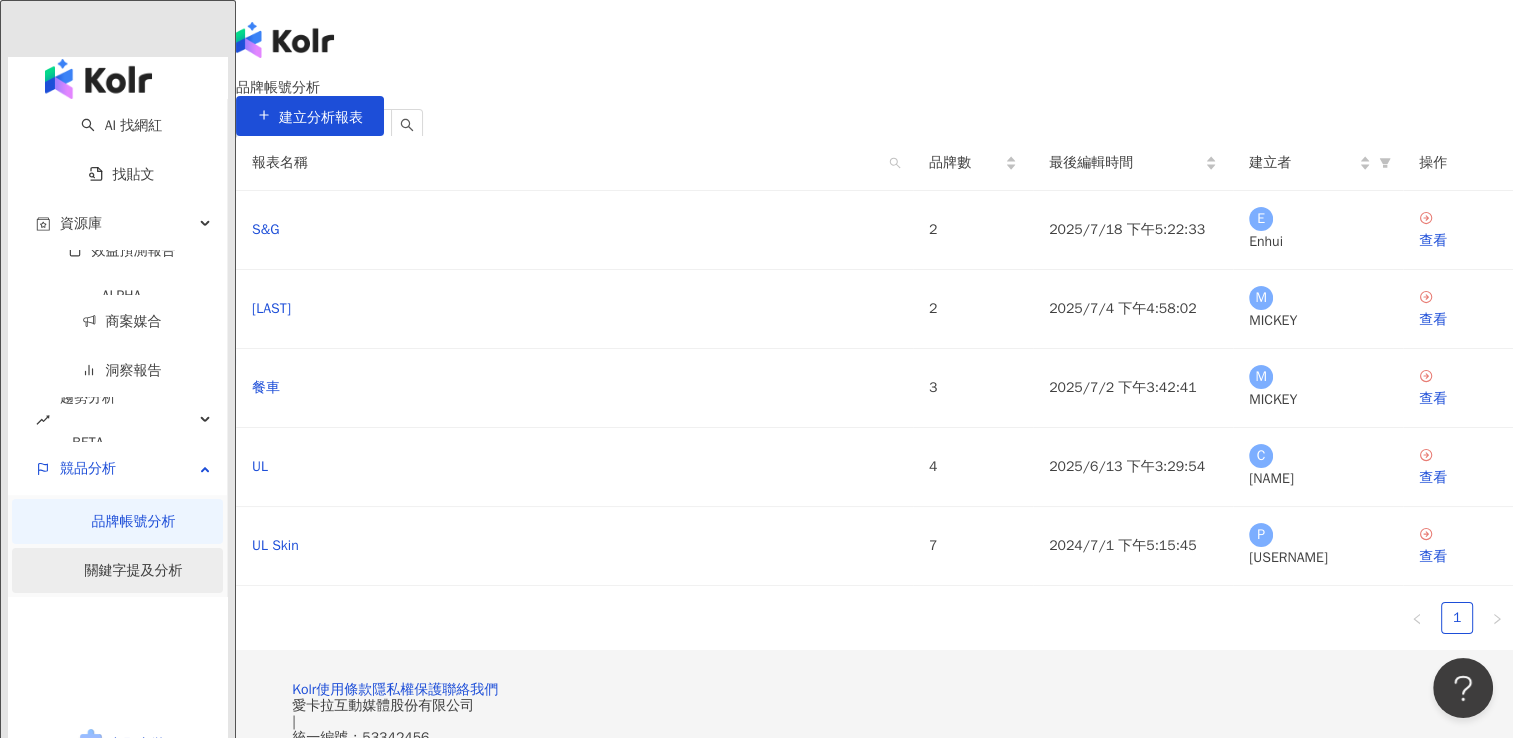 click on "關鍵字提及分析" at bounding box center (134, 570) 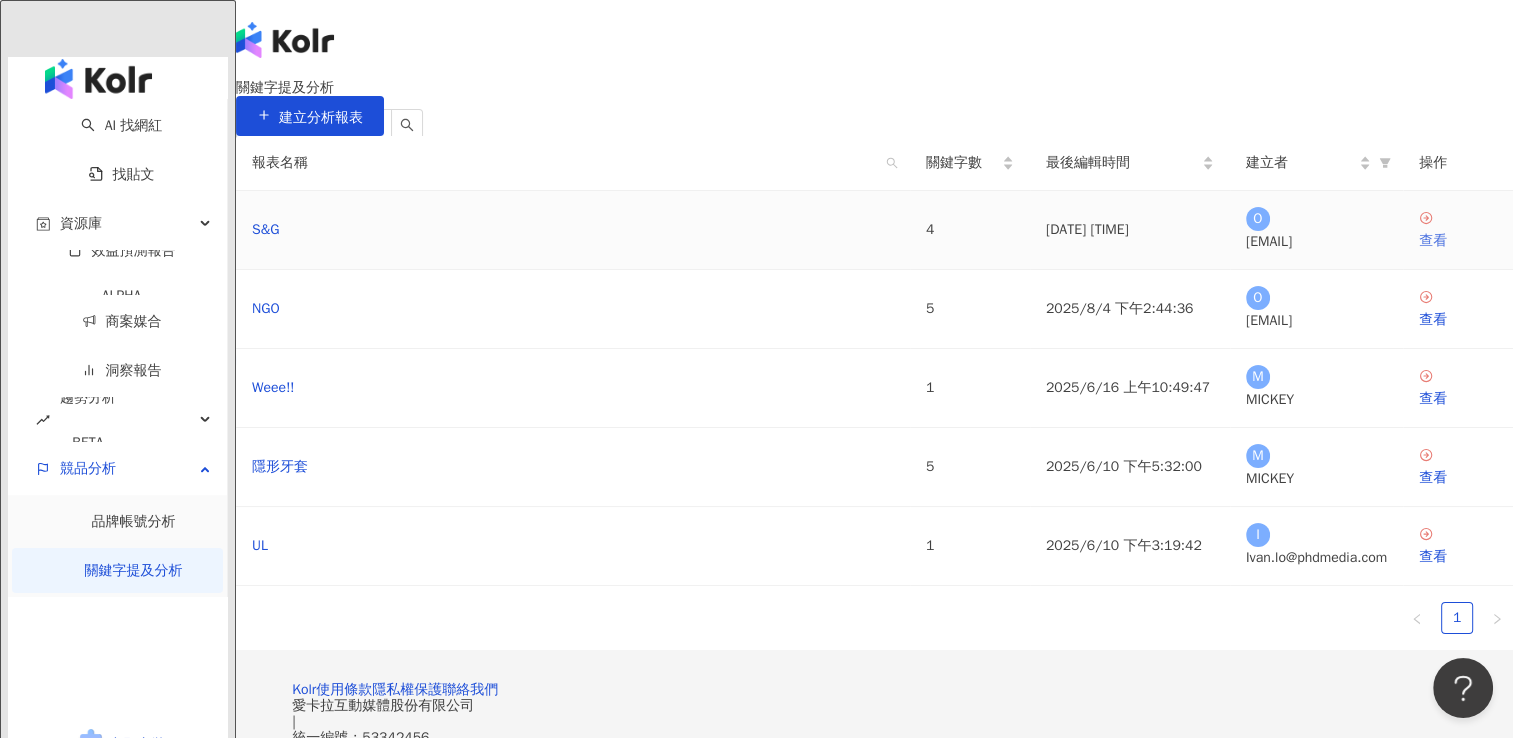 click on "查看" at bounding box center (1458, 241) 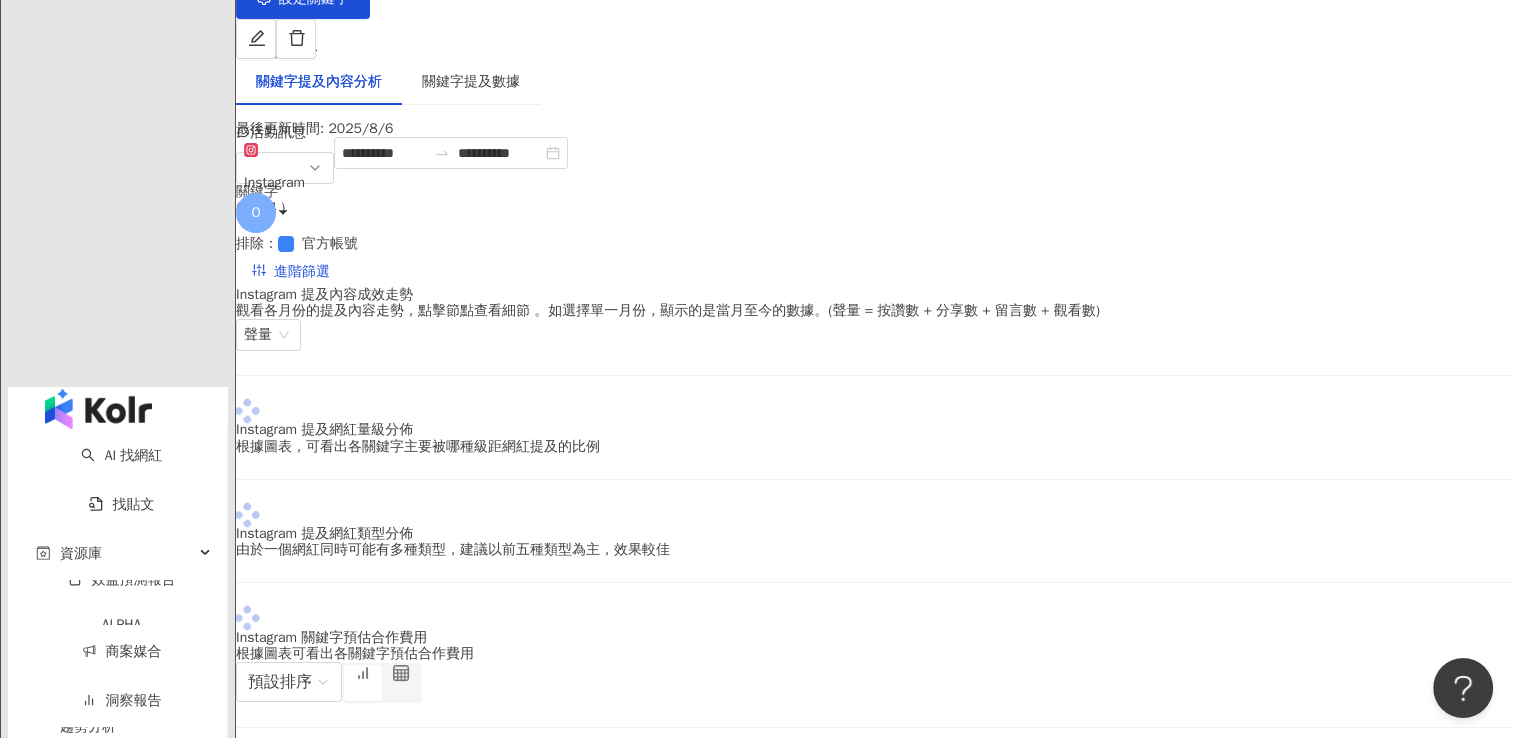 scroll, scrollTop: 0, scrollLeft: 0, axis: both 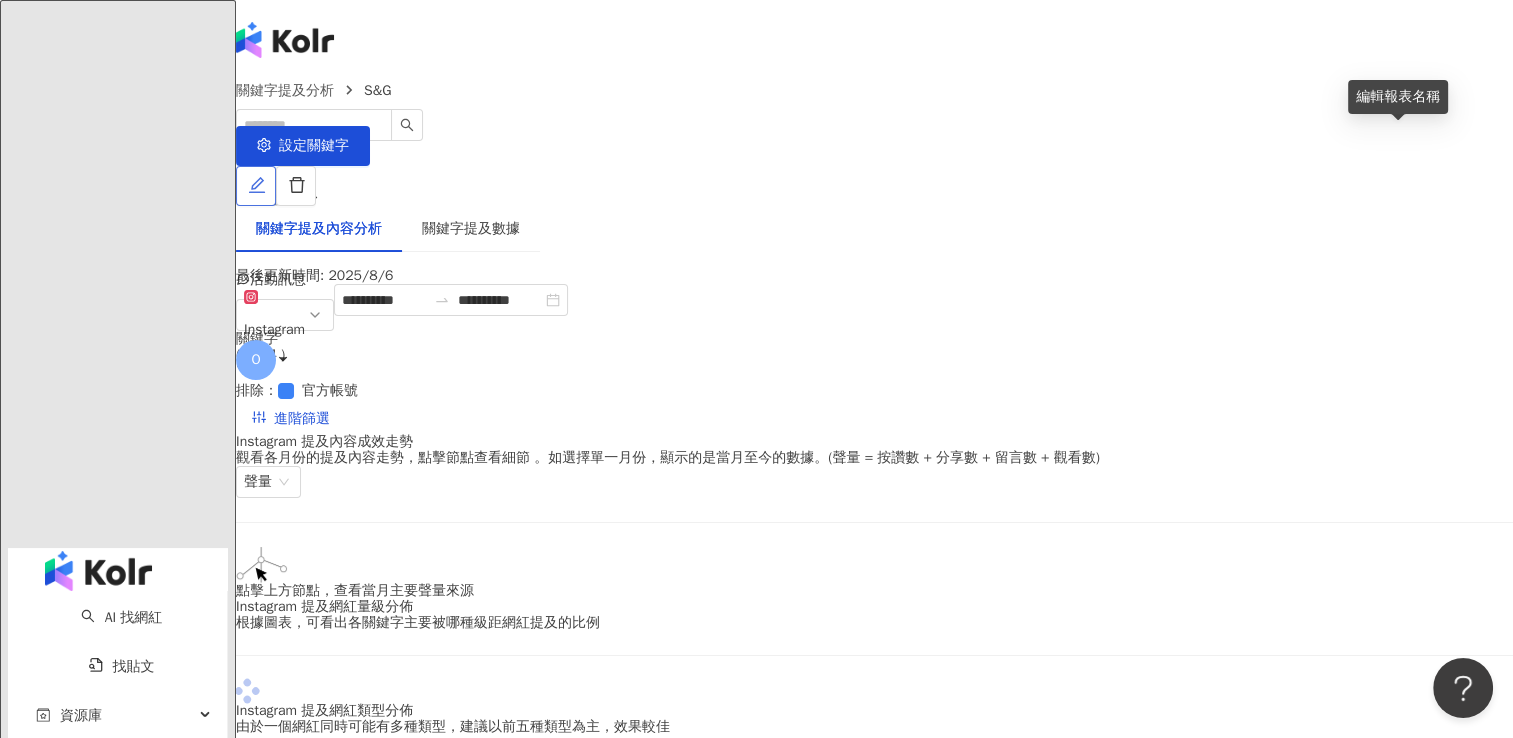 click at bounding box center (256, 186) 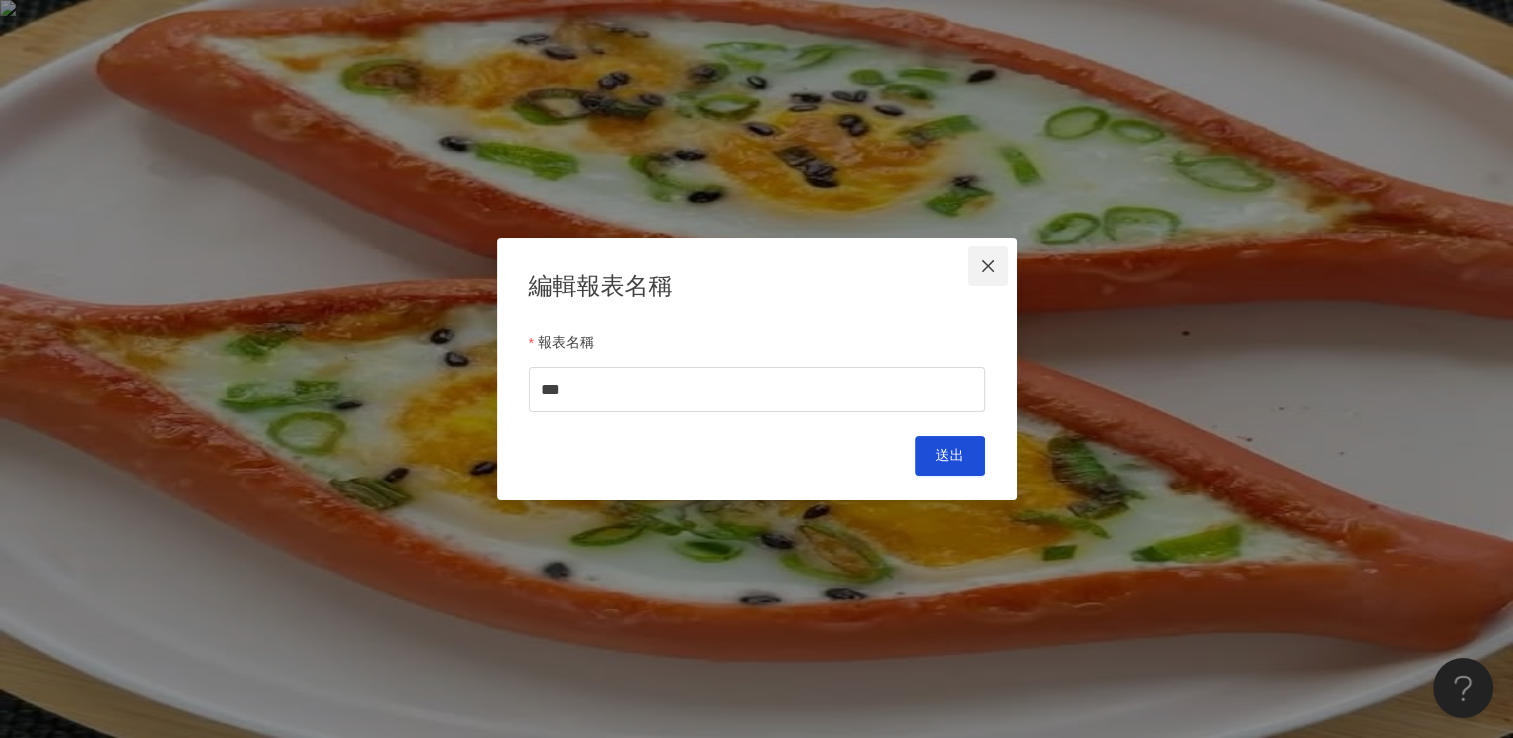 click 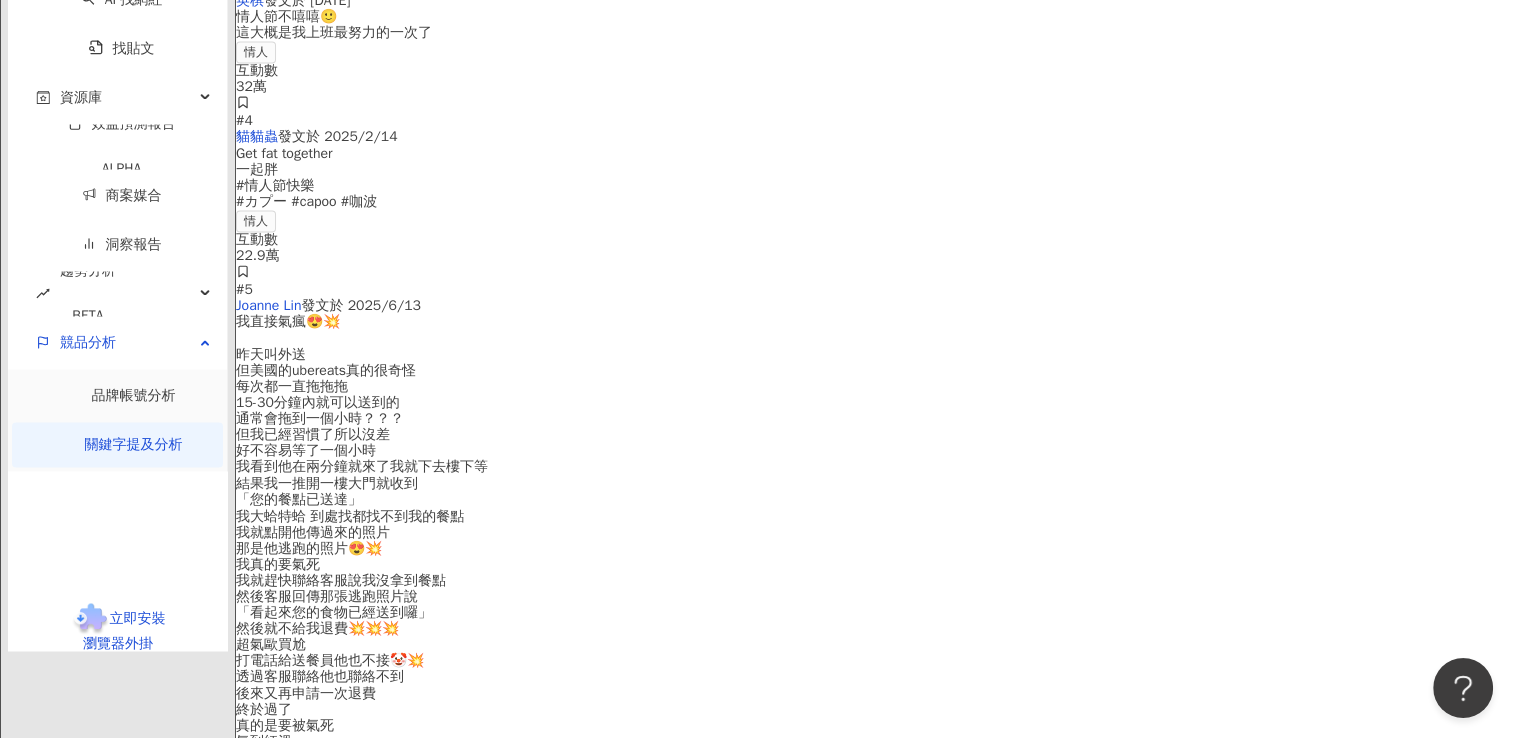 scroll, scrollTop: 2496, scrollLeft: 0, axis: vertical 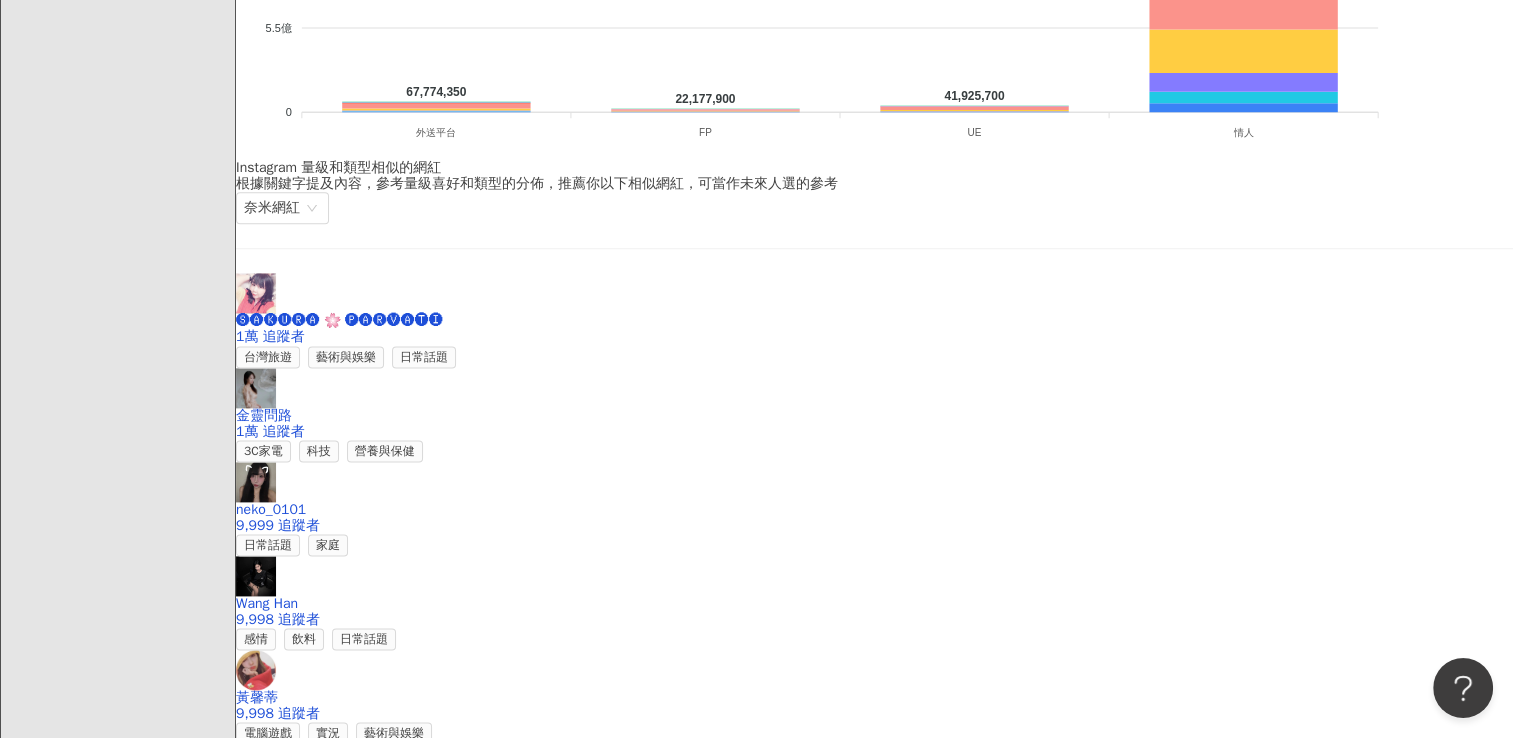 click on "進階篩選" at bounding box center (302, -2077) 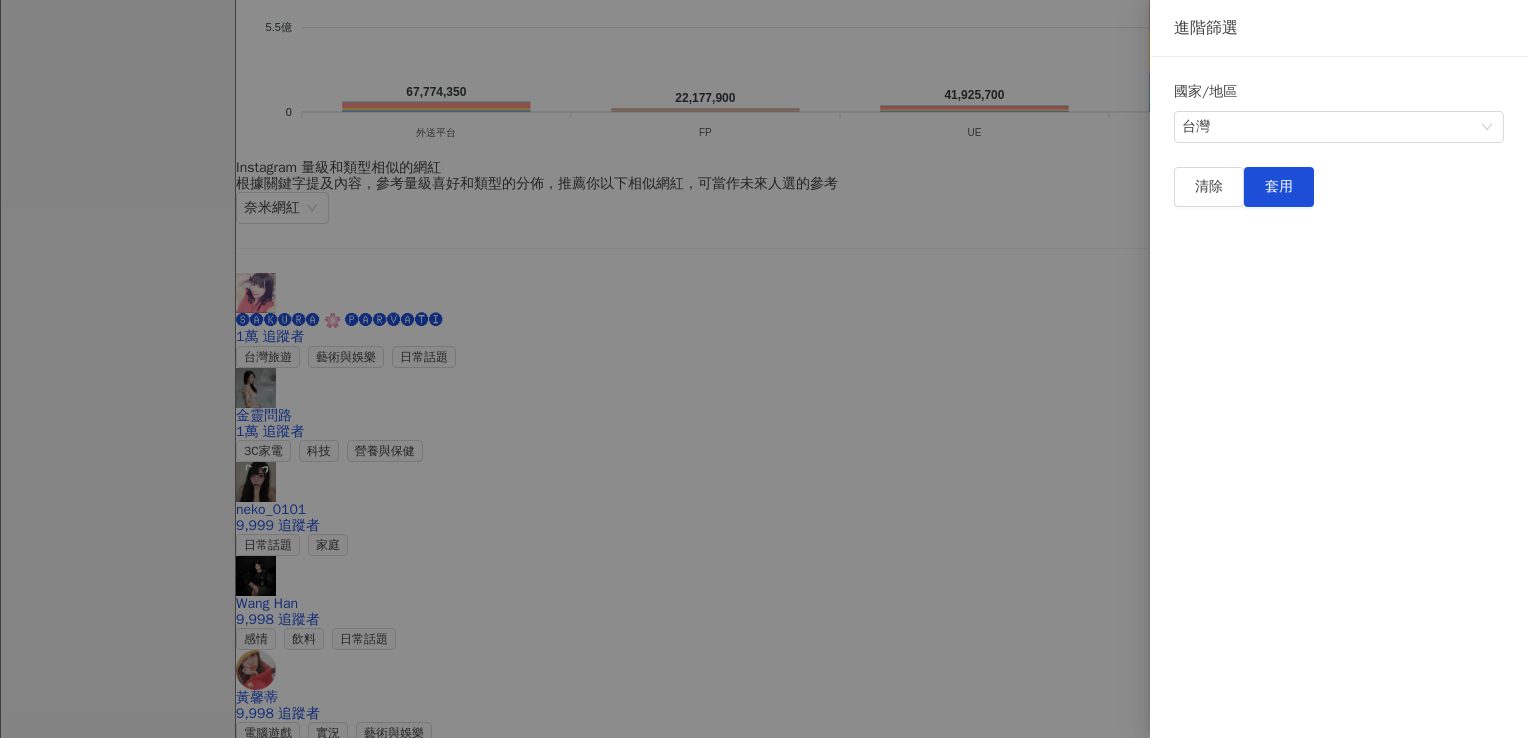 click at bounding box center (764, 369) 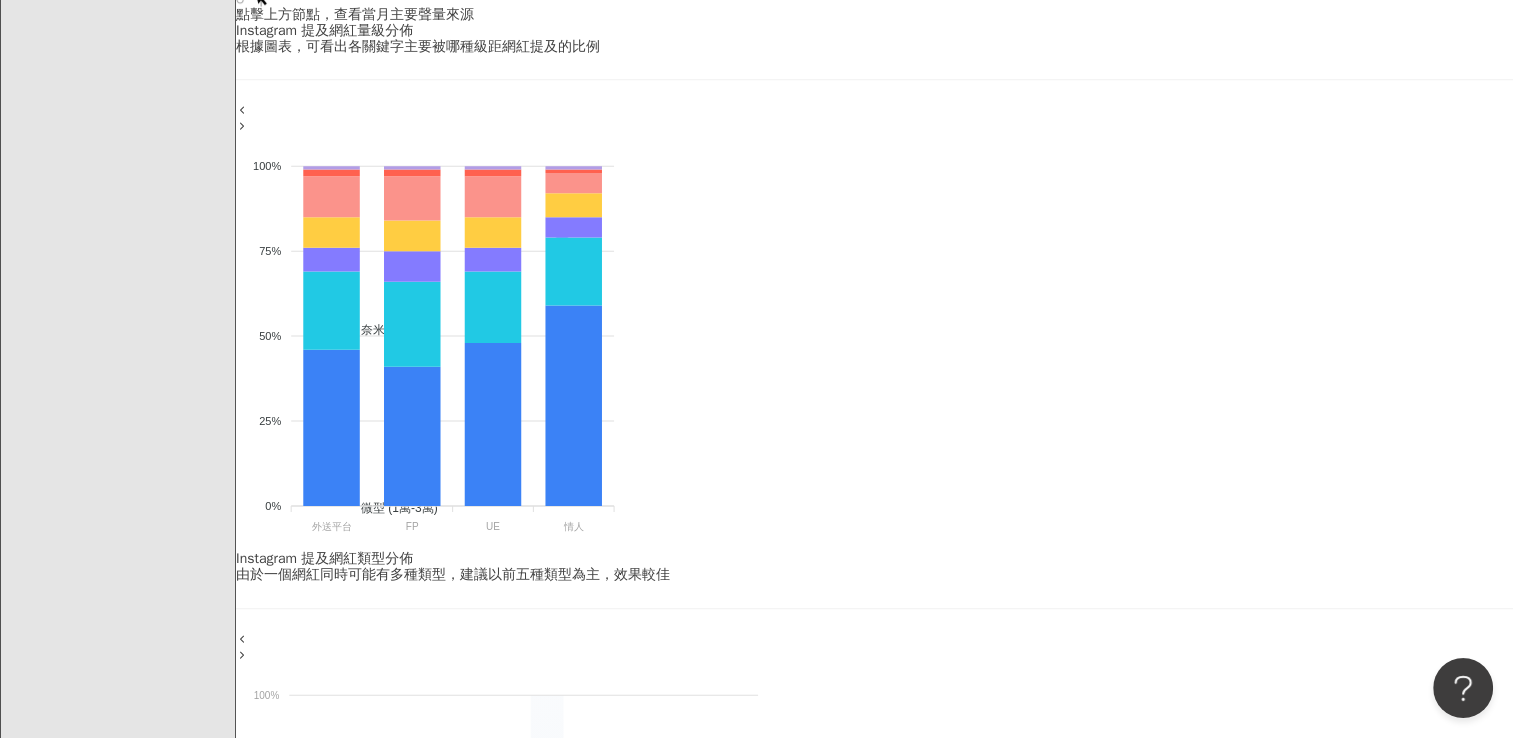 scroll, scrollTop: 1000, scrollLeft: 0, axis: vertical 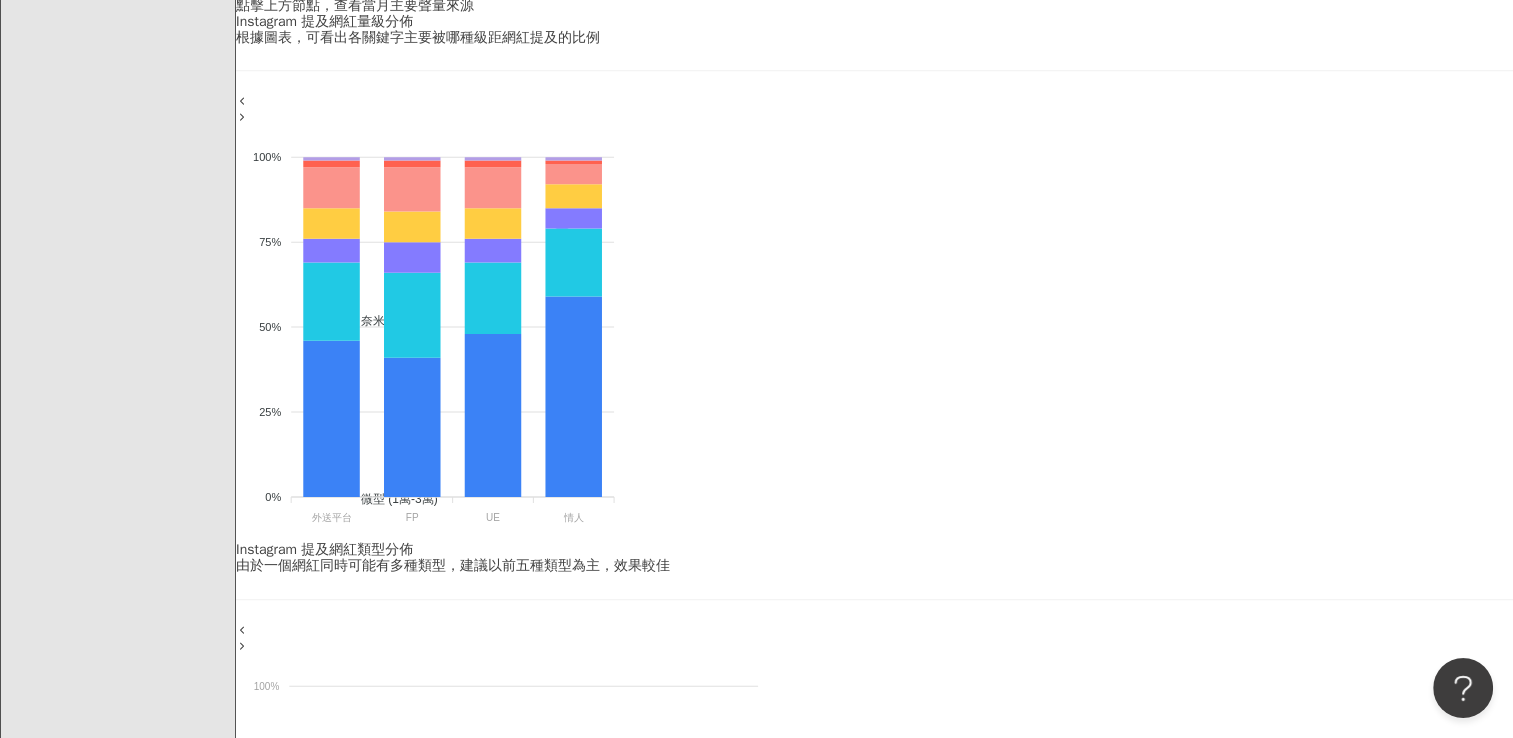 click on "由於一個網紅同時可能有多種類型，建議以前五種類型為主，效果較佳" at bounding box center [874, 566] 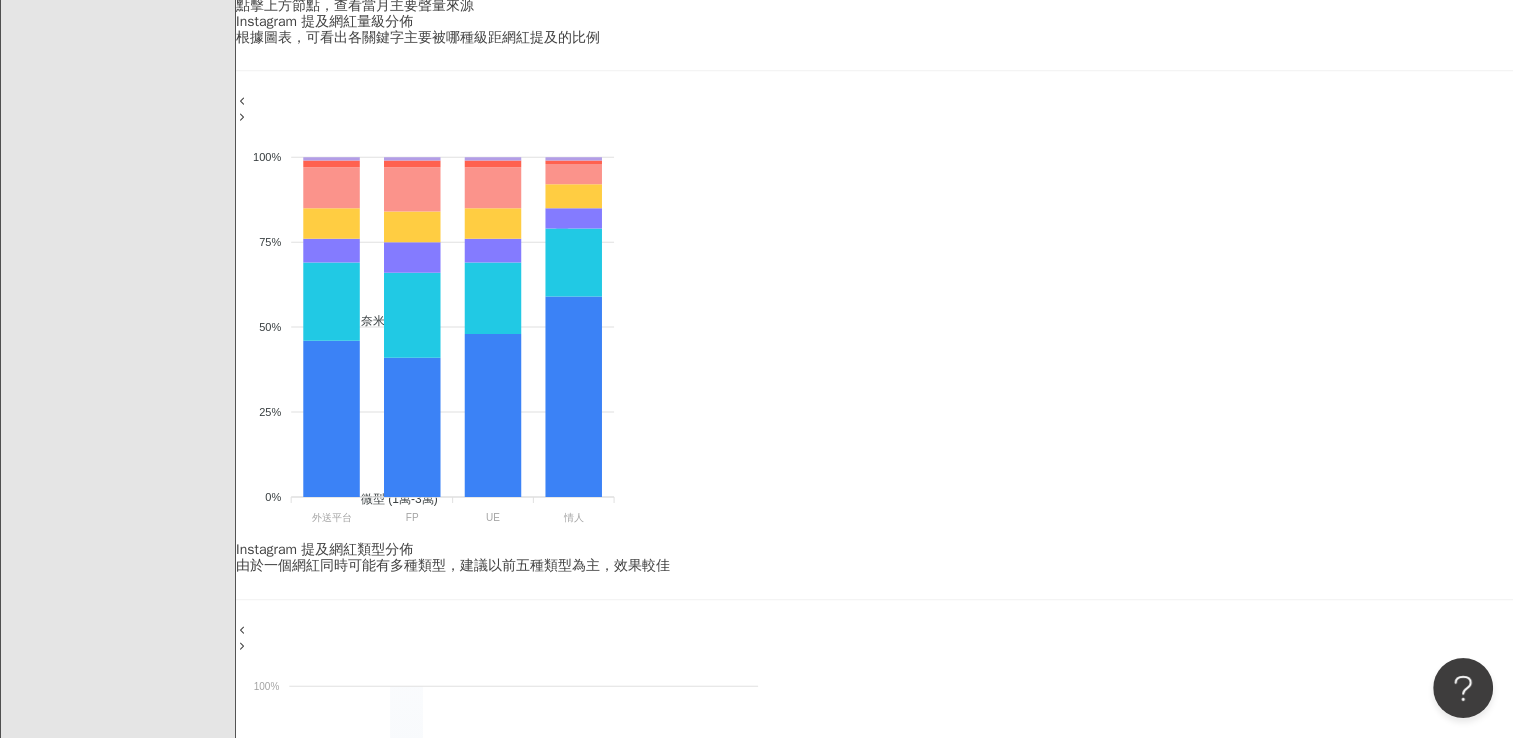 click 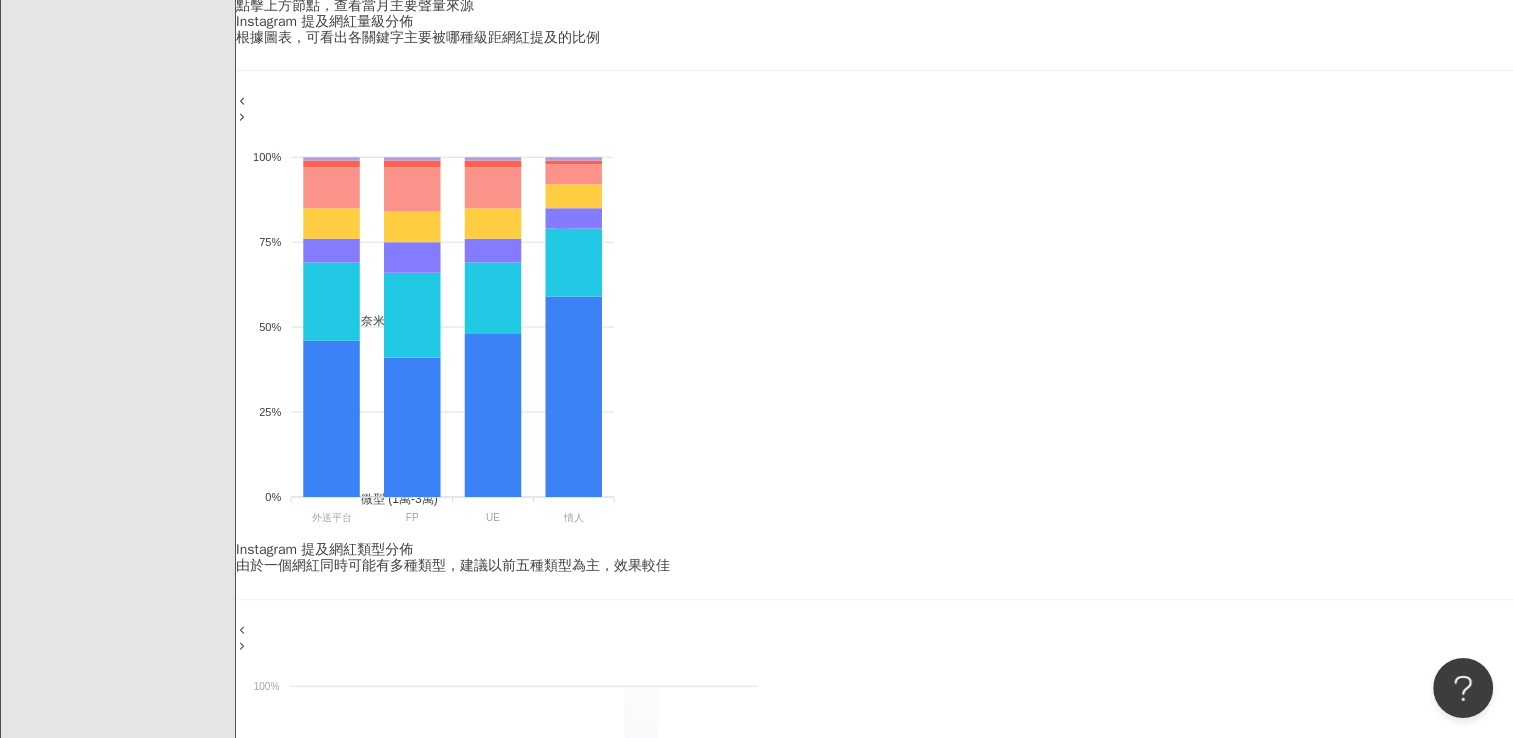 drag, startPoint x: 1321, startPoint y: 492, endPoint x: 1056, endPoint y: 498, distance: 265.0679 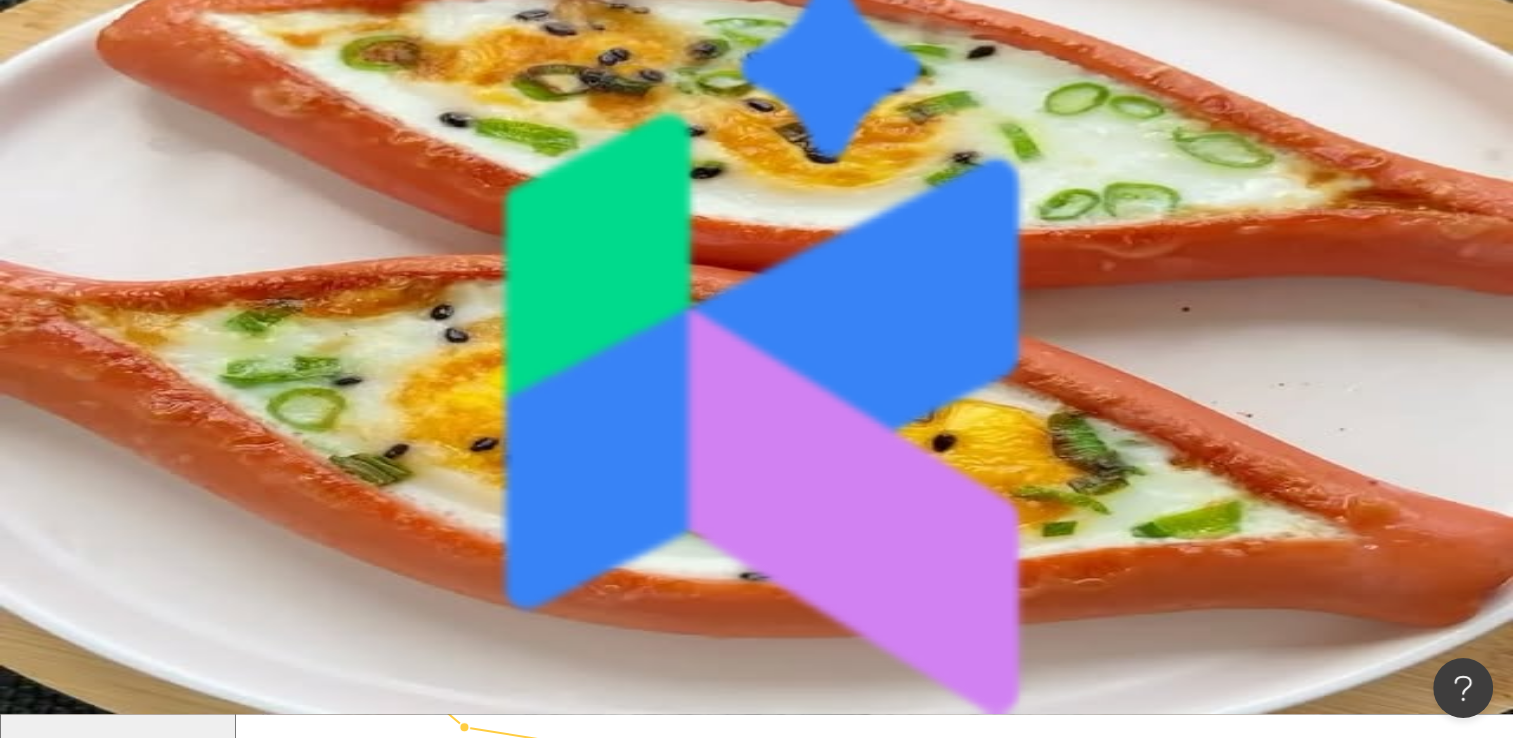 scroll, scrollTop: 0, scrollLeft: 0, axis: both 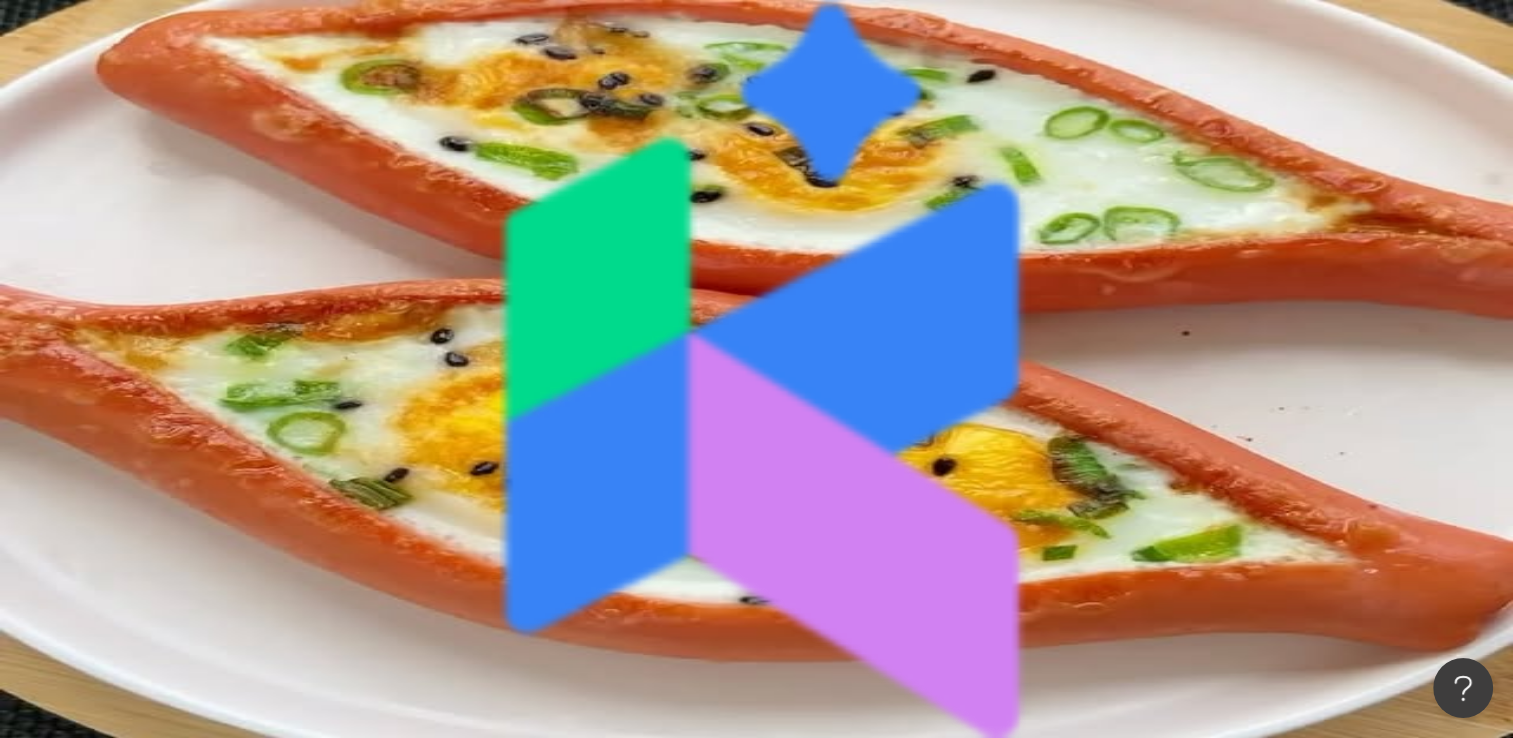 click on "進階篩選" at bounding box center [302, 419] 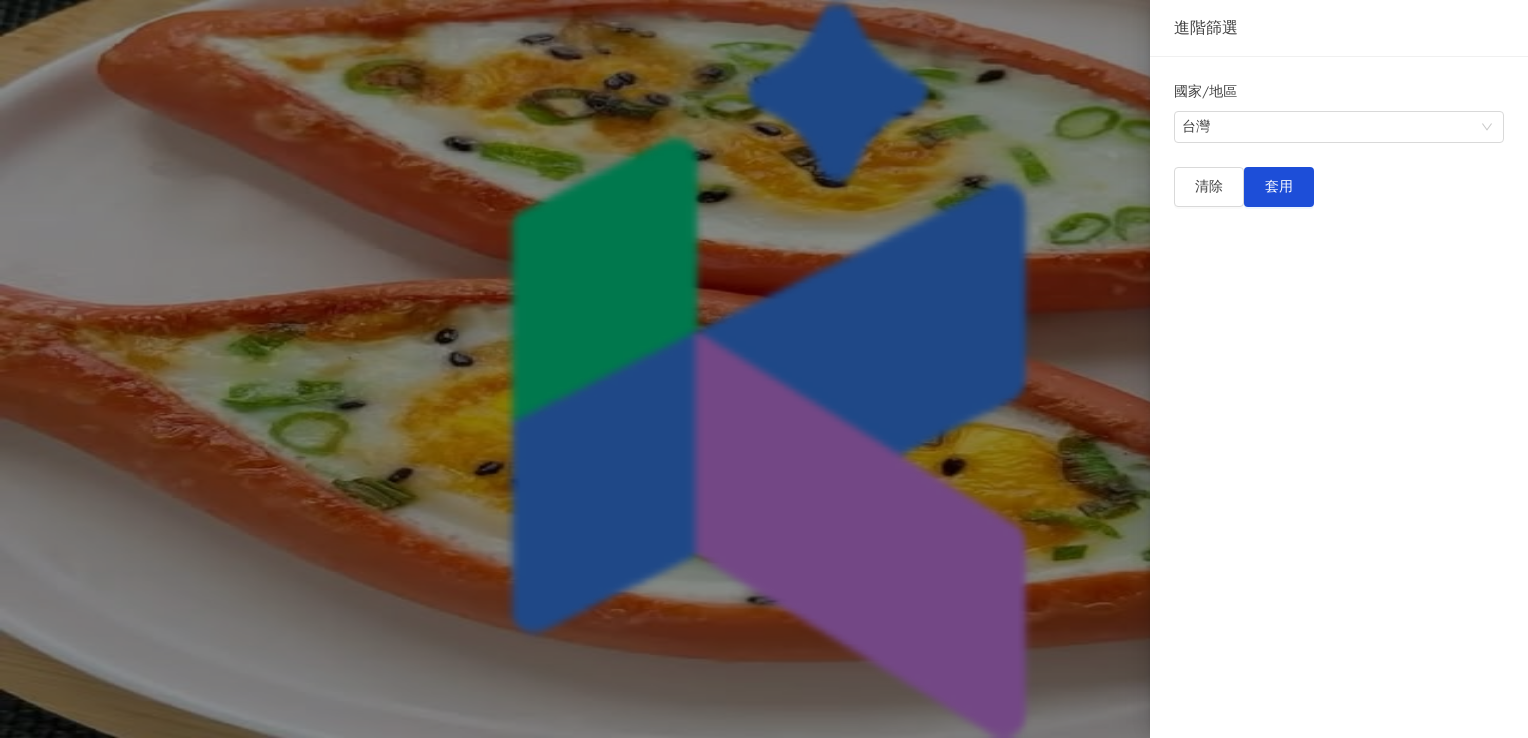 click on "國家/地區 台灣" at bounding box center [1339, 112] 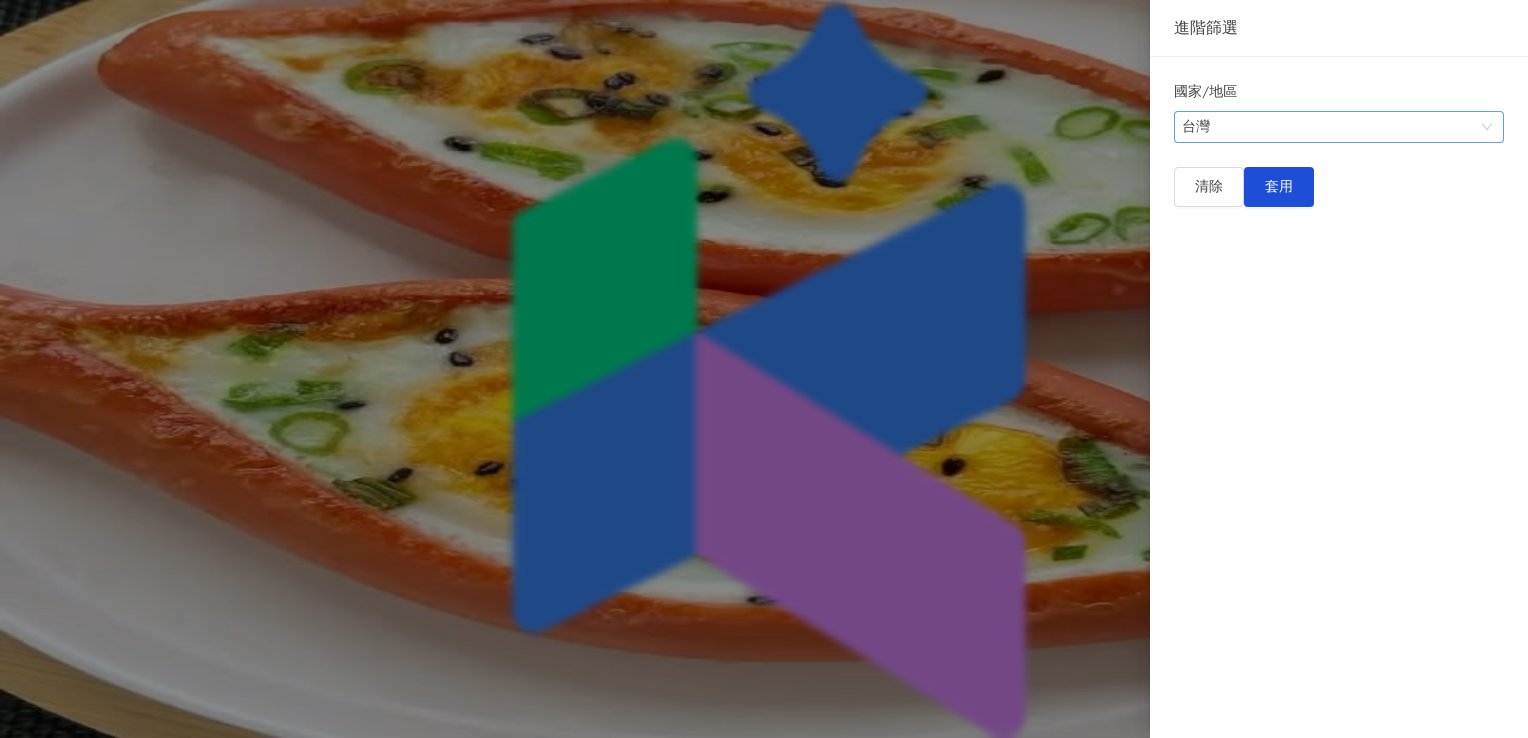 click on "台灣" at bounding box center (1328, 127) 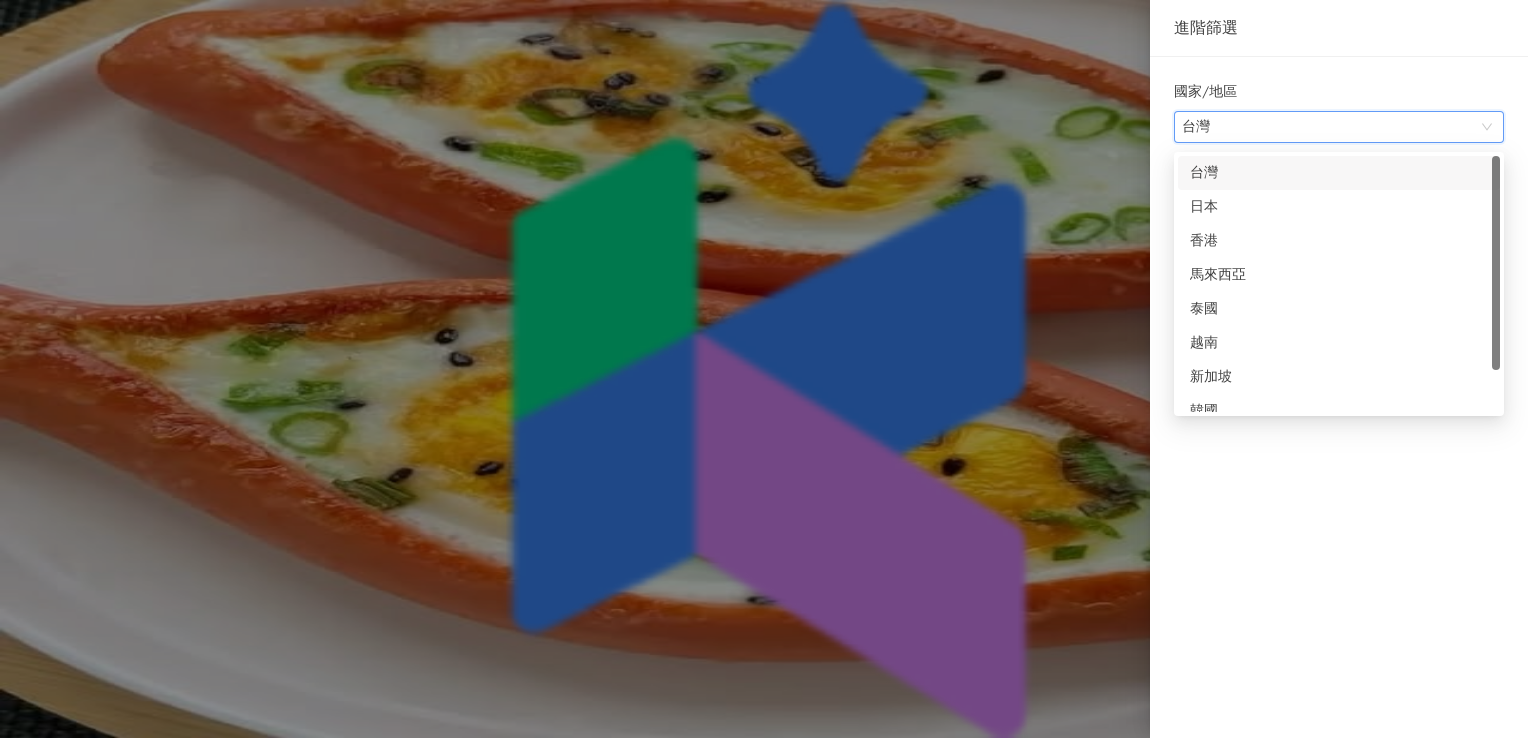 click at bounding box center [764, 369] 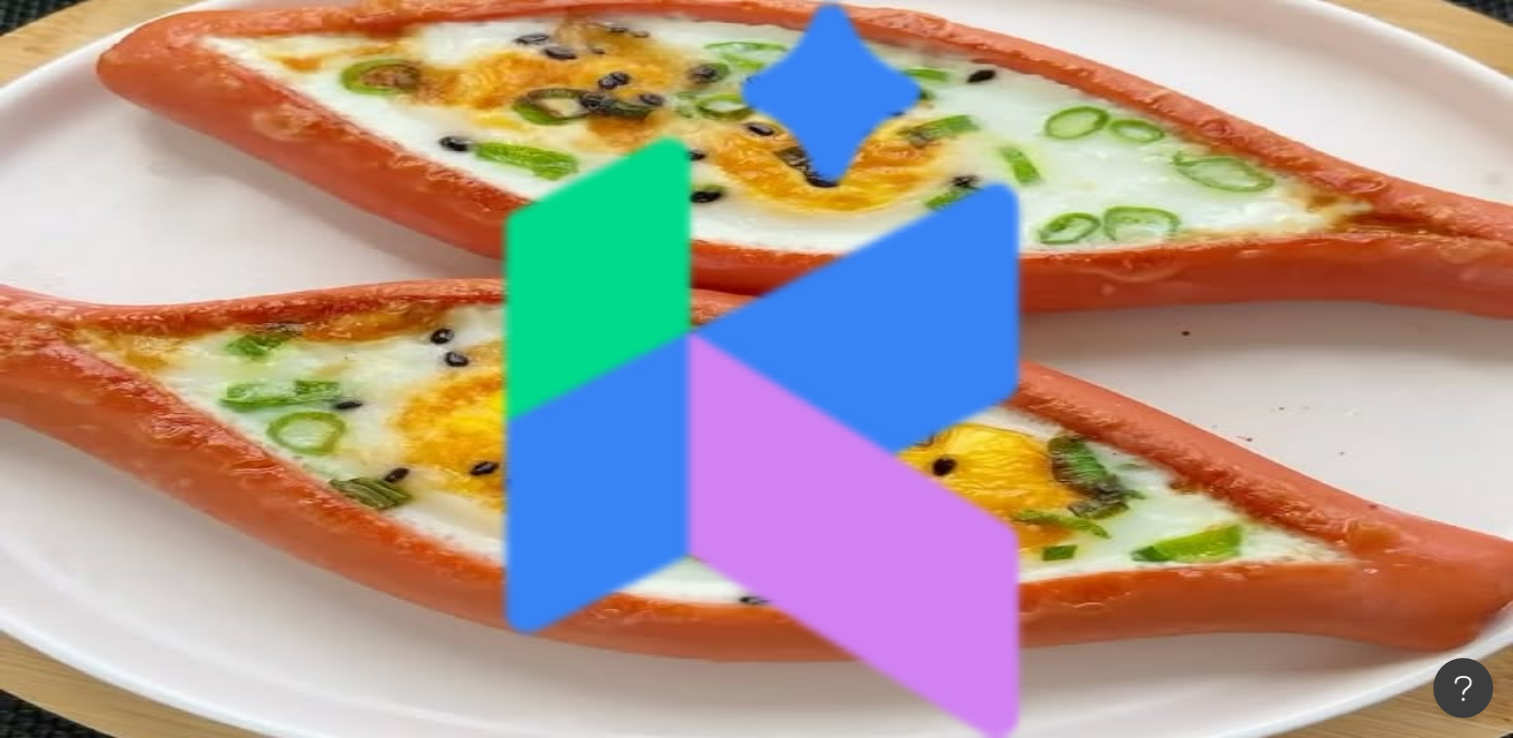 click on "O" at bounding box center (874, 360) 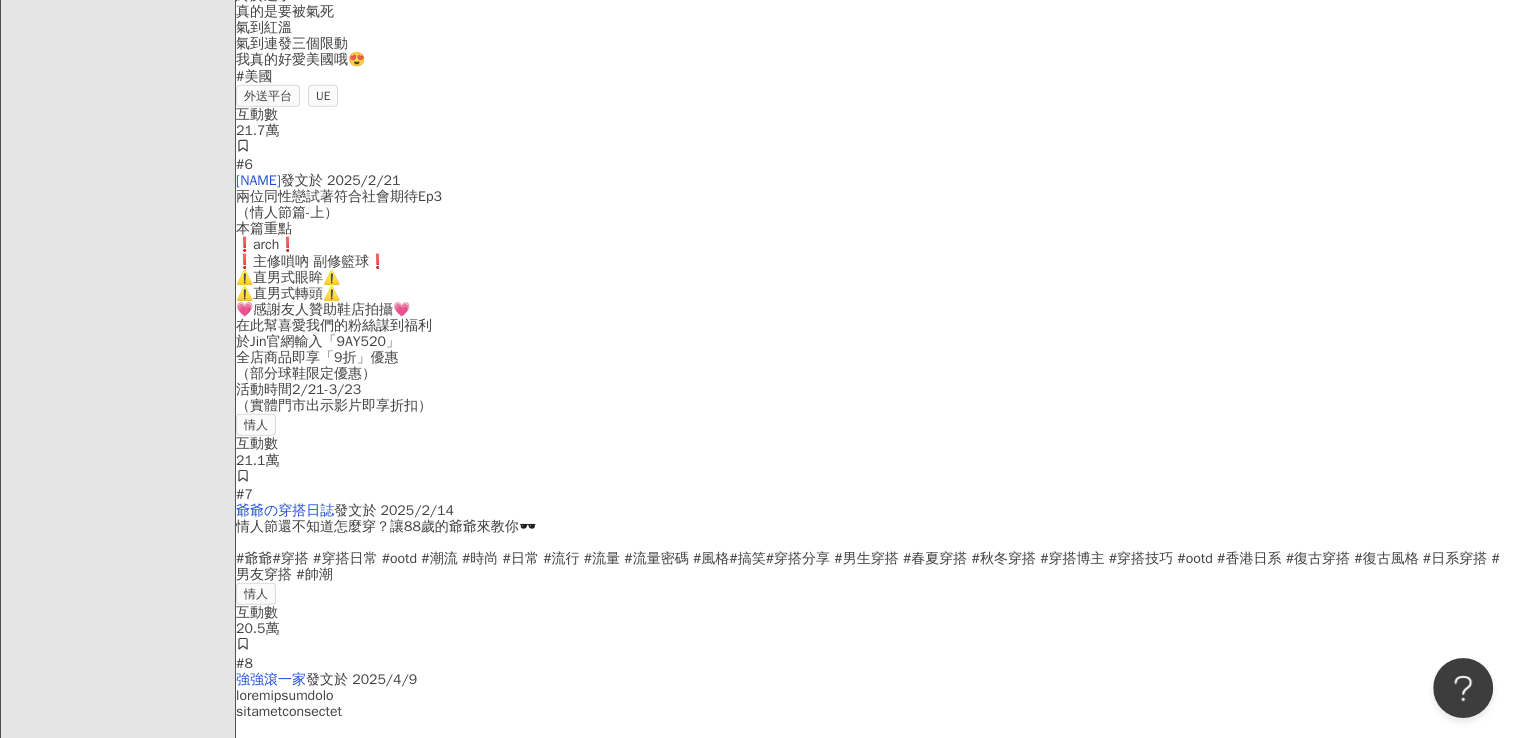scroll, scrollTop: 5116, scrollLeft: 0, axis: vertical 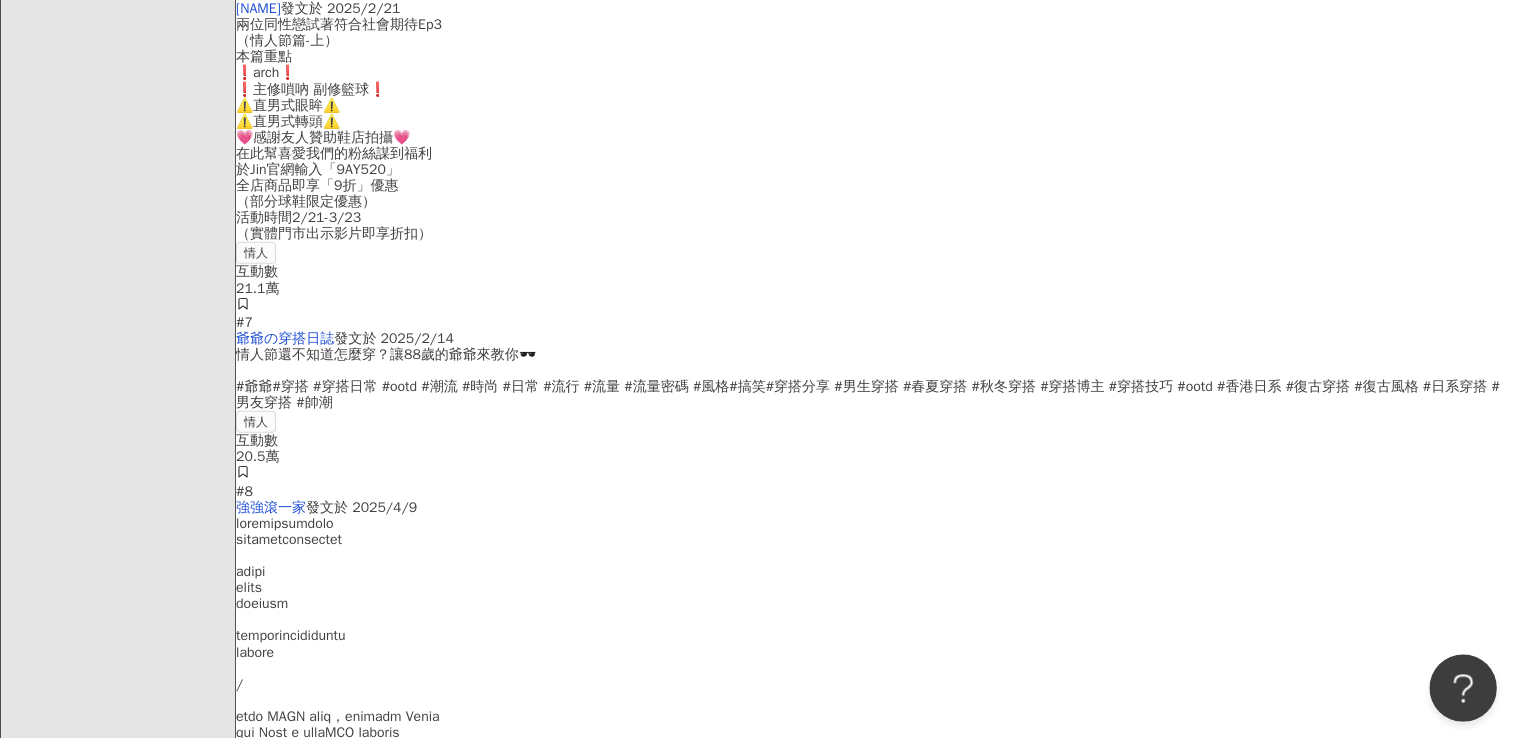 click at bounding box center [1459, 684] 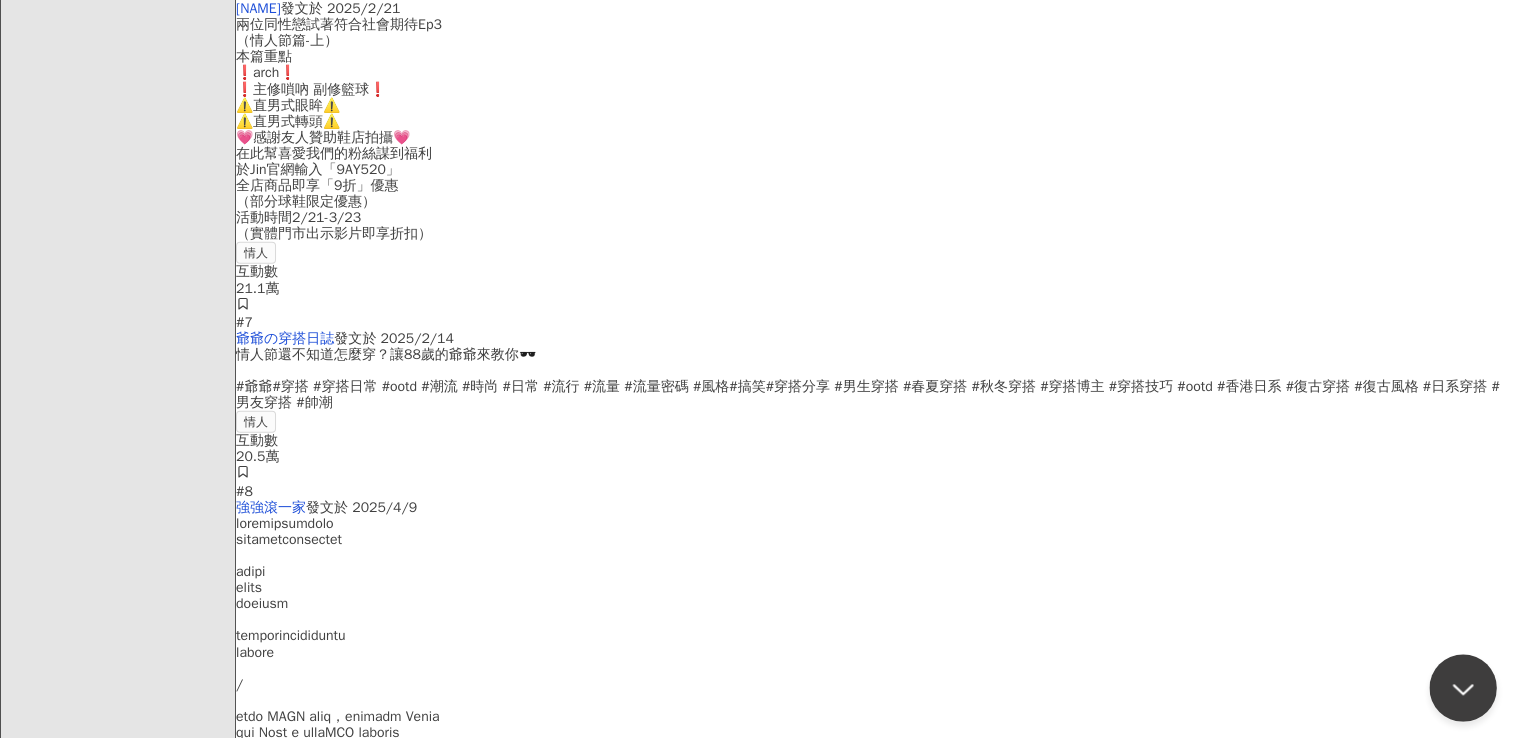 scroll, scrollTop: 0, scrollLeft: 0, axis: both 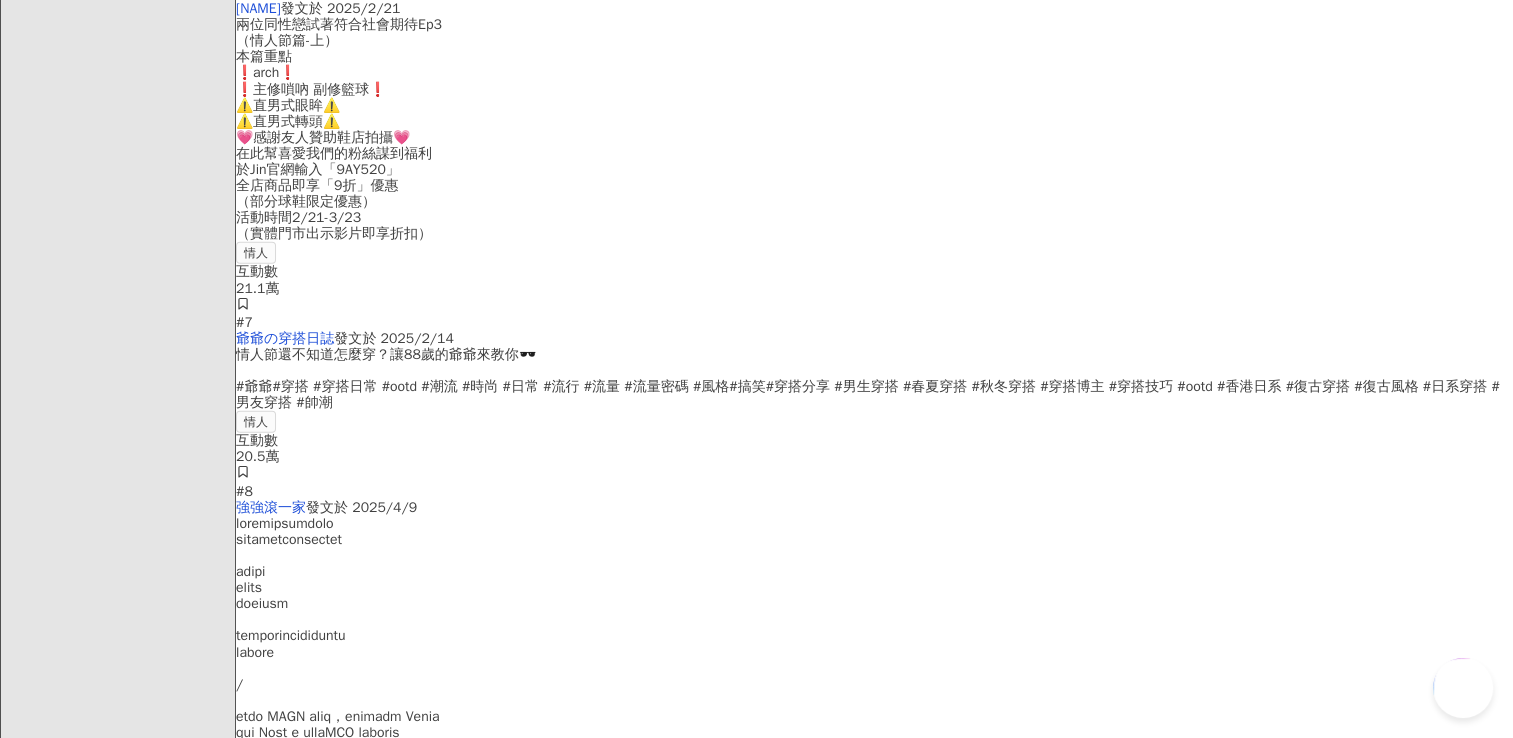 click on "Kolr 使用條款 隱私權保護 聯絡我們 愛卡拉互動媒體股份有限公司  |  統一編號：53342456  |  Copyright ©  2025   iKala   All Rights Reserved. 本站採用 reCAPTCHA 保護機制  |  Google 隱私權  |  Google 條款" at bounding box center [874, 3447] 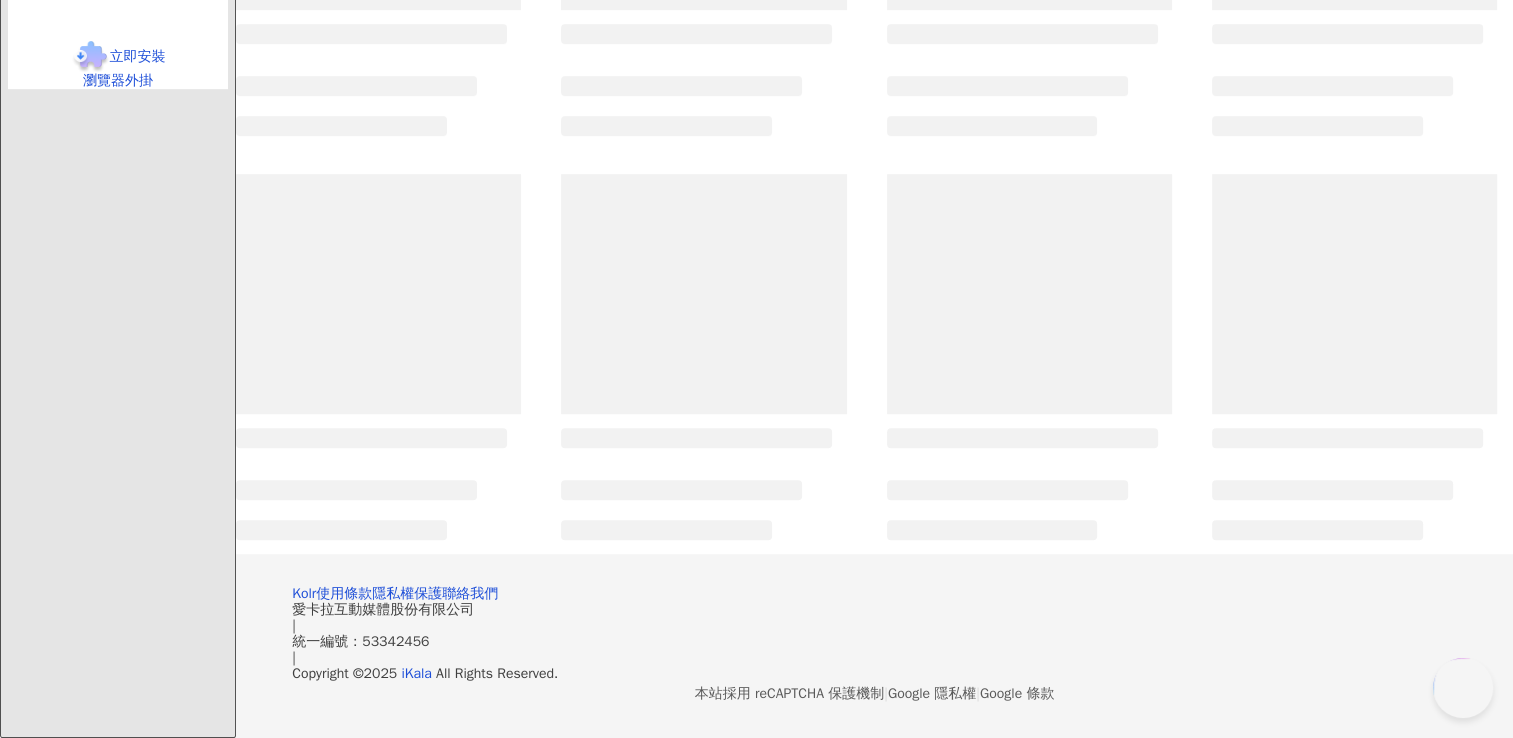 scroll, scrollTop: 0, scrollLeft: 0, axis: both 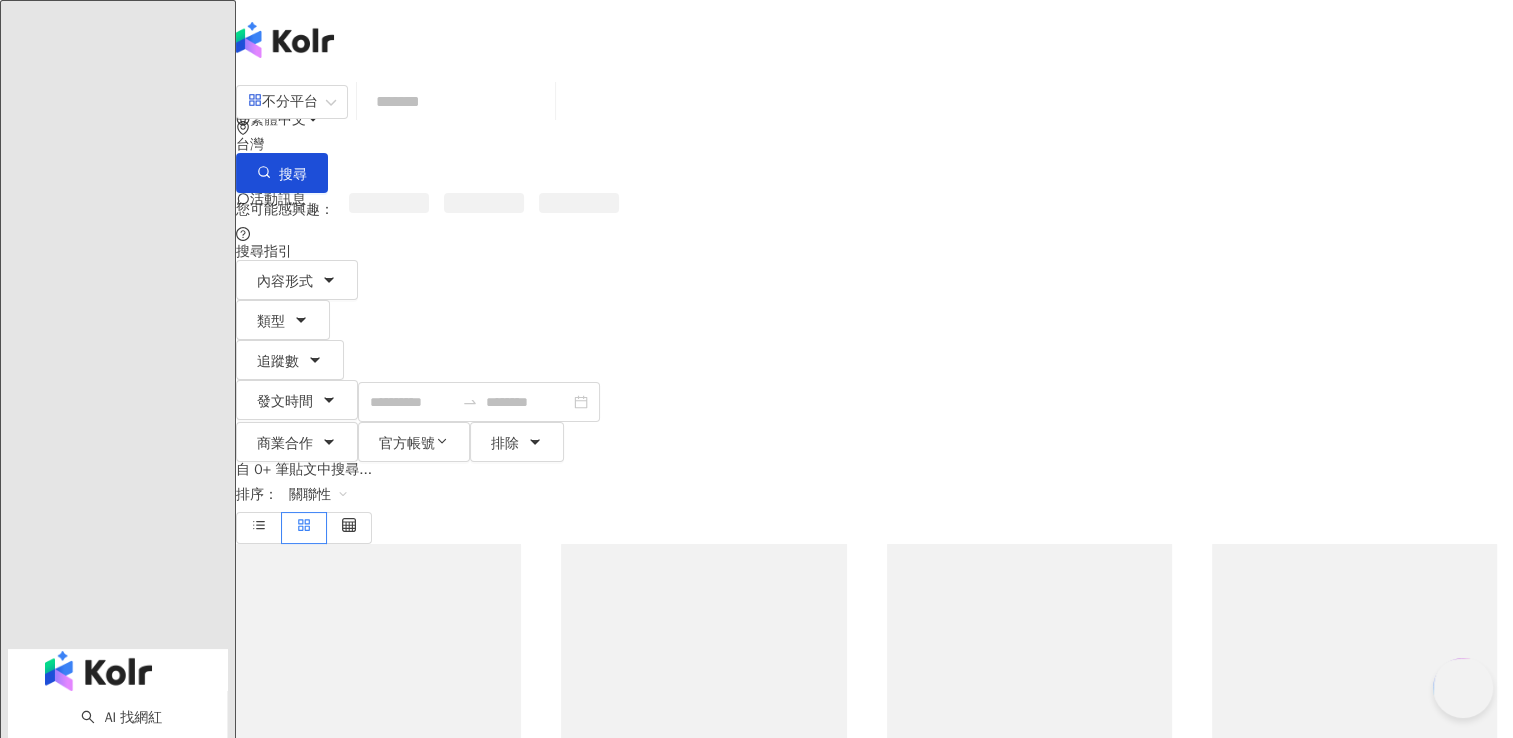 click on "繁體中文 活動訊息 O" at bounding box center [874, 160] 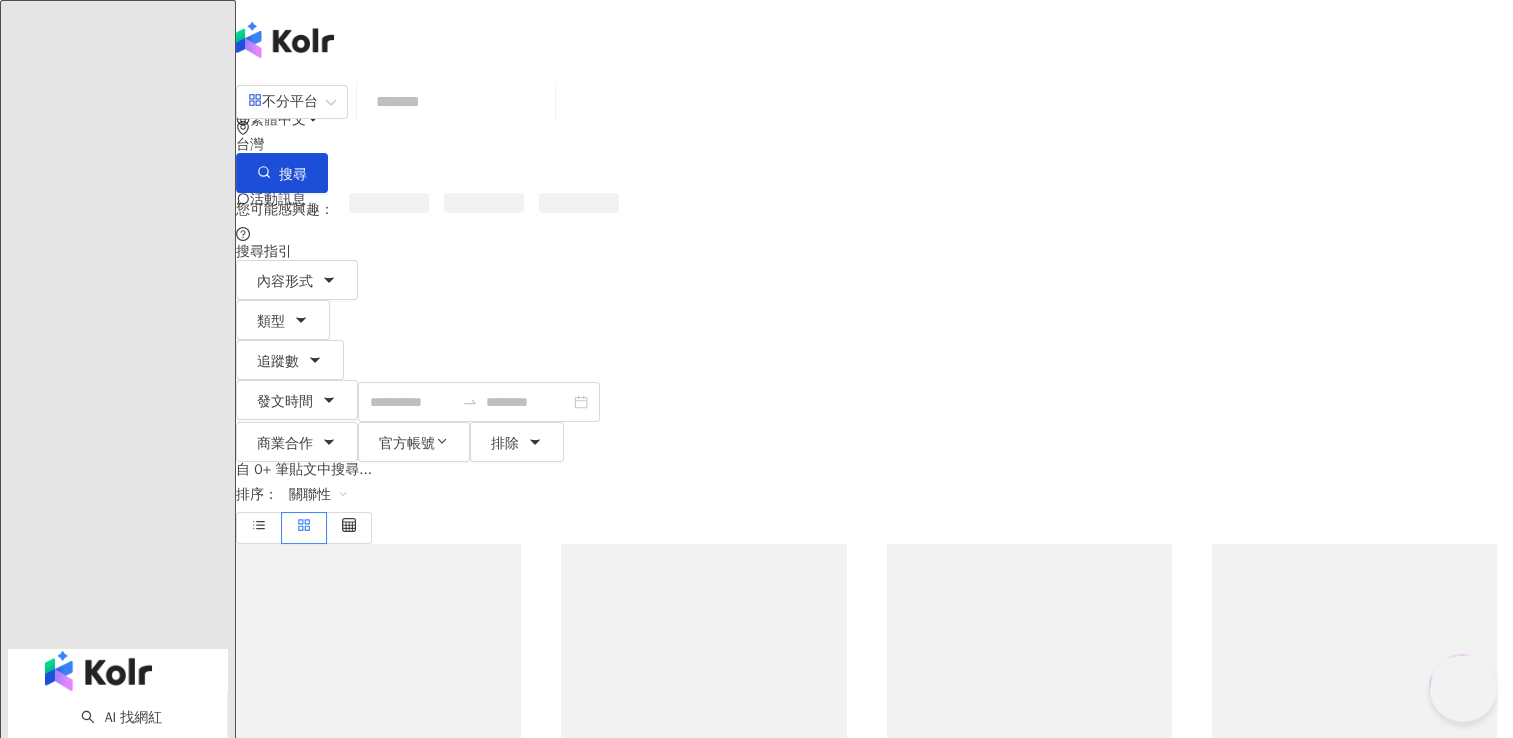 click at bounding box center (1459, 765) 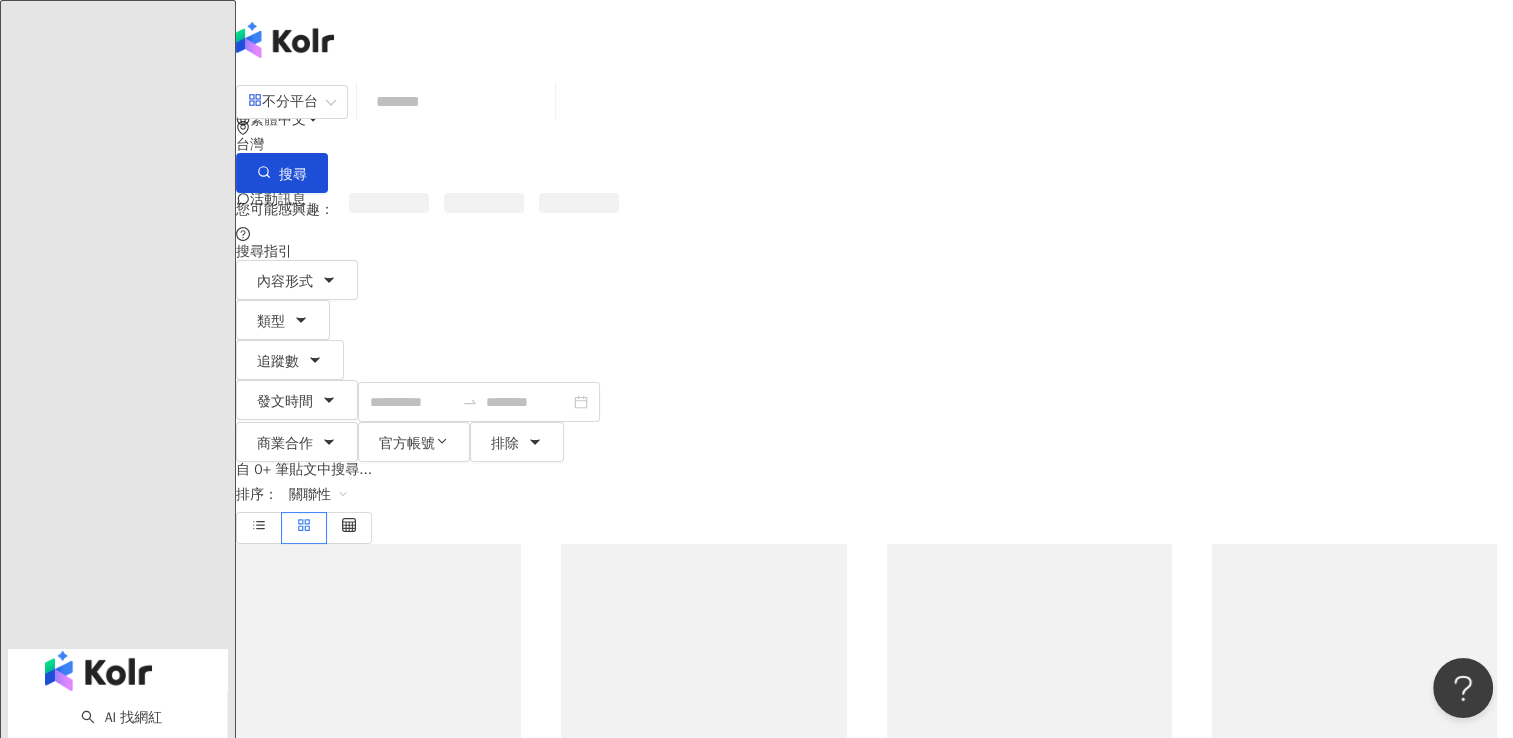 click on "關聯性" at bounding box center (319, 495) 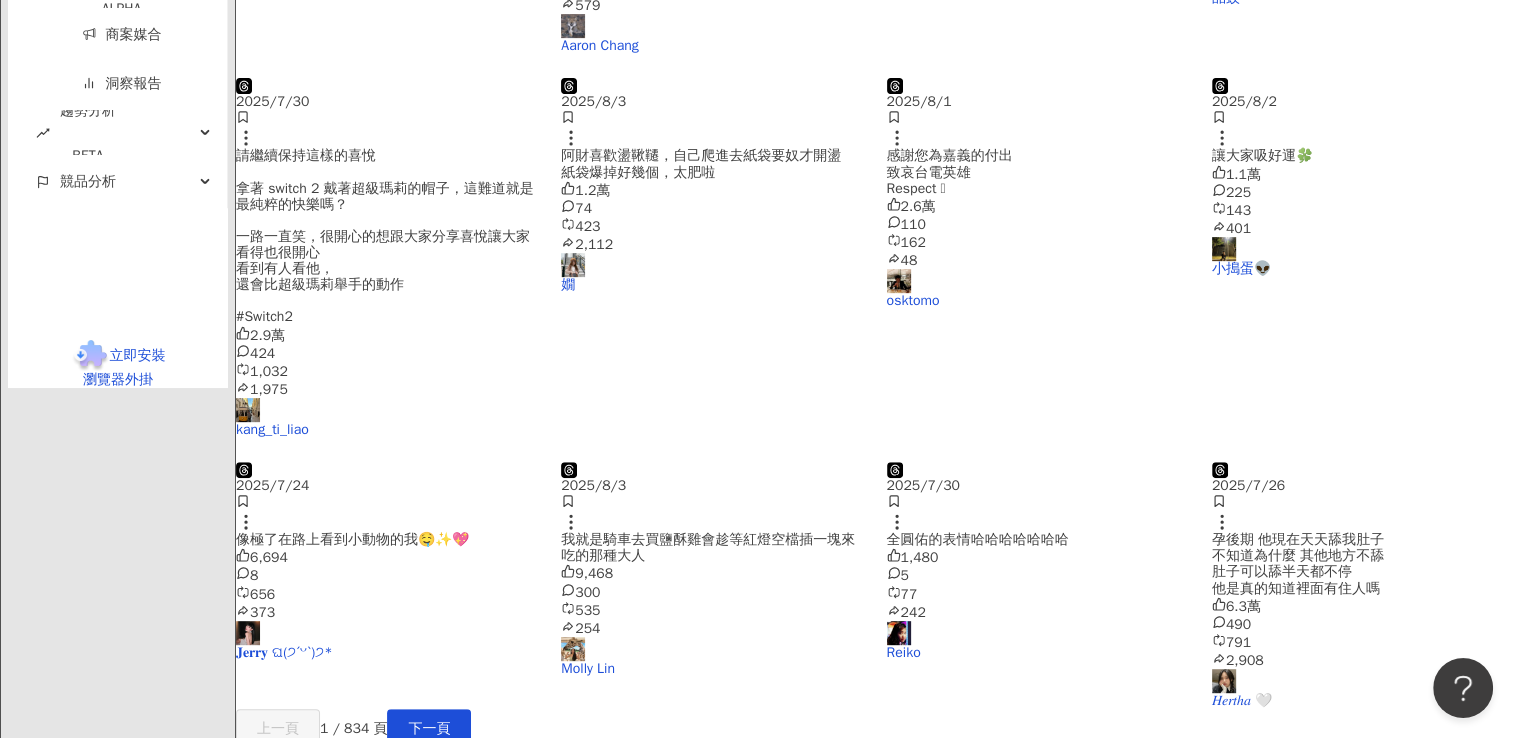 scroll, scrollTop: 1068, scrollLeft: 0, axis: vertical 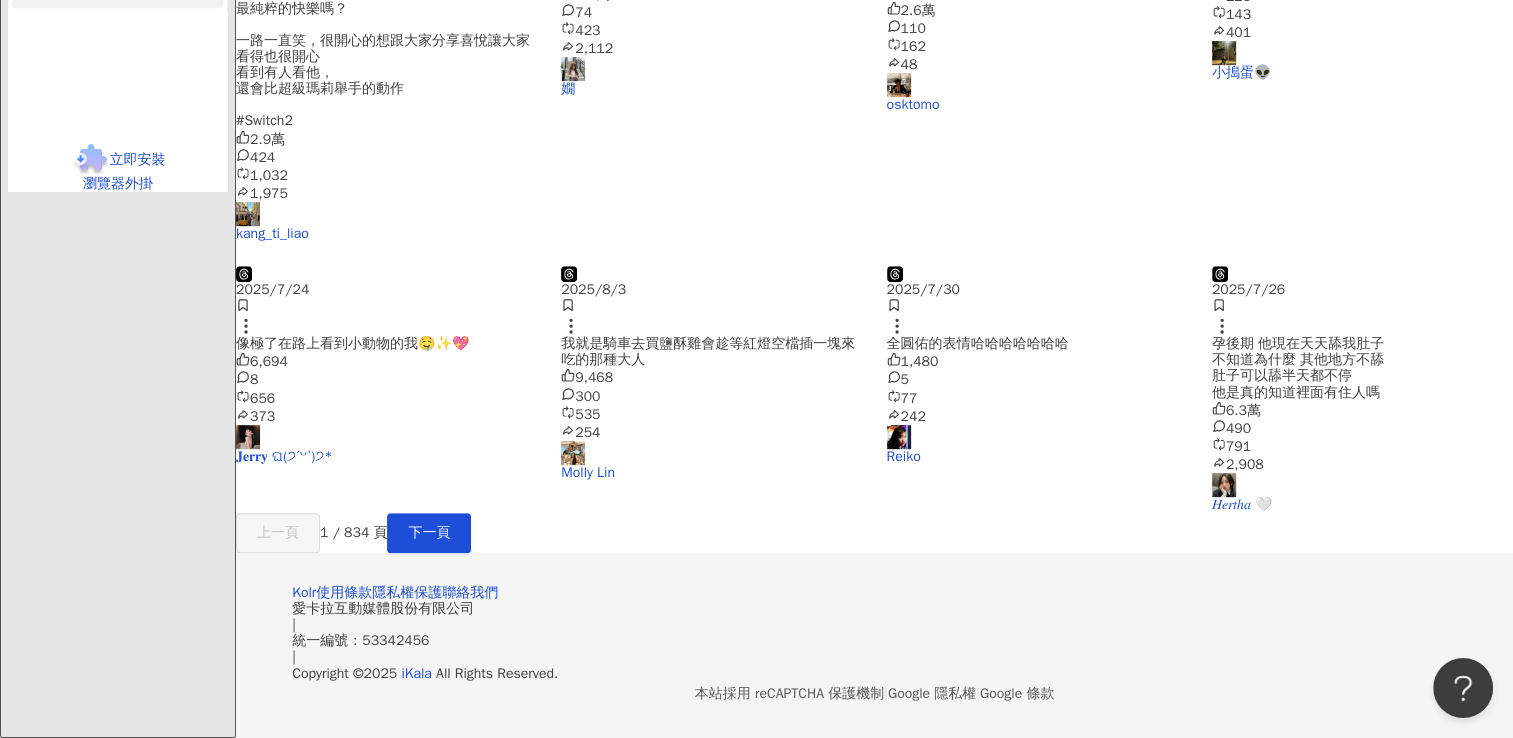 click on "競品分析" at bounding box center [88, -15] 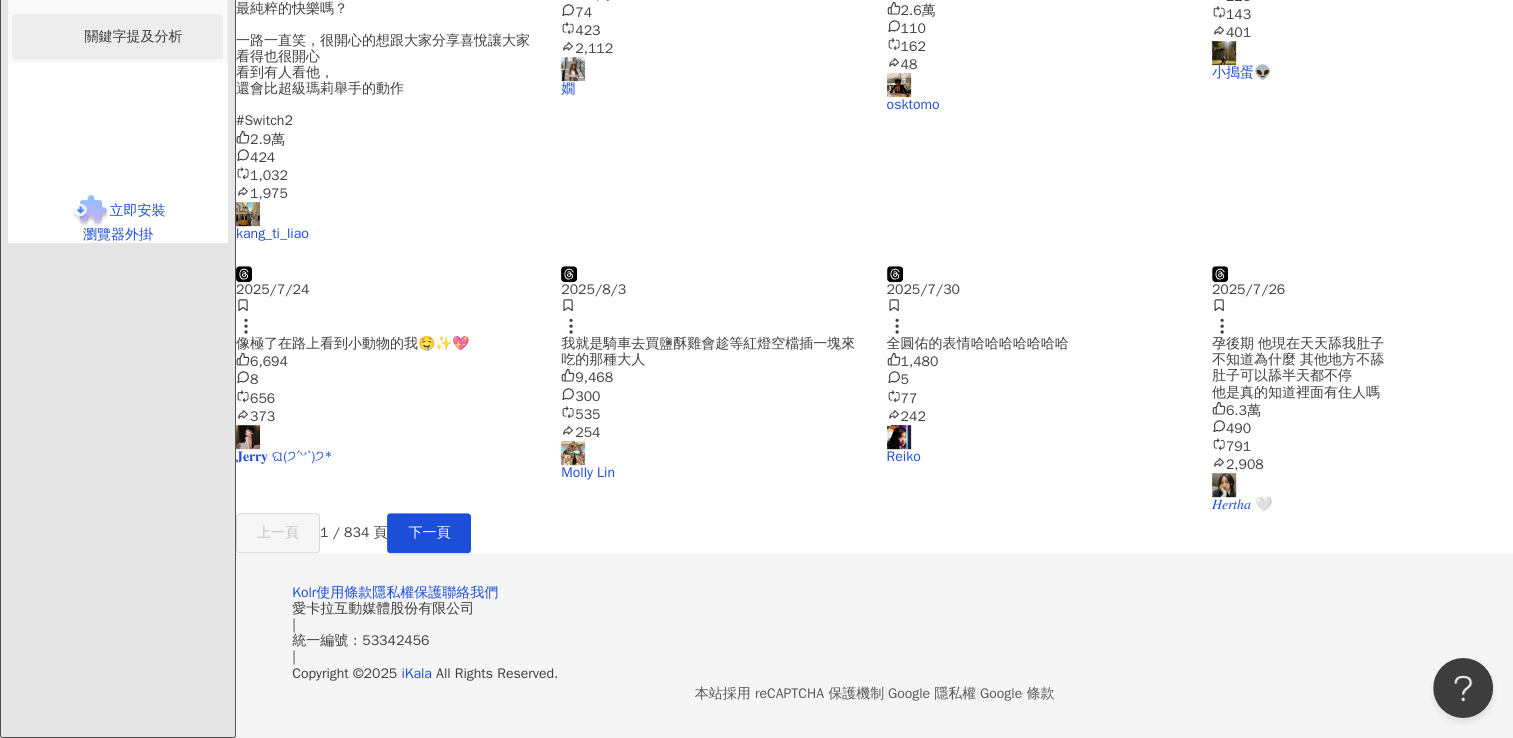 click on "關鍵字提及分析" at bounding box center [134, 36] 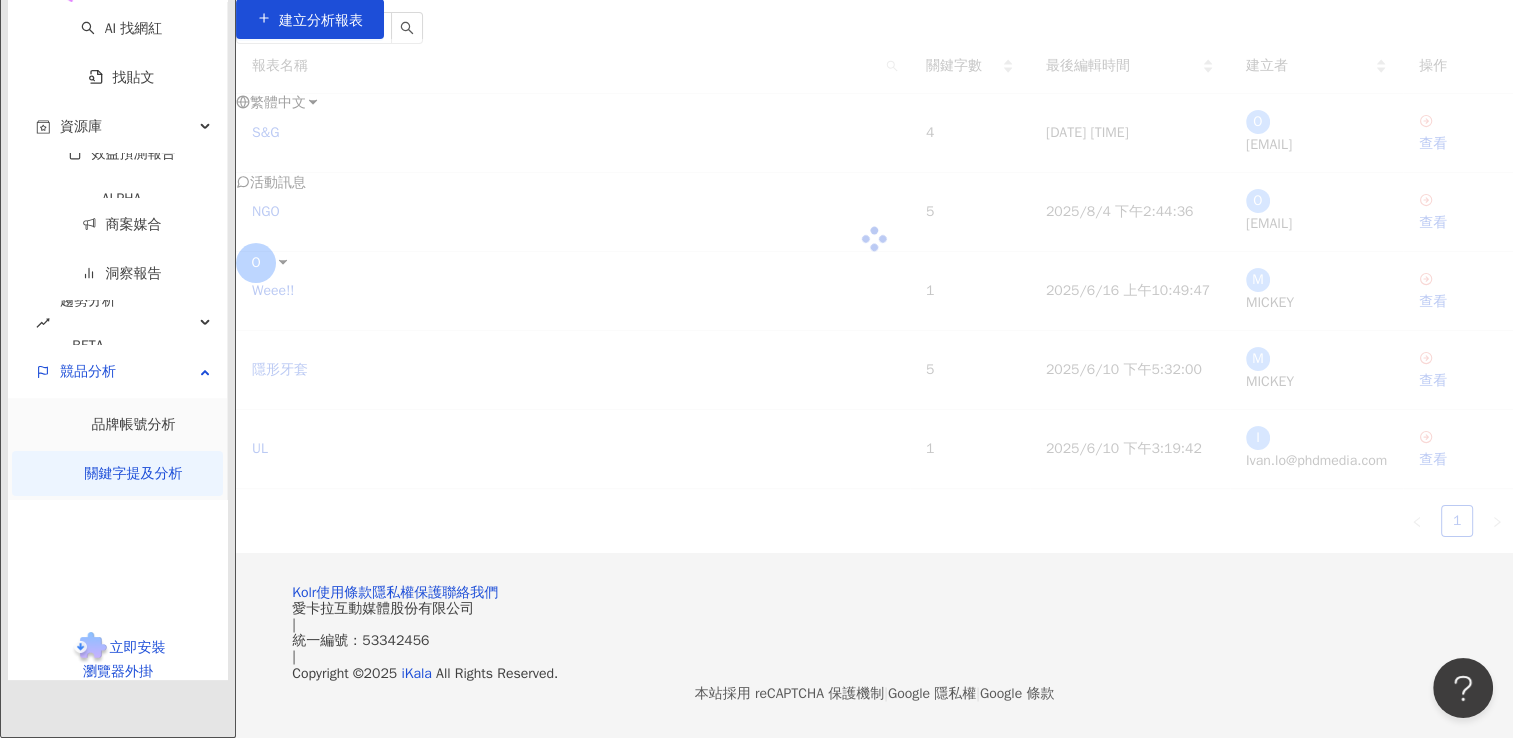 scroll, scrollTop: 0, scrollLeft: 0, axis: both 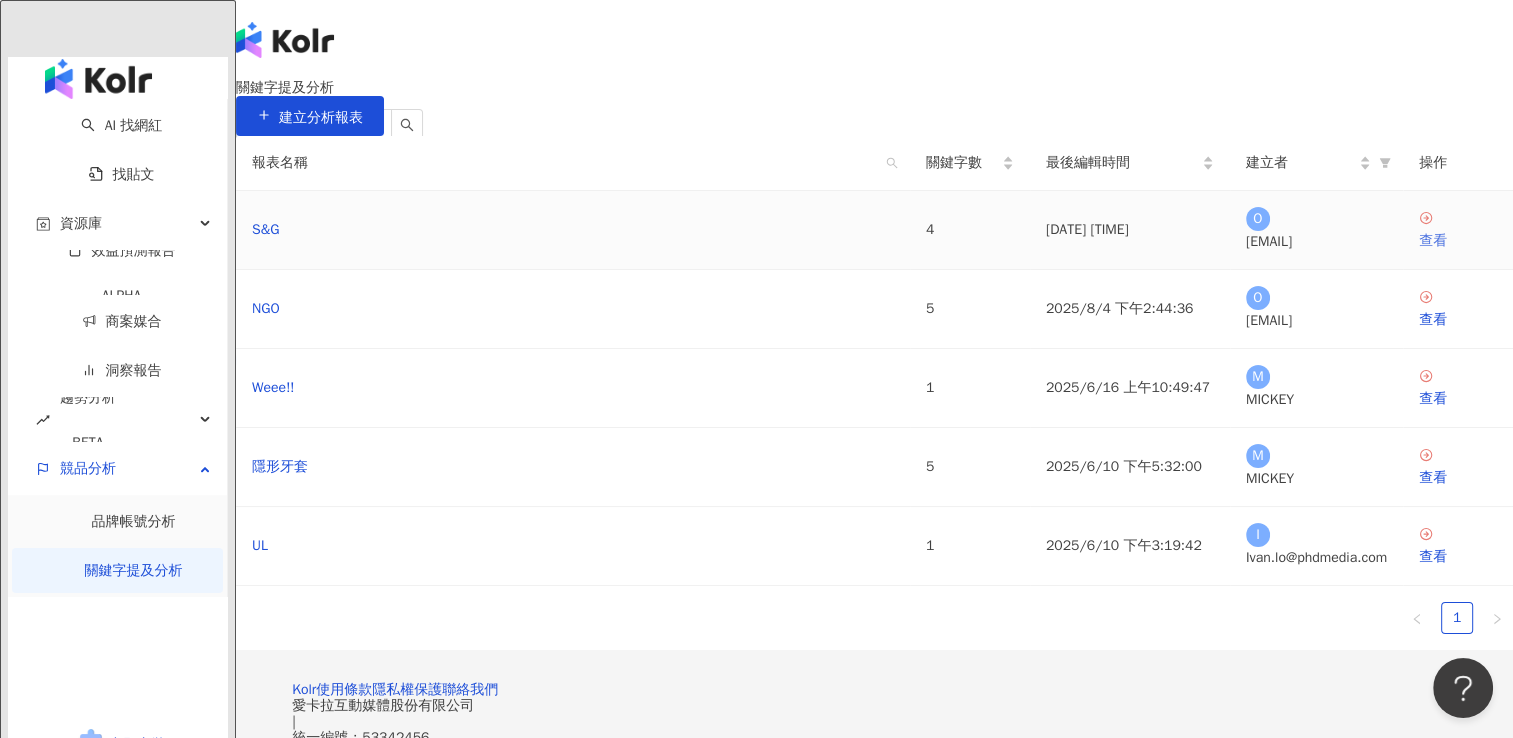 click on "查看" at bounding box center (1458, 241) 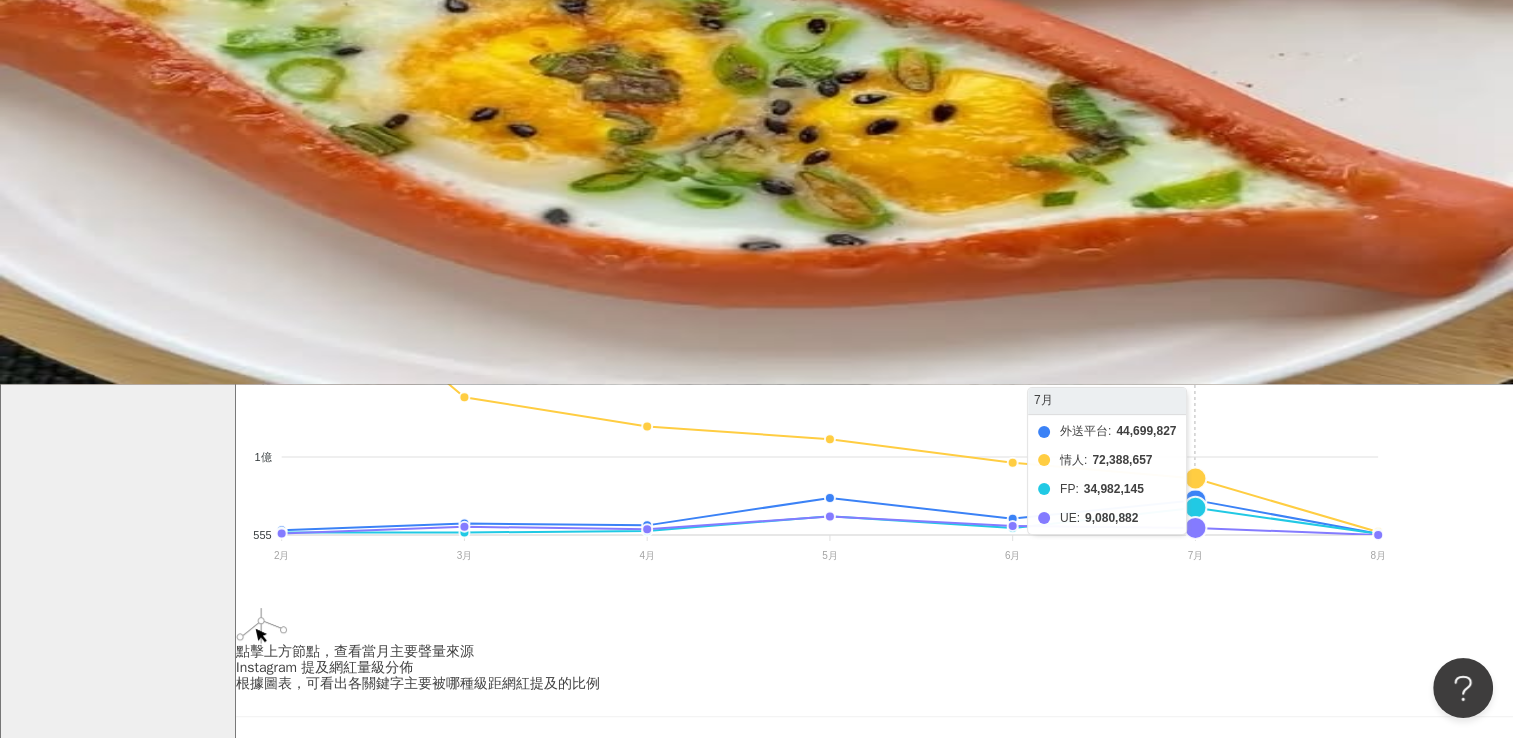 scroll, scrollTop: 200, scrollLeft: 0, axis: vertical 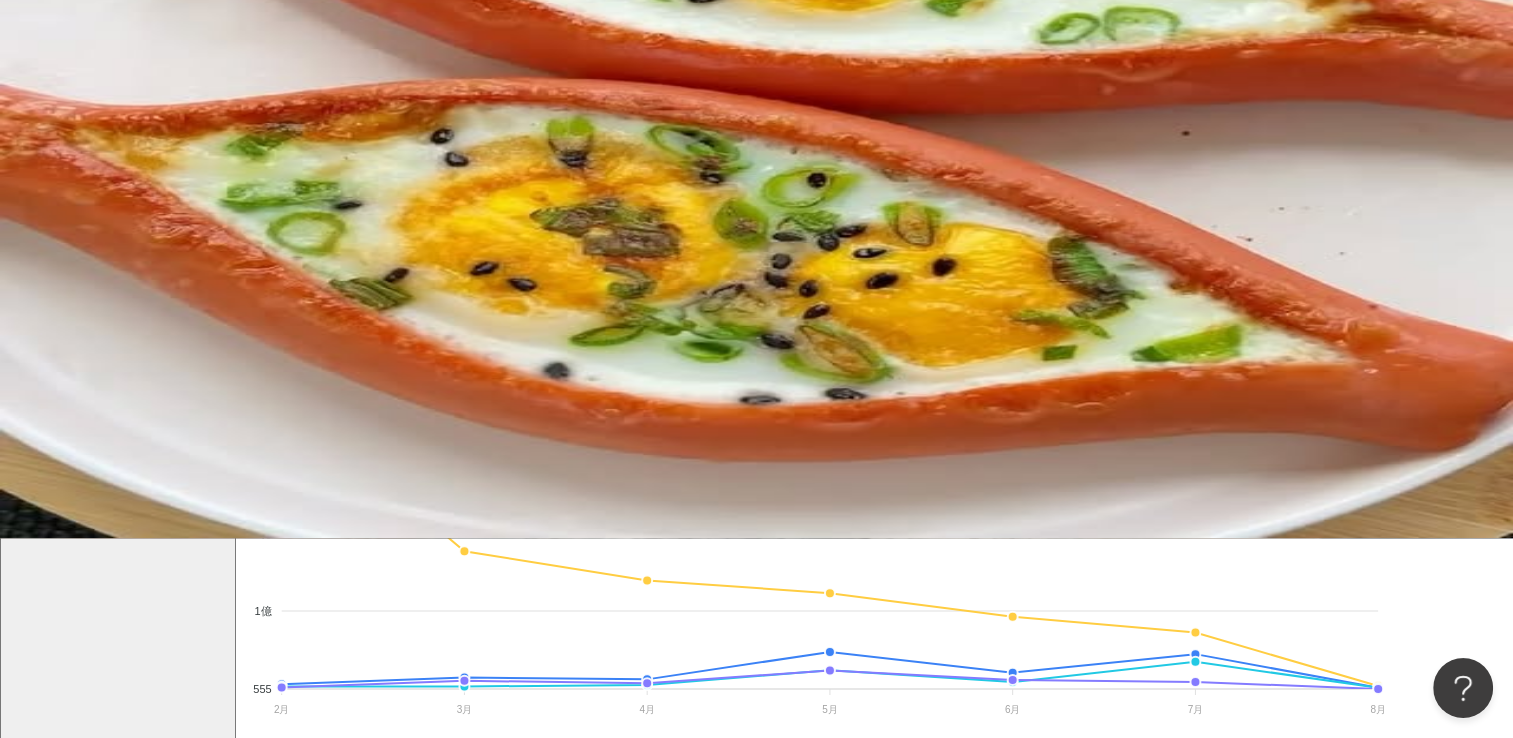 click on "進階篩選" at bounding box center (302, 219) 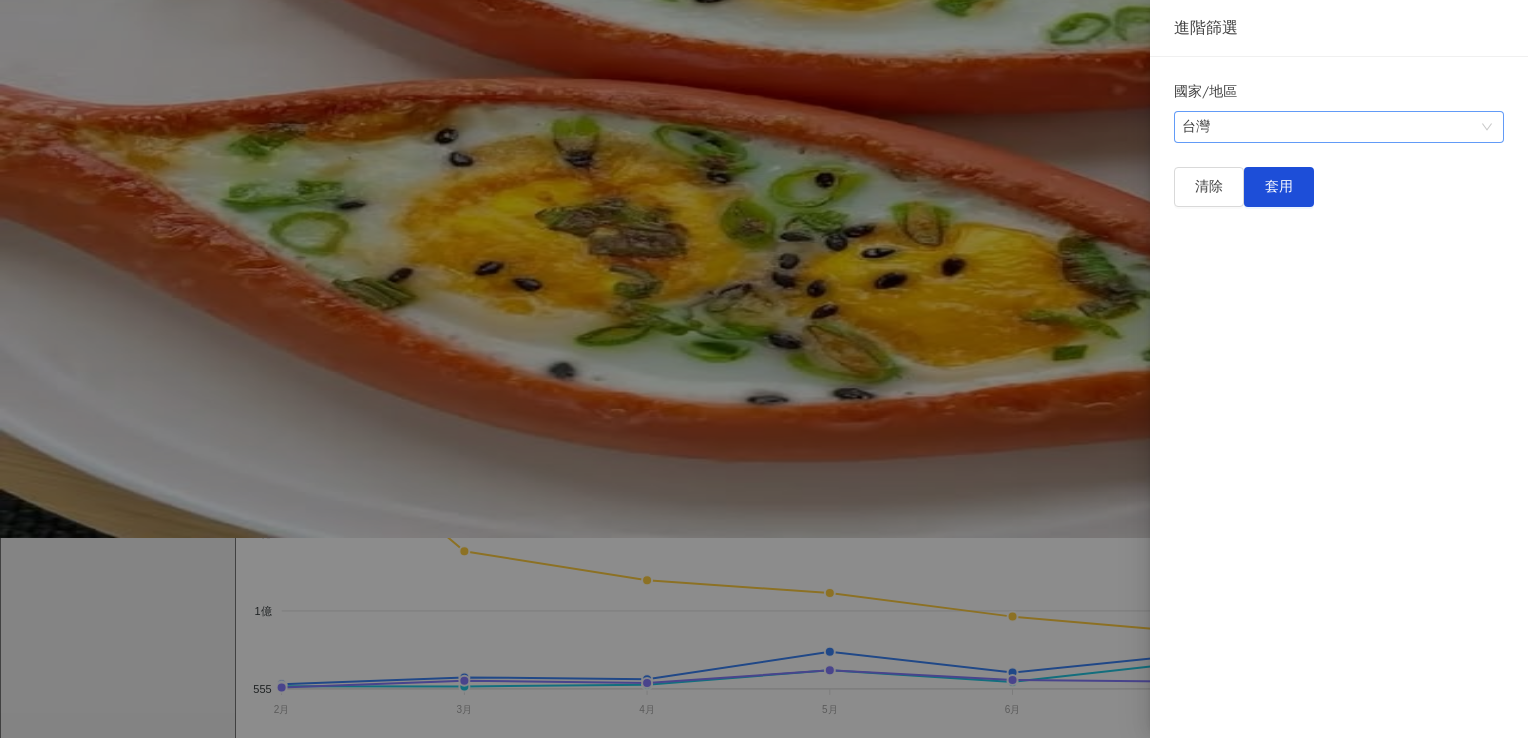 click on "台灣" at bounding box center (1339, 127) 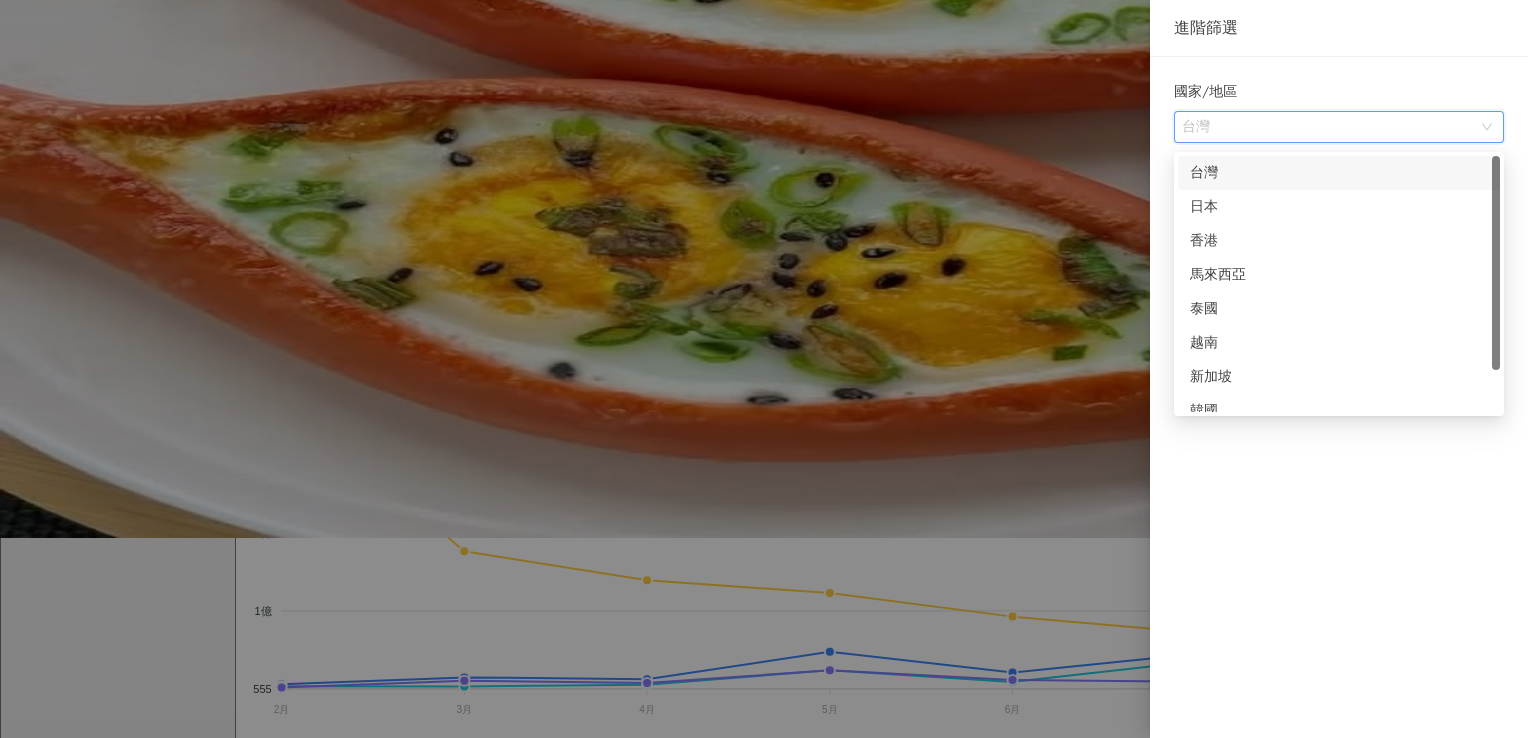 click at bounding box center [764, 369] 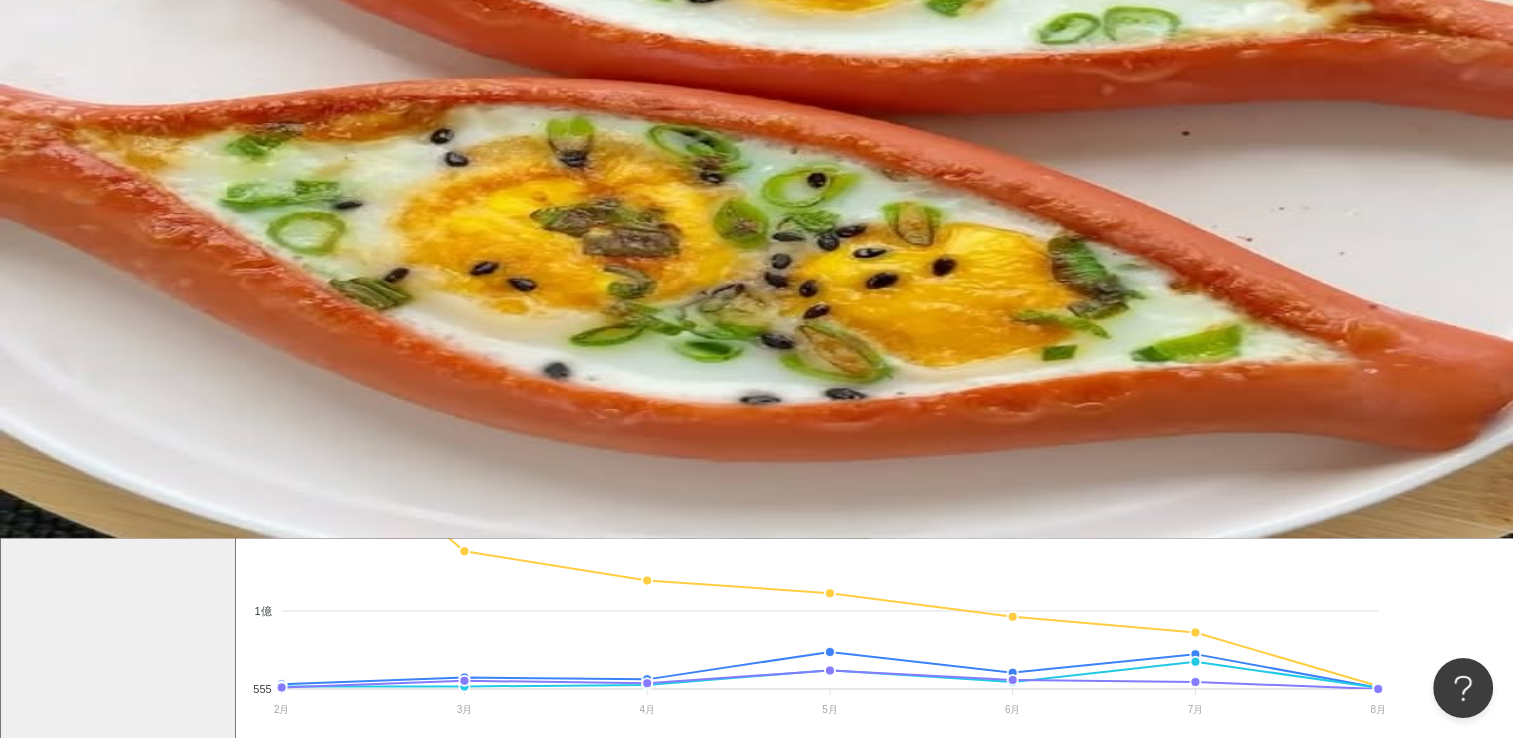click on "關鍵字提及數據" at bounding box center (471, 29) 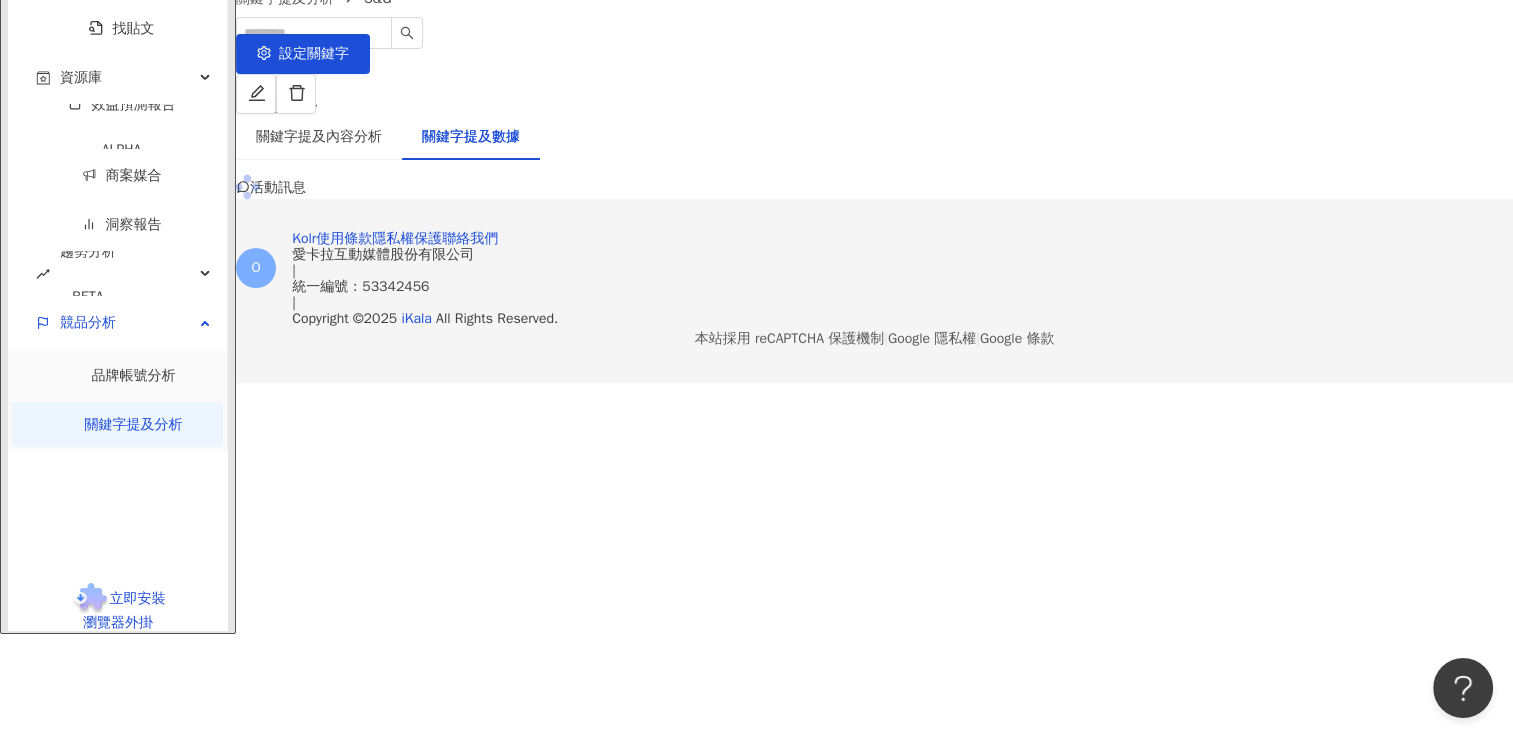 scroll, scrollTop: 0, scrollLeft: 0, axis: both 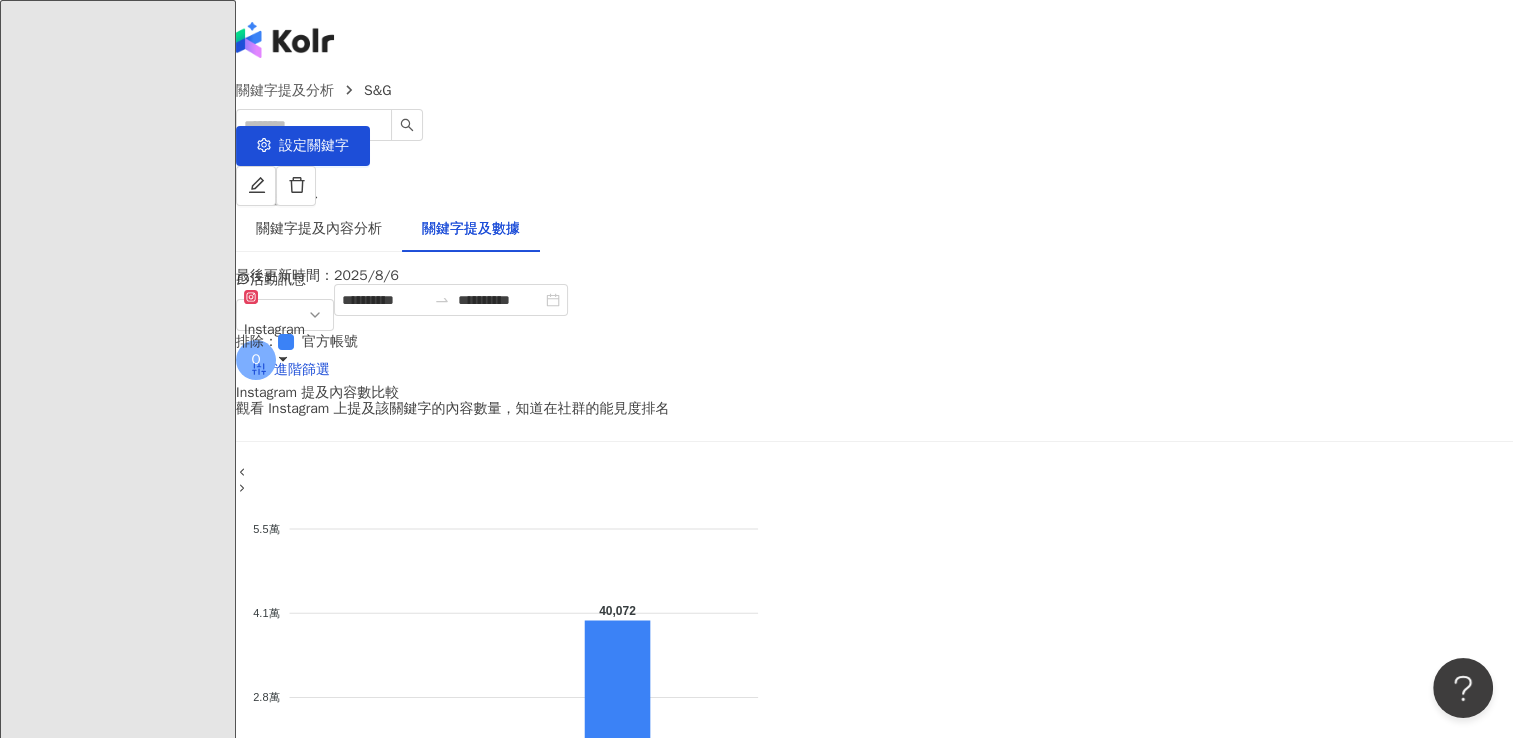 click on "活動訊息" at bounding box center [278, 279] 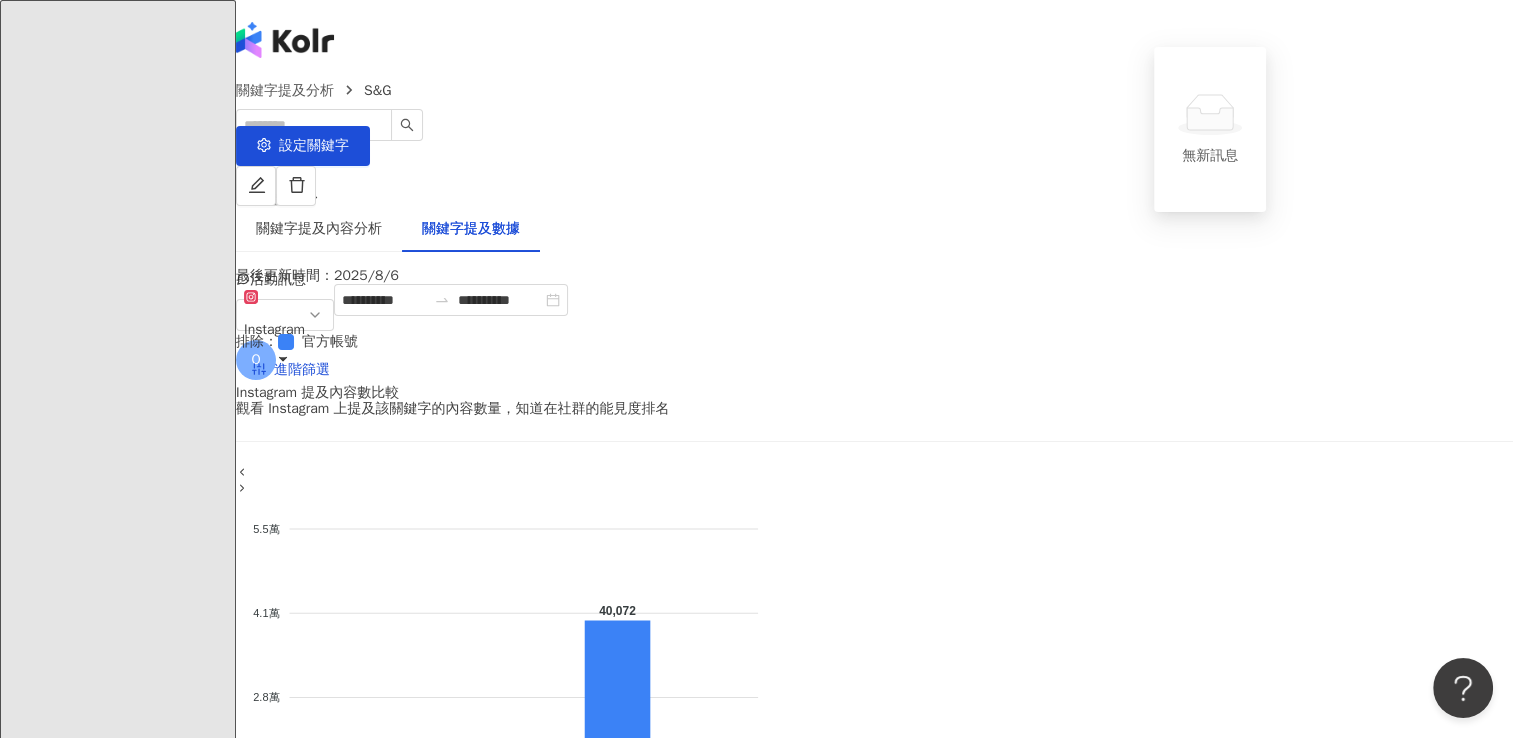 click on "關鍵字提及分析 S&G S&G 設定關鍵字" at bounding box center [874, 143] 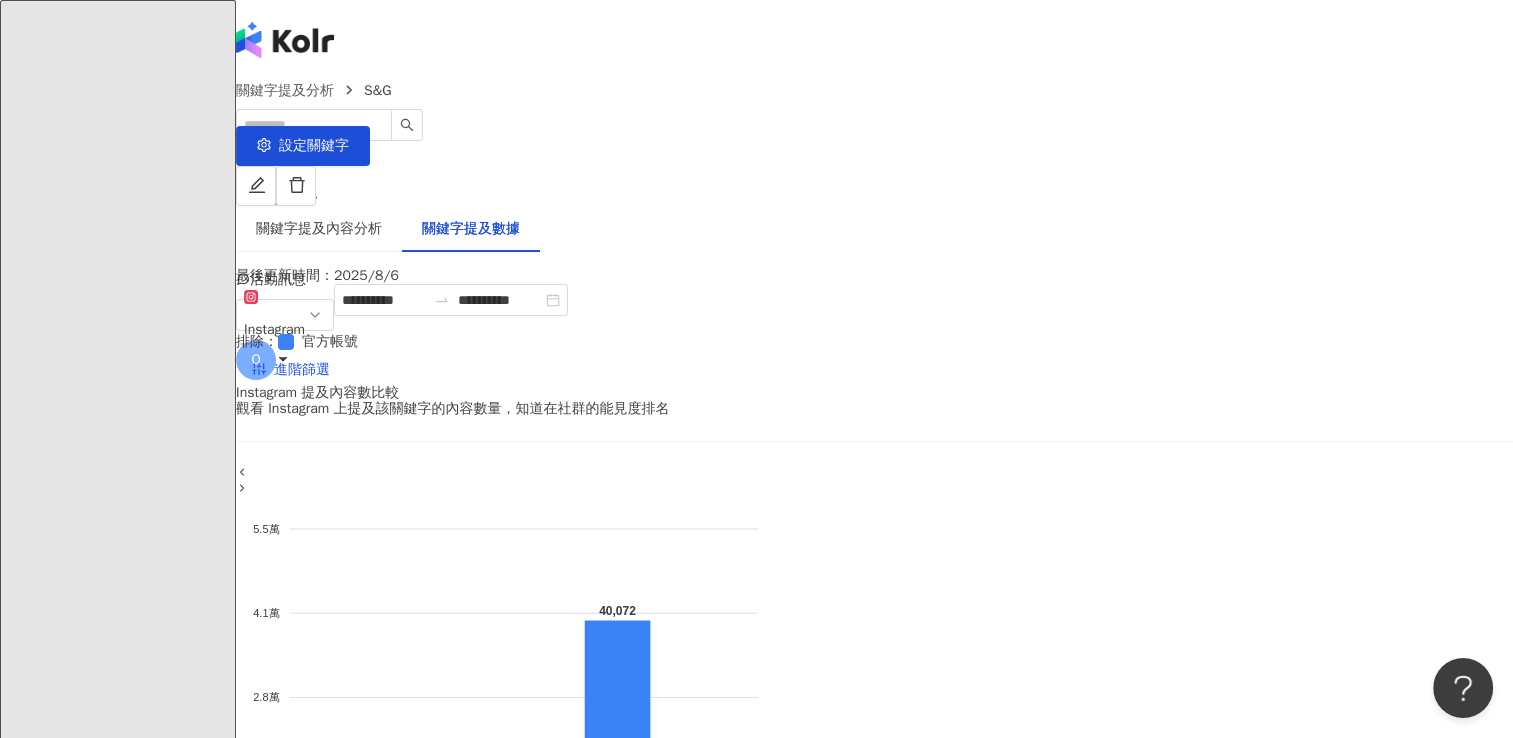 click on "O" at bounding box center [874, 360] 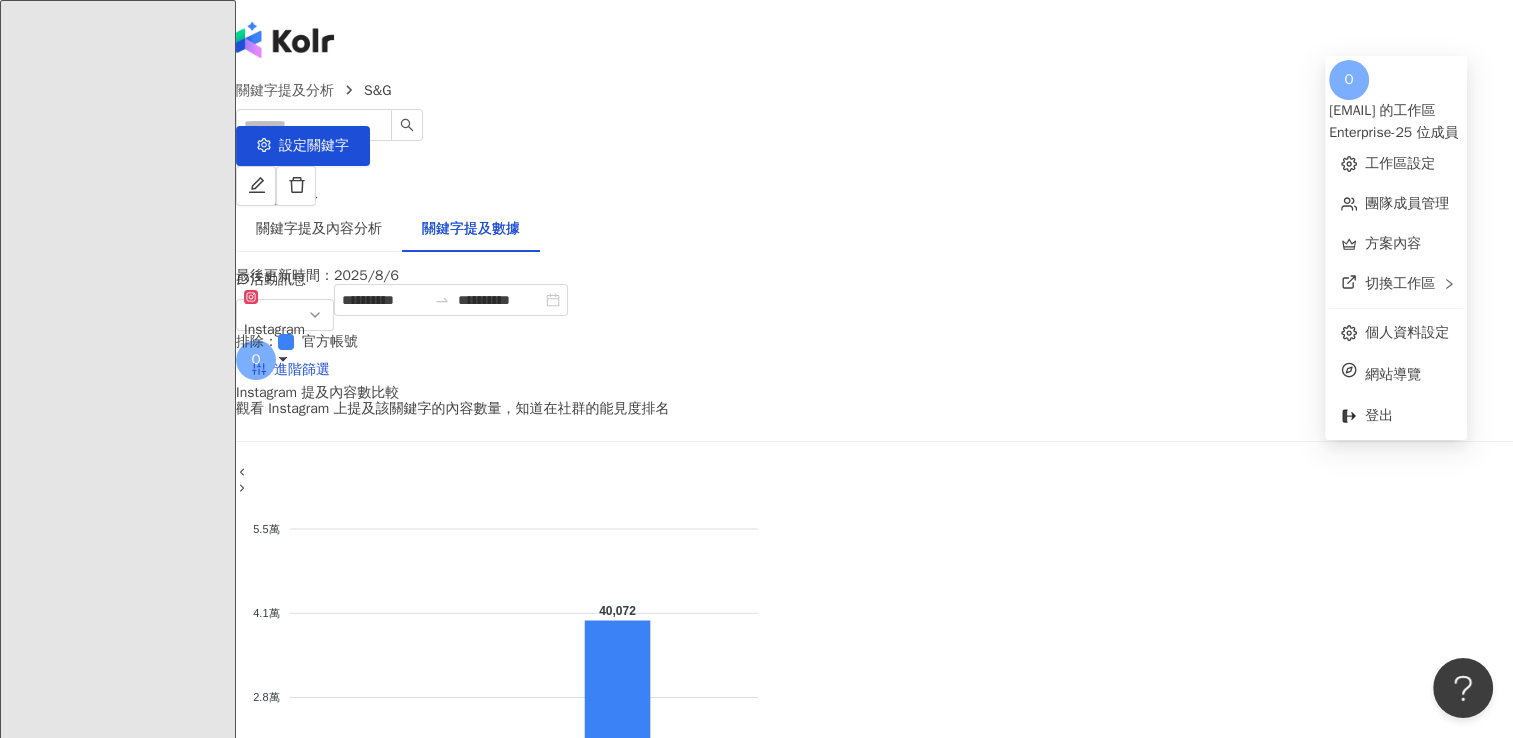 click on "**********" at bounding box center [874, 1198] 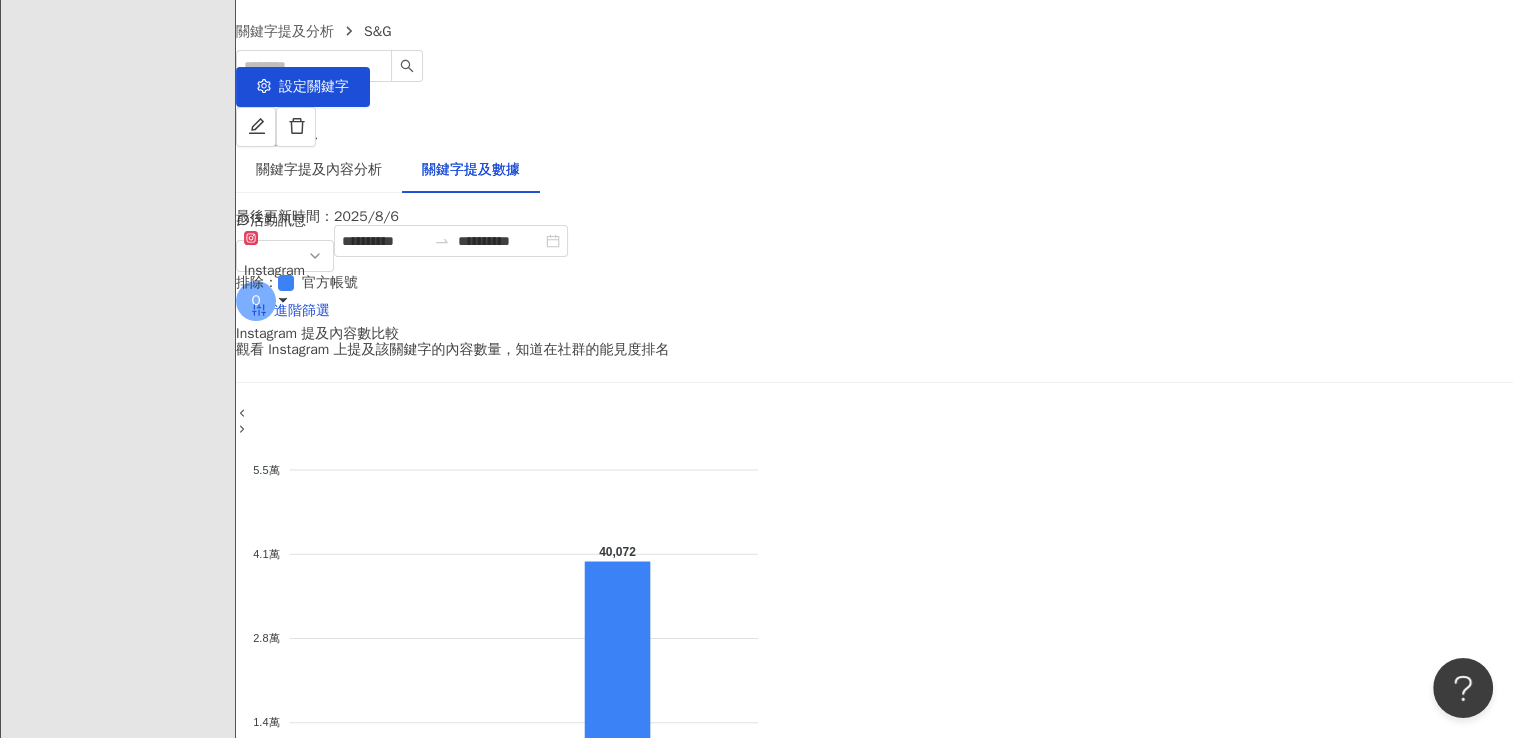 scroll, scrollTop: 0, scrollLeft: 0, axis: both 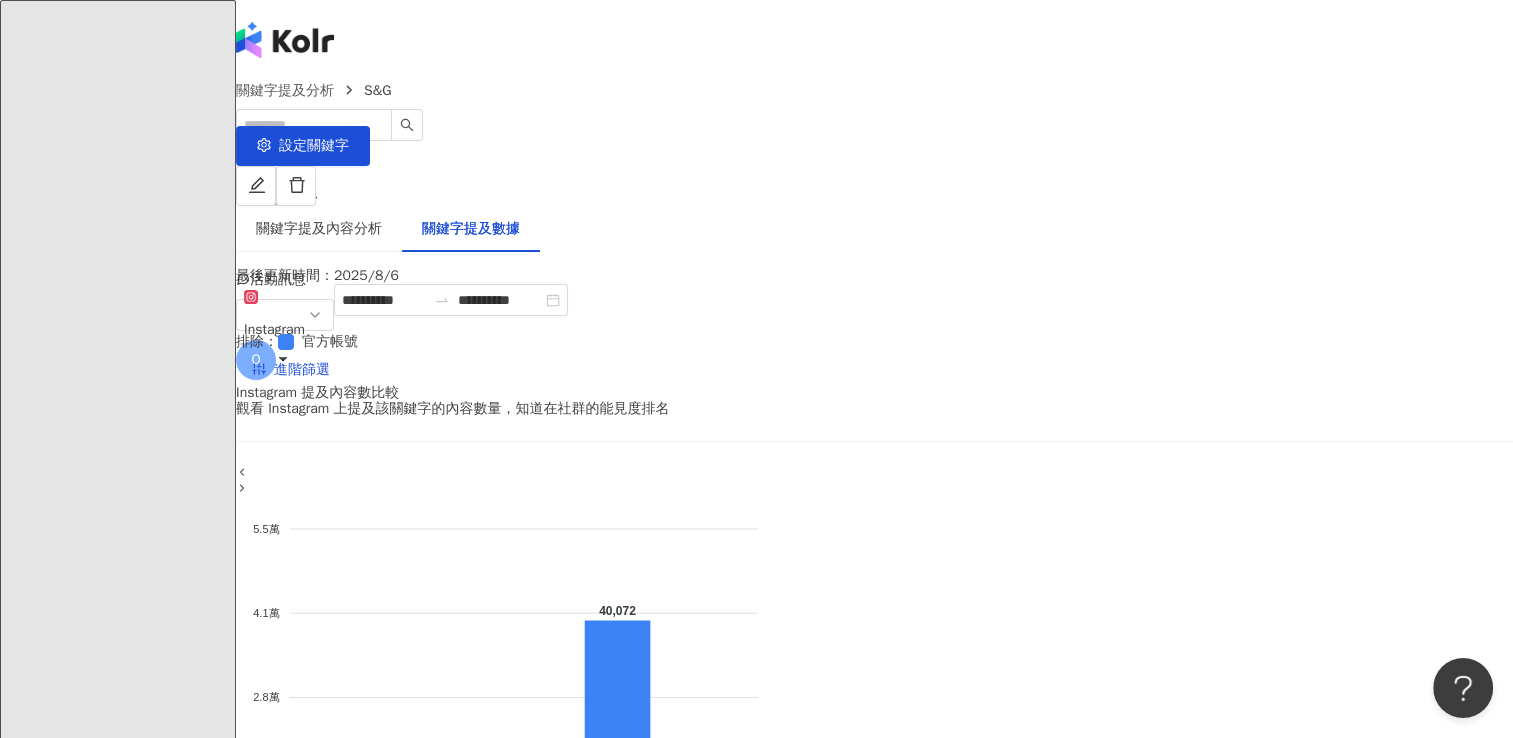 click on "Instagram 提及內容數比較 觀看 Instagram 上提及該關鍵字的內容數量，知道在社群的能見度排名" at bounding box center (874, 401) 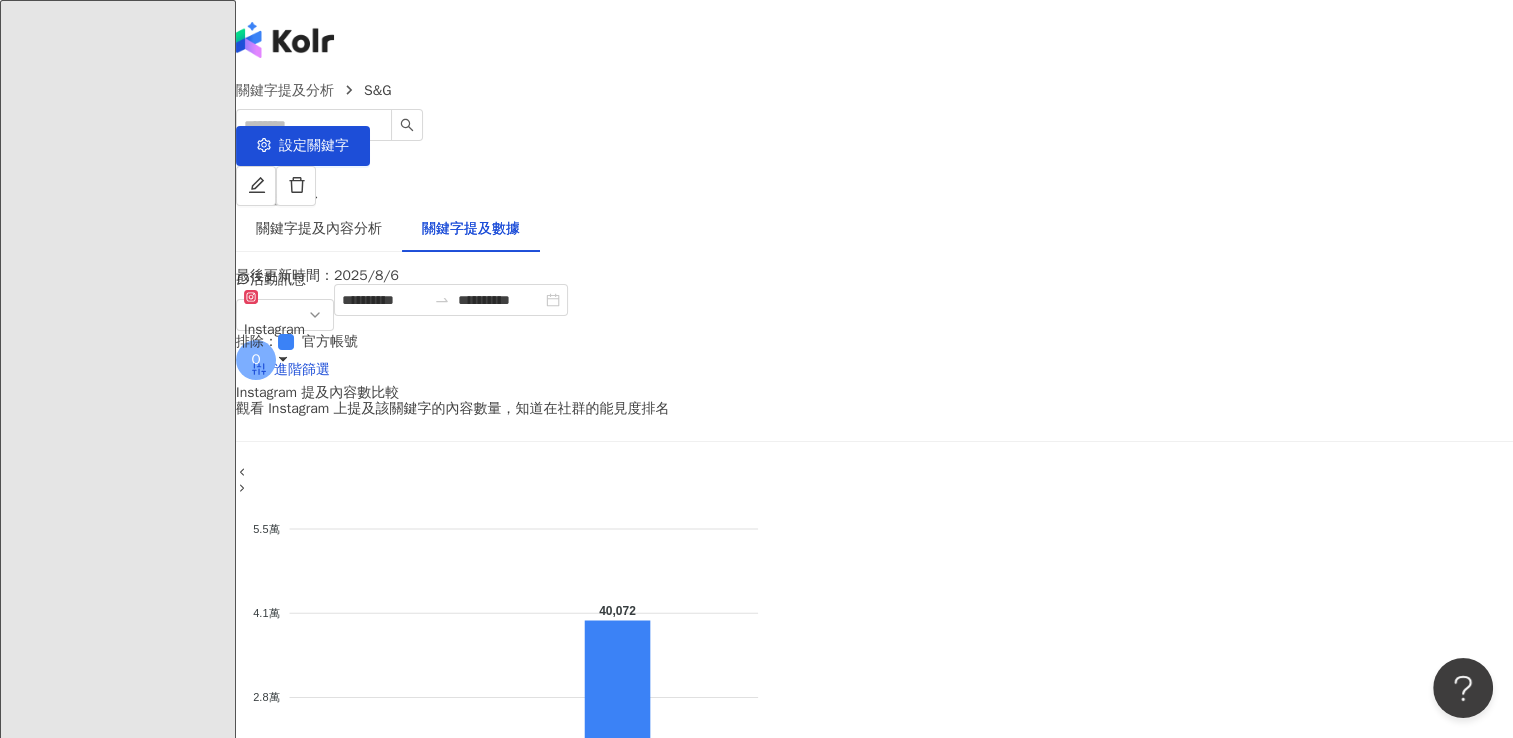 drag, startPoint x: 675, startPoint y: 470, endPoint x: 568, endPoint y: 530, distance: 122.67436 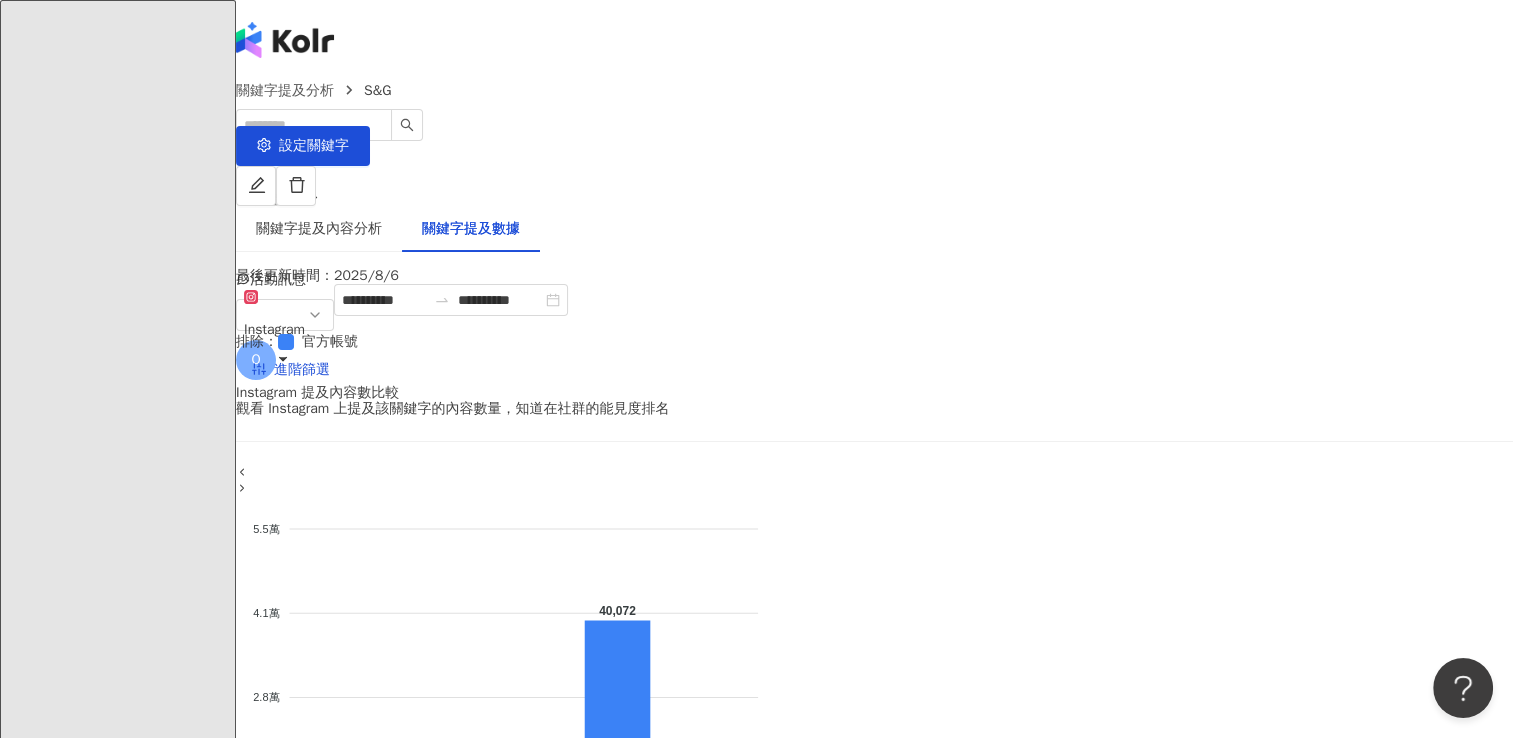 click at bounding box center [874, 482] 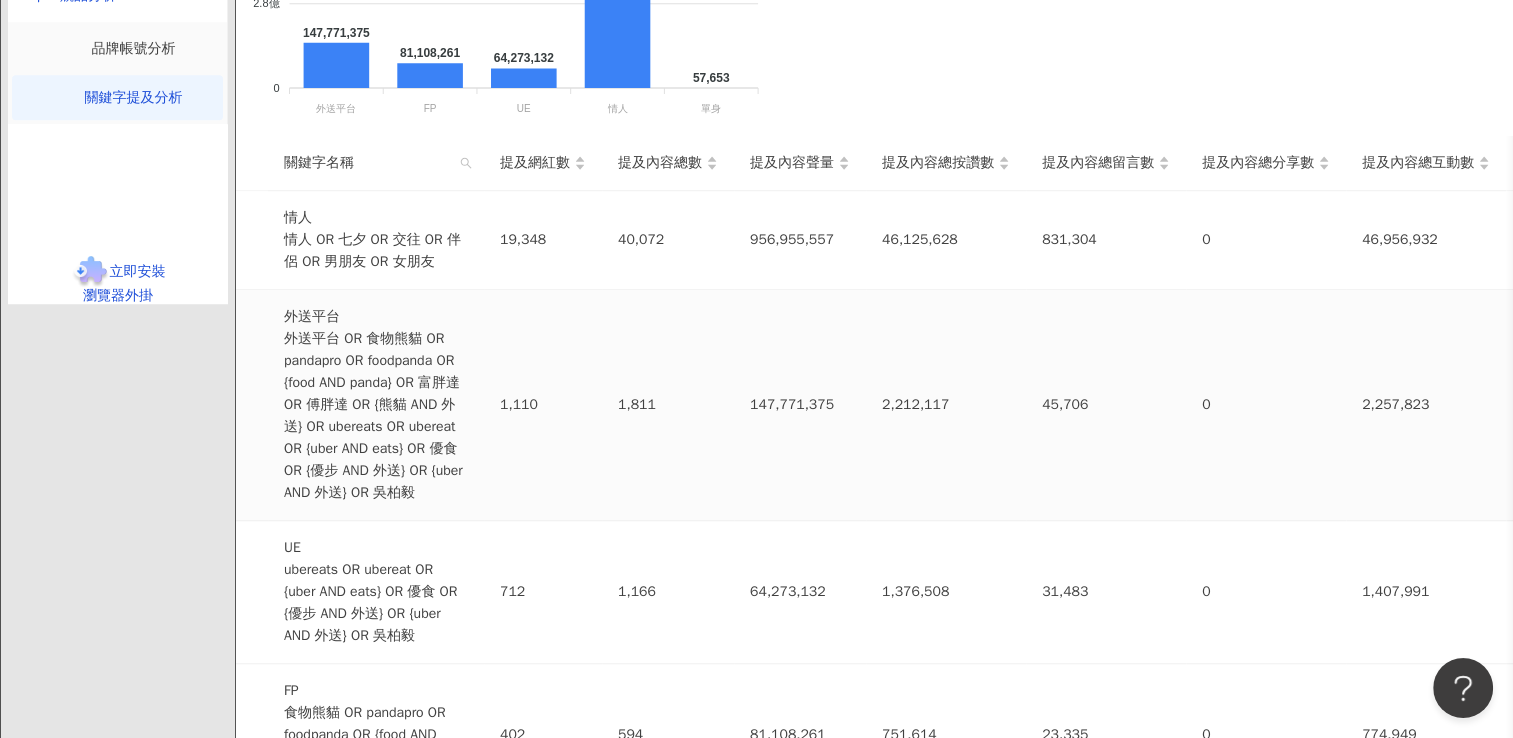 scroll, scrollTop: 1568, scrollLeft: 0, axis: vertical 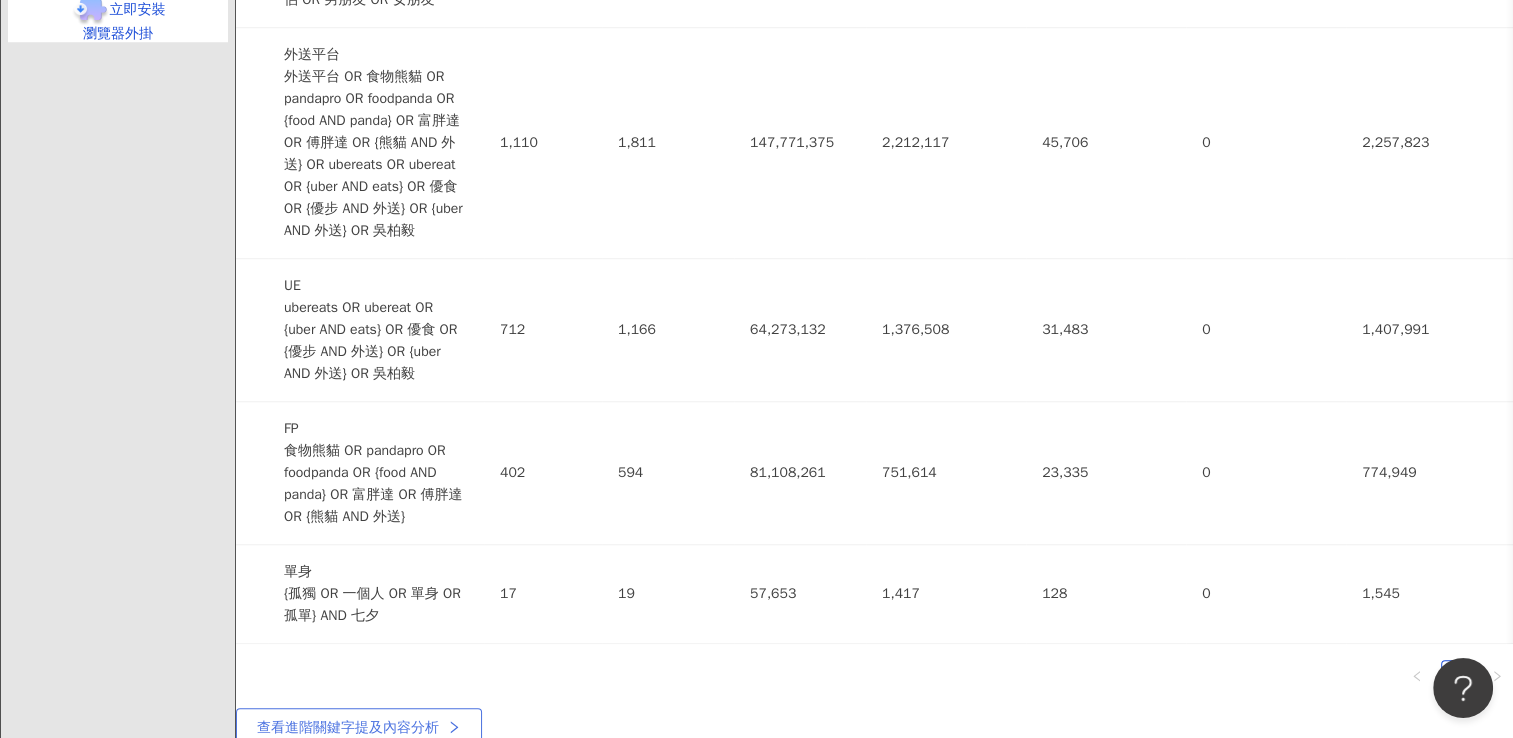 click on "查看進階關鍵字提及內容分析" at bounding box center (359, 728) 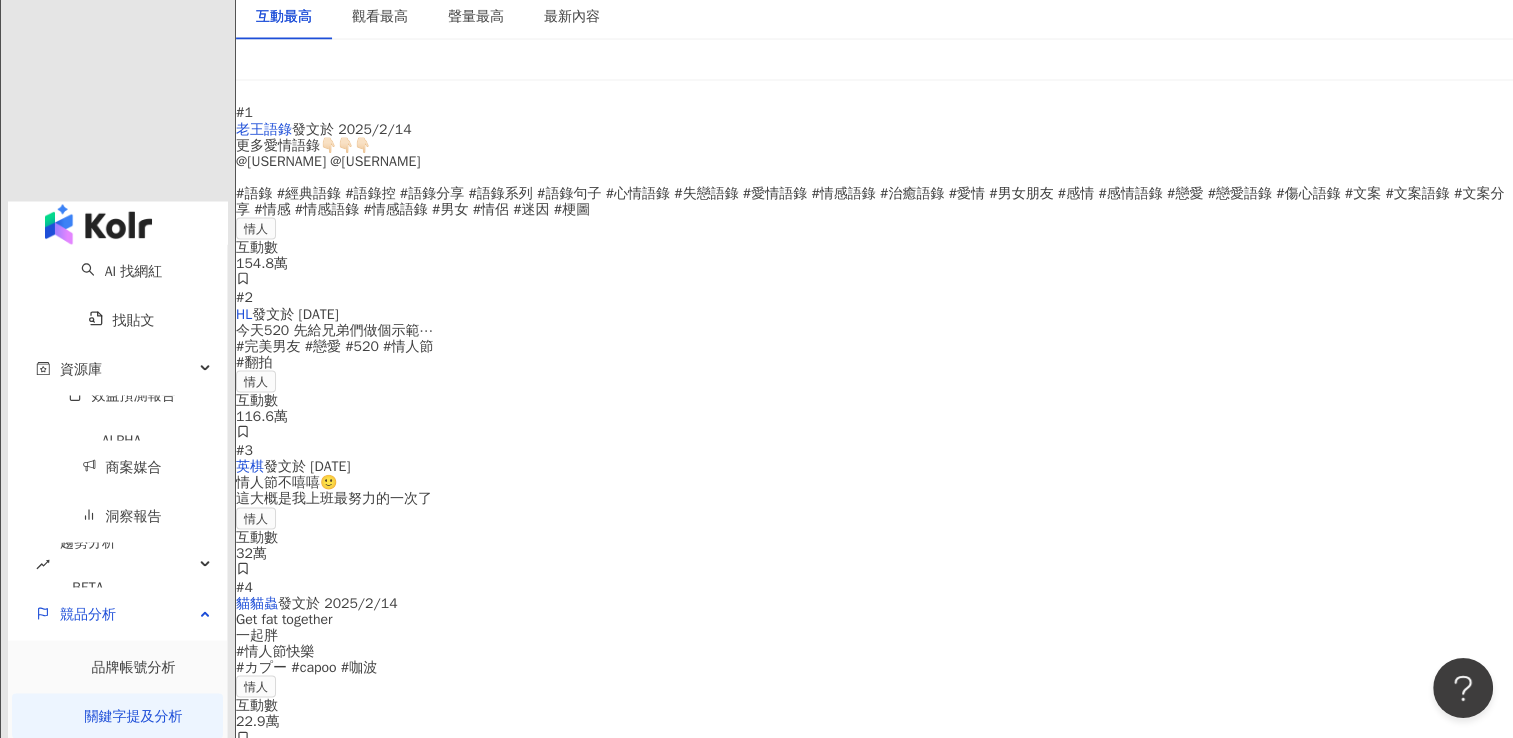 scroll, scrollTop: 3600, scrollLeft: 0, axis: vertical 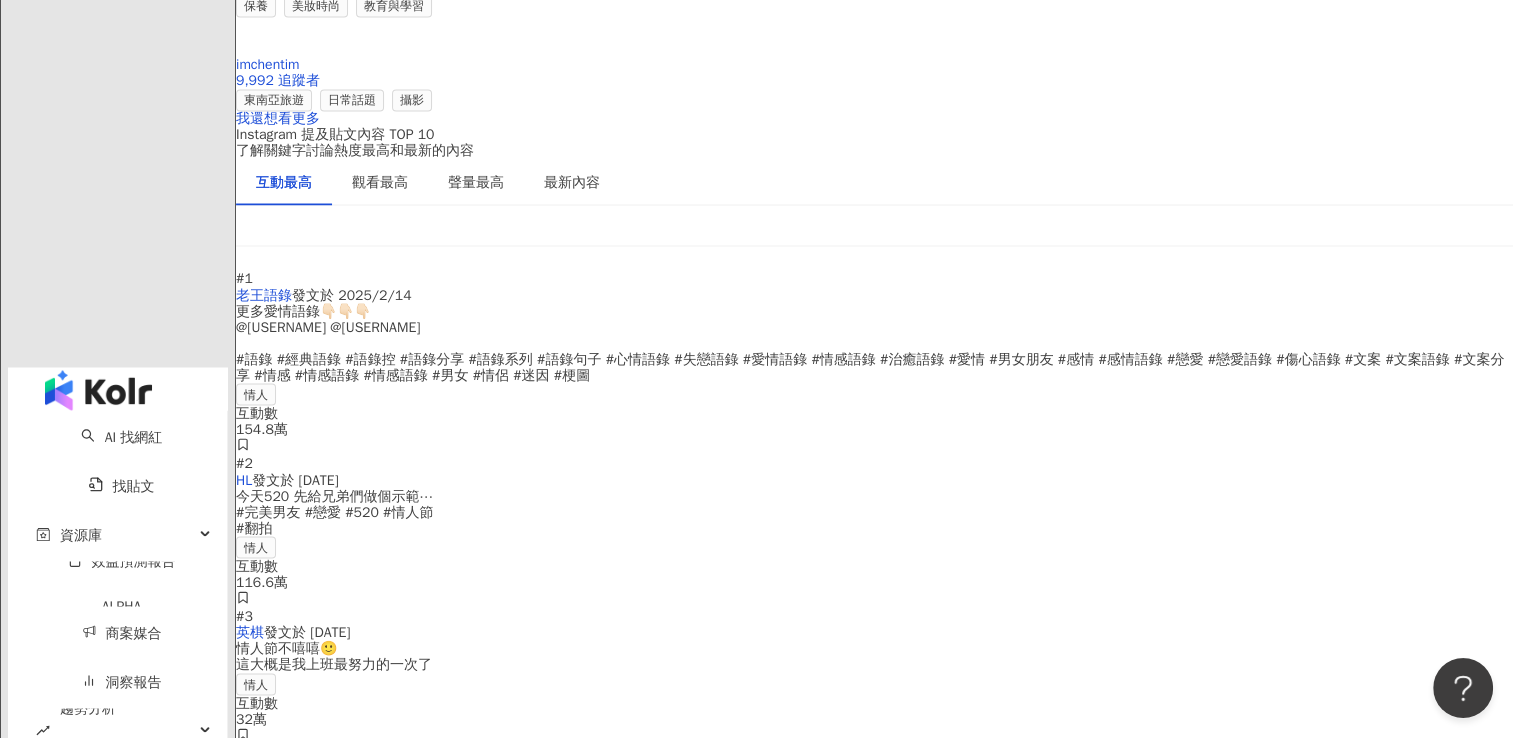 click on "Instagram 的 Hashtag 分析 根據文字雲找出與關鍵字相關，且討論度較高的詞彙" at bounding box center (874, 3182) 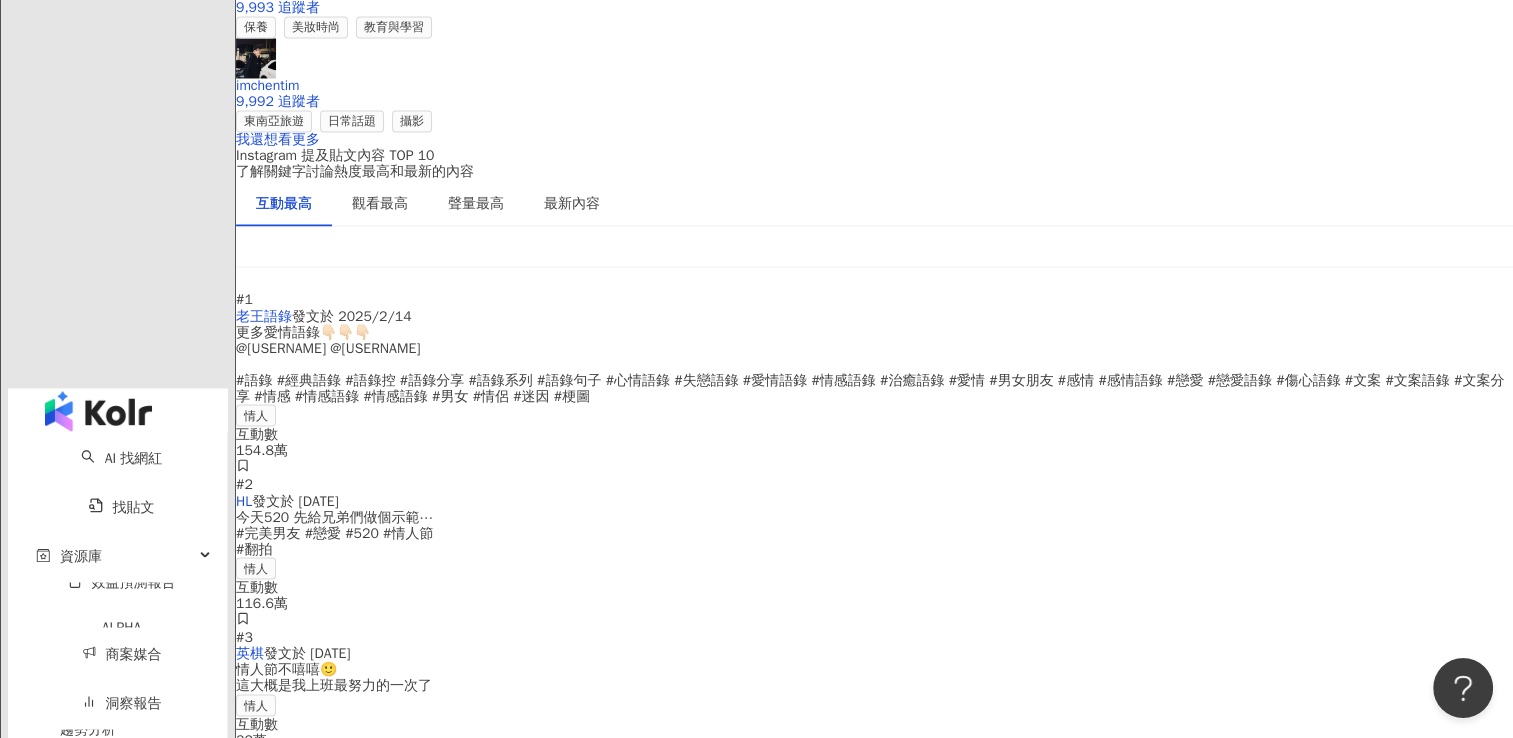 scroll, scrollTop: 3516, scrollLeft: 0, axis: vertical 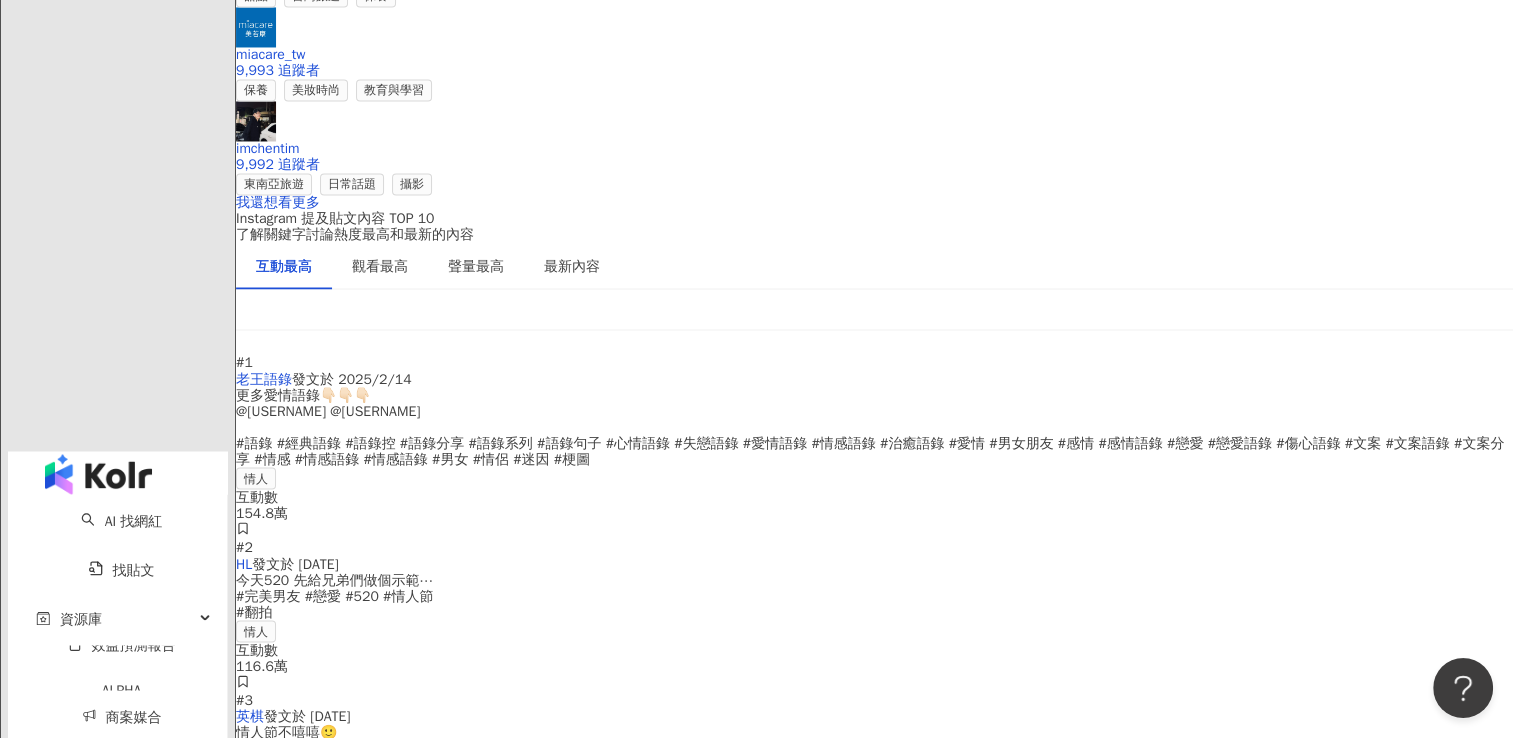 drag, startPoint x: 676, startPoint y: 405, endPoint x: 1229, endPoint y: 405, distance: 553 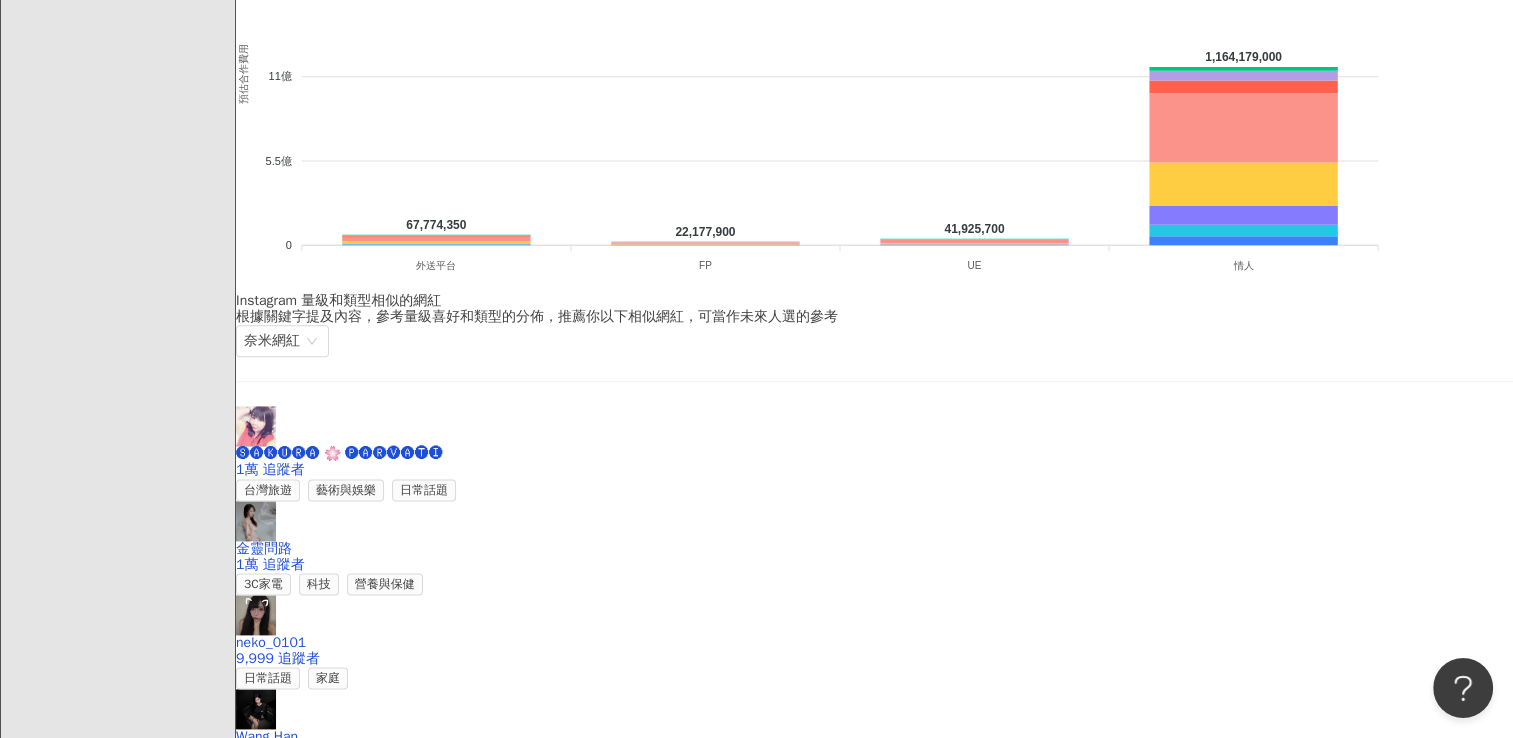 scroll, scrollTop: 2616, scrollLeft: 0, axis: vertical 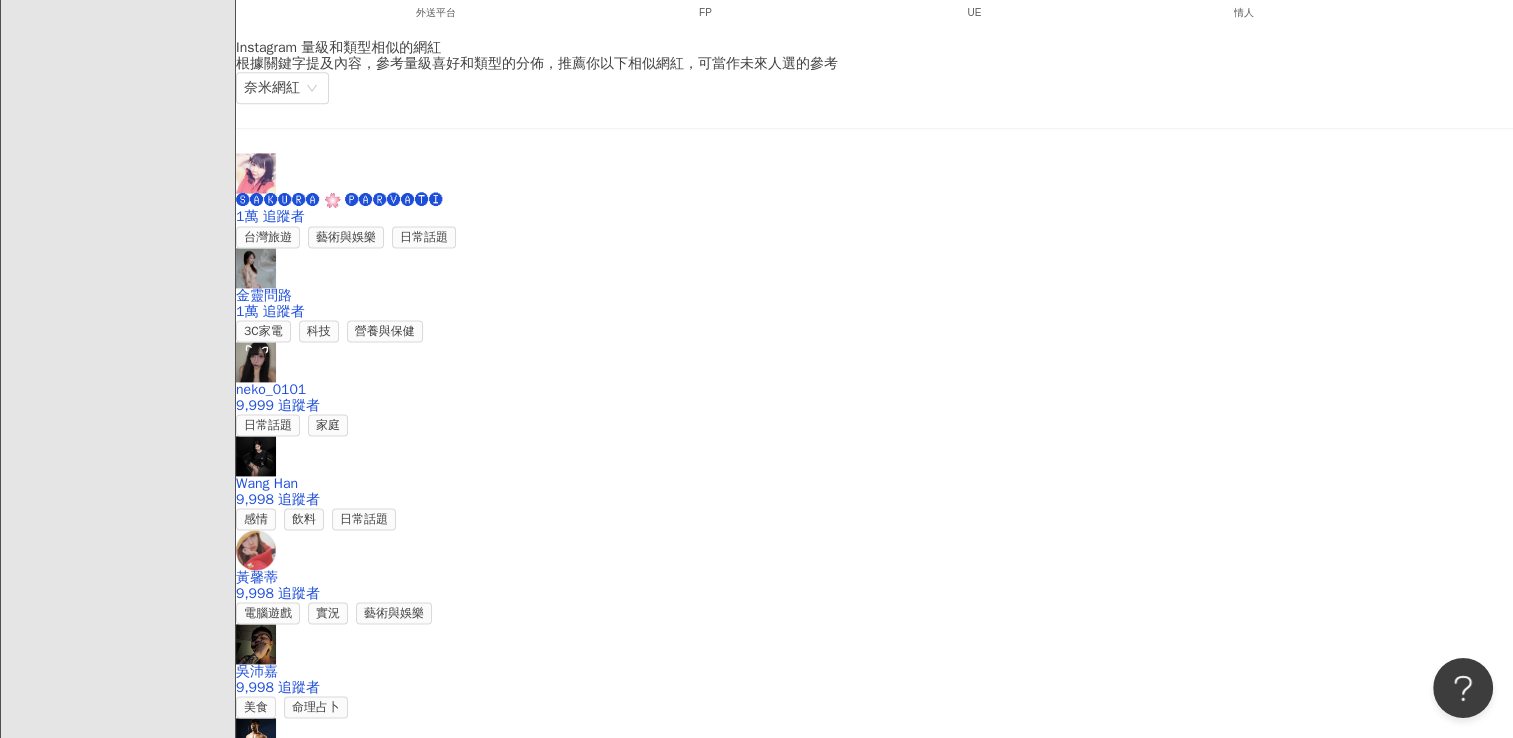 click on "我還想看更多" at bounding box center [278, 1102] 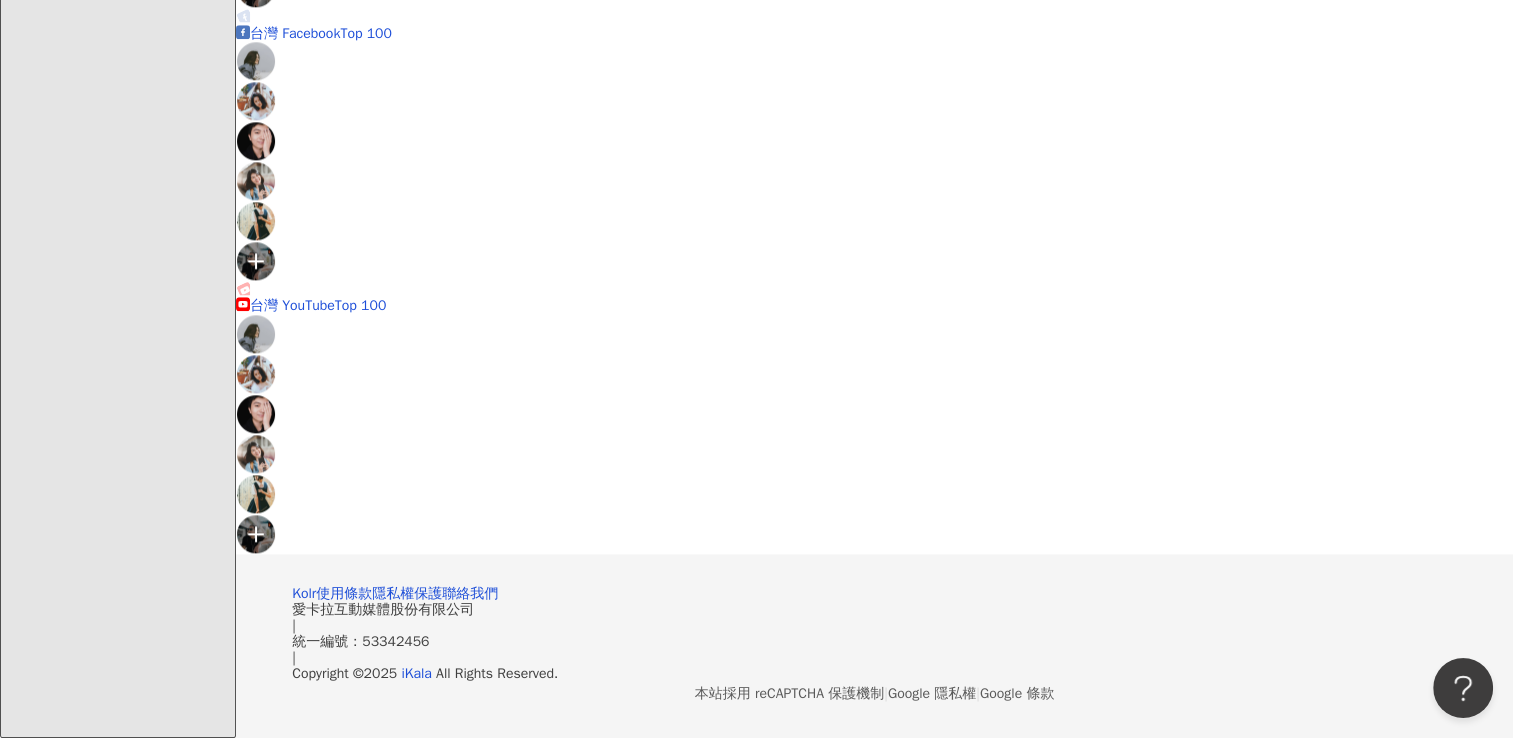 scroll, scrollTop: 0, scrollLeft: 0, axis: both 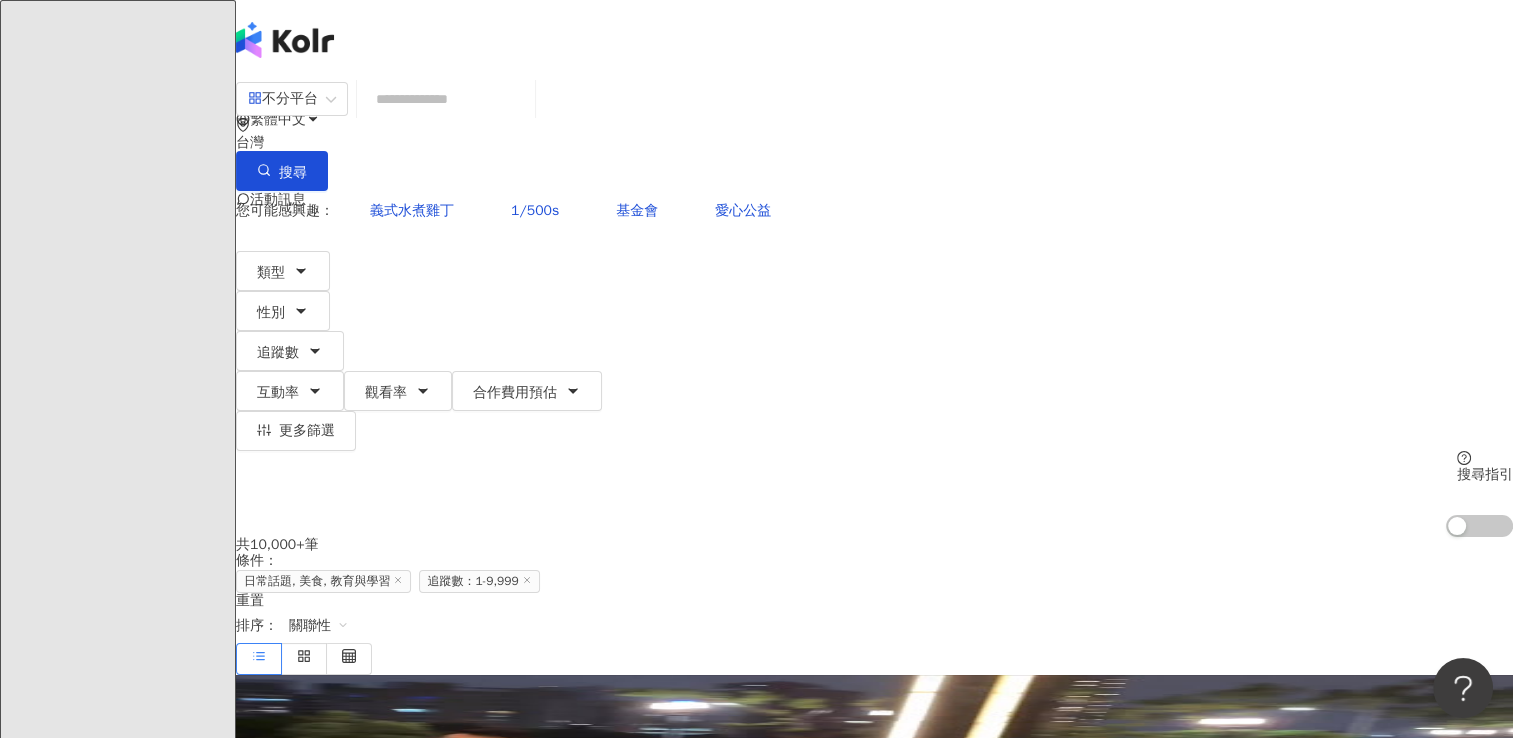 click on "競品分析" at bounding box center [117, 3604] 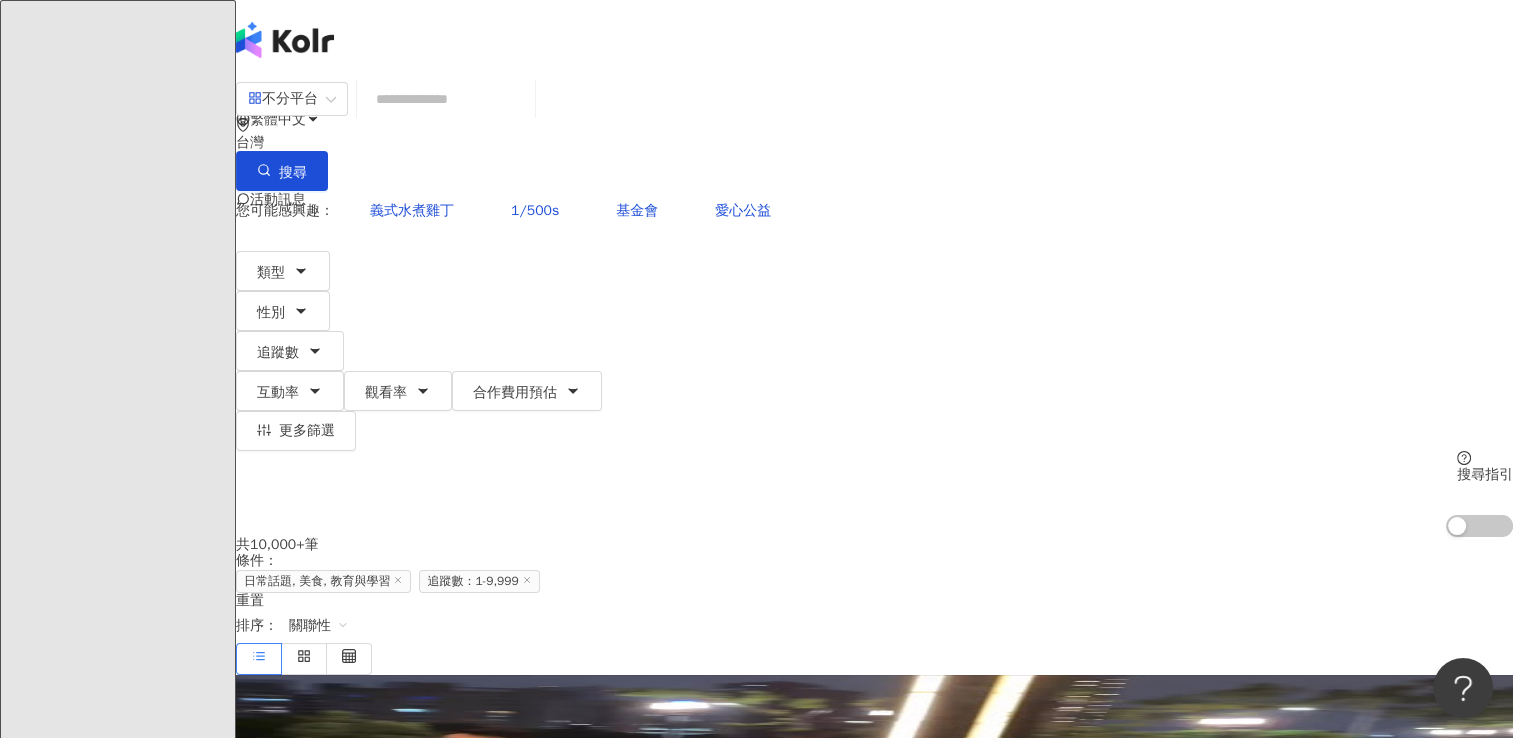 click on "關鍵字提及分析" at bounding box center [134, 3655] 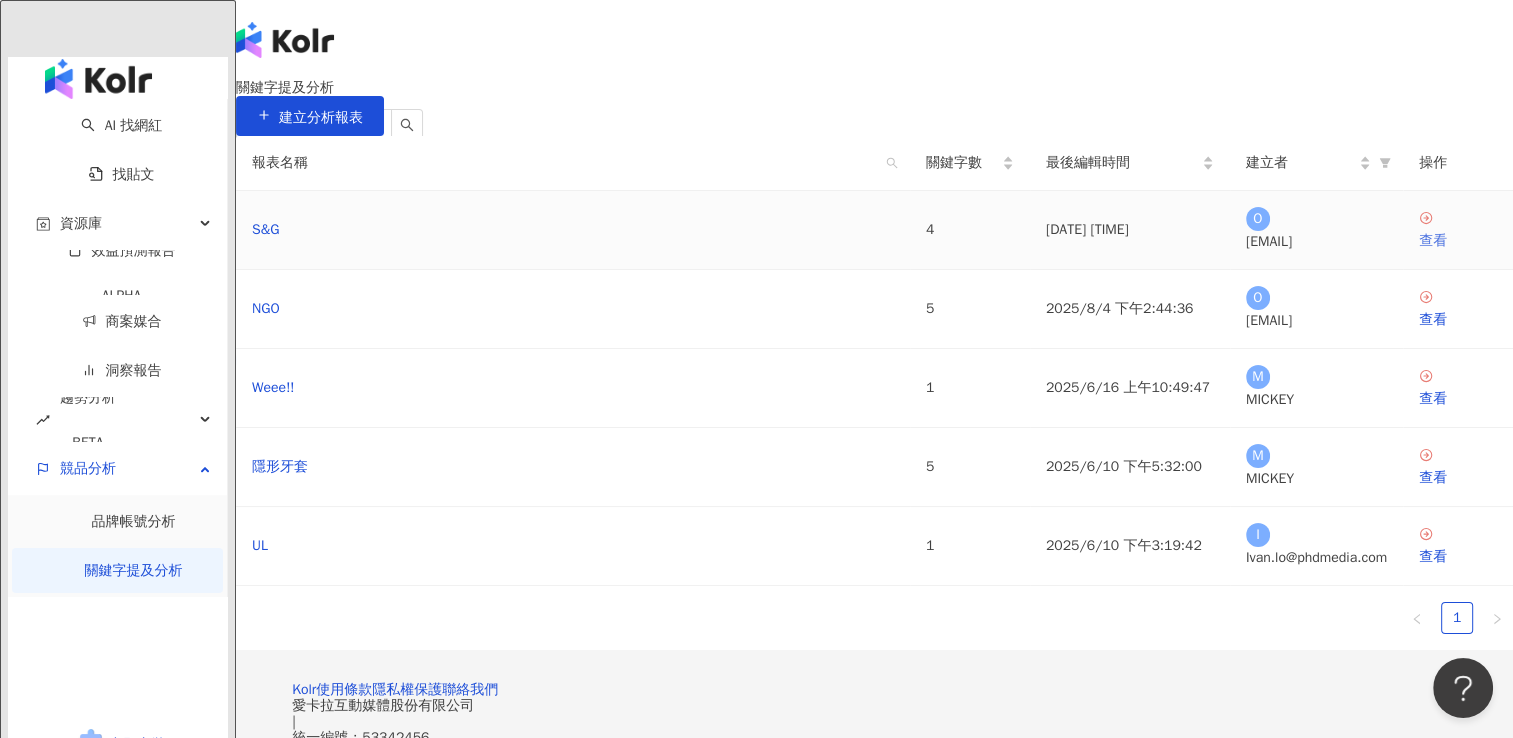click on "查看" at bounding box center (1458, 241) 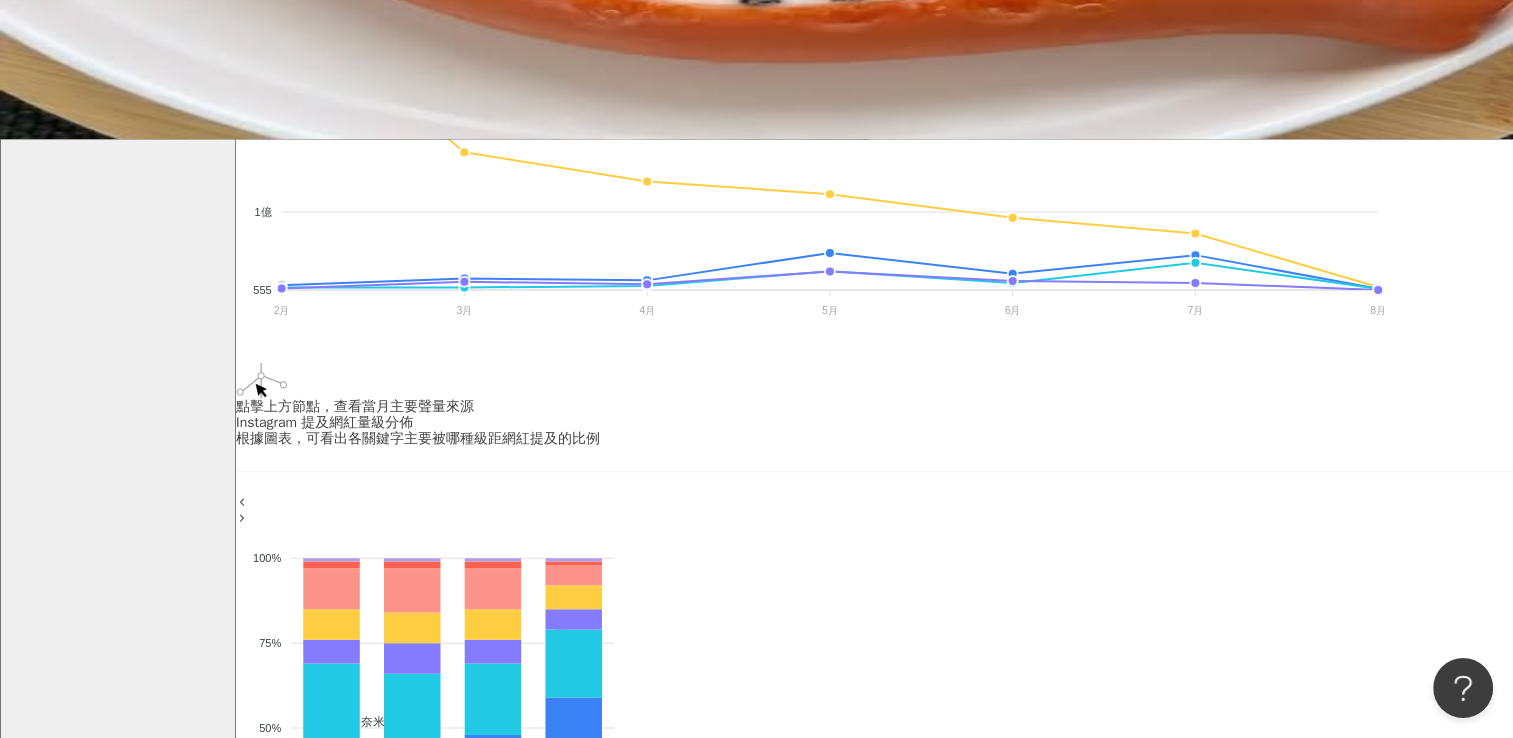 scroll, scrollTop: 600, scrollLeft: 0, axis: vertical 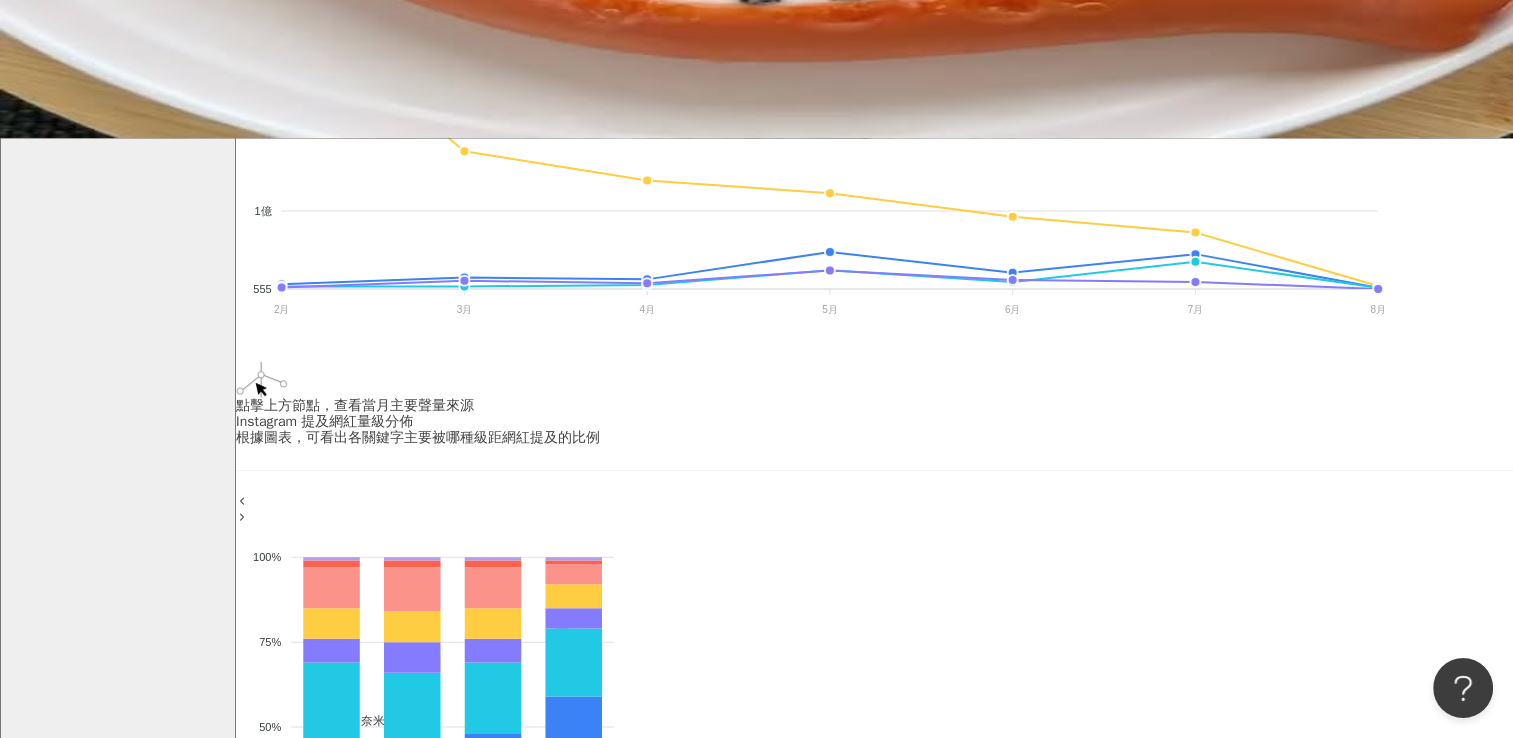 click on "點擊上方節點，查看當月主要聲量來源" at bounding box center (874, 388) 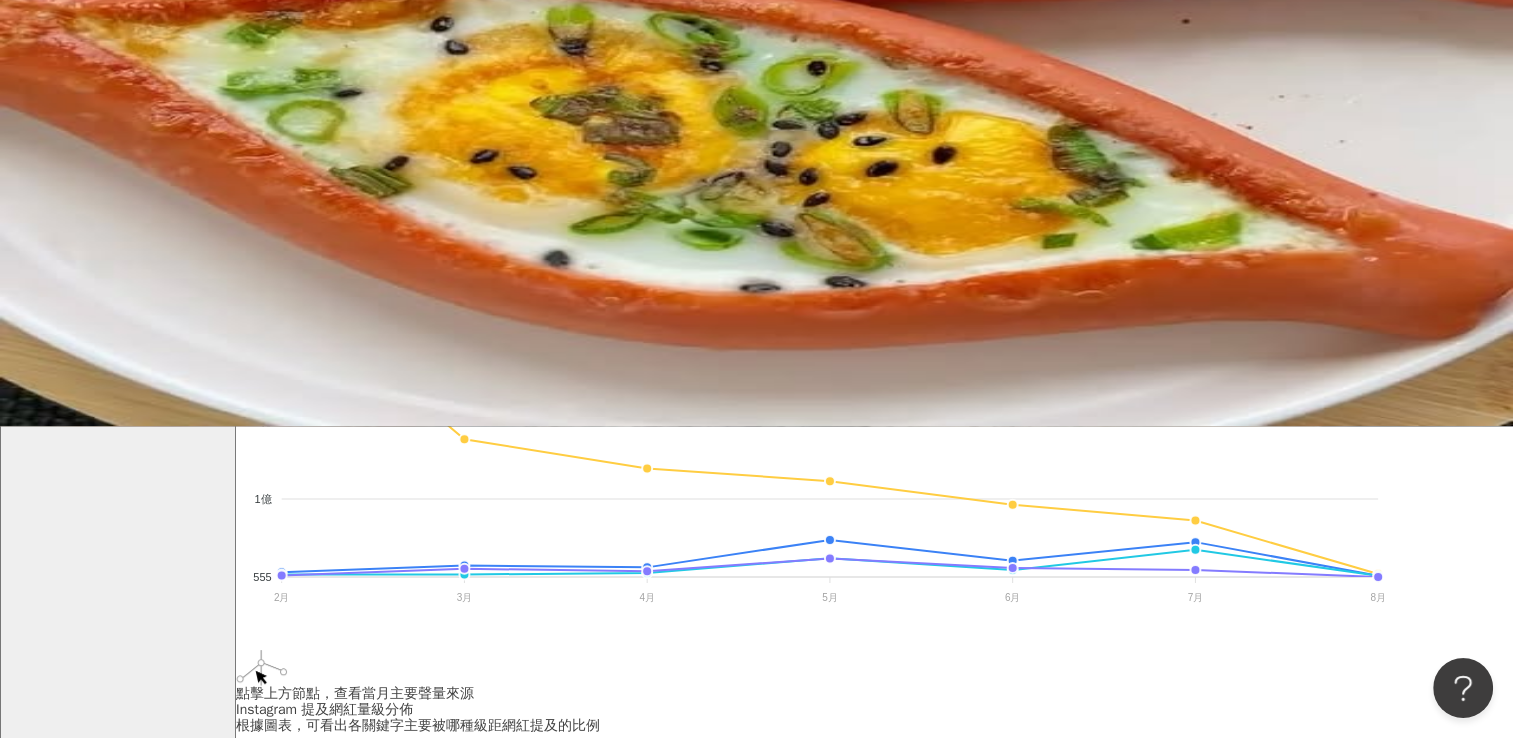 scroll, scrollTop: 200, scrollLeft: 0, axis: vertical 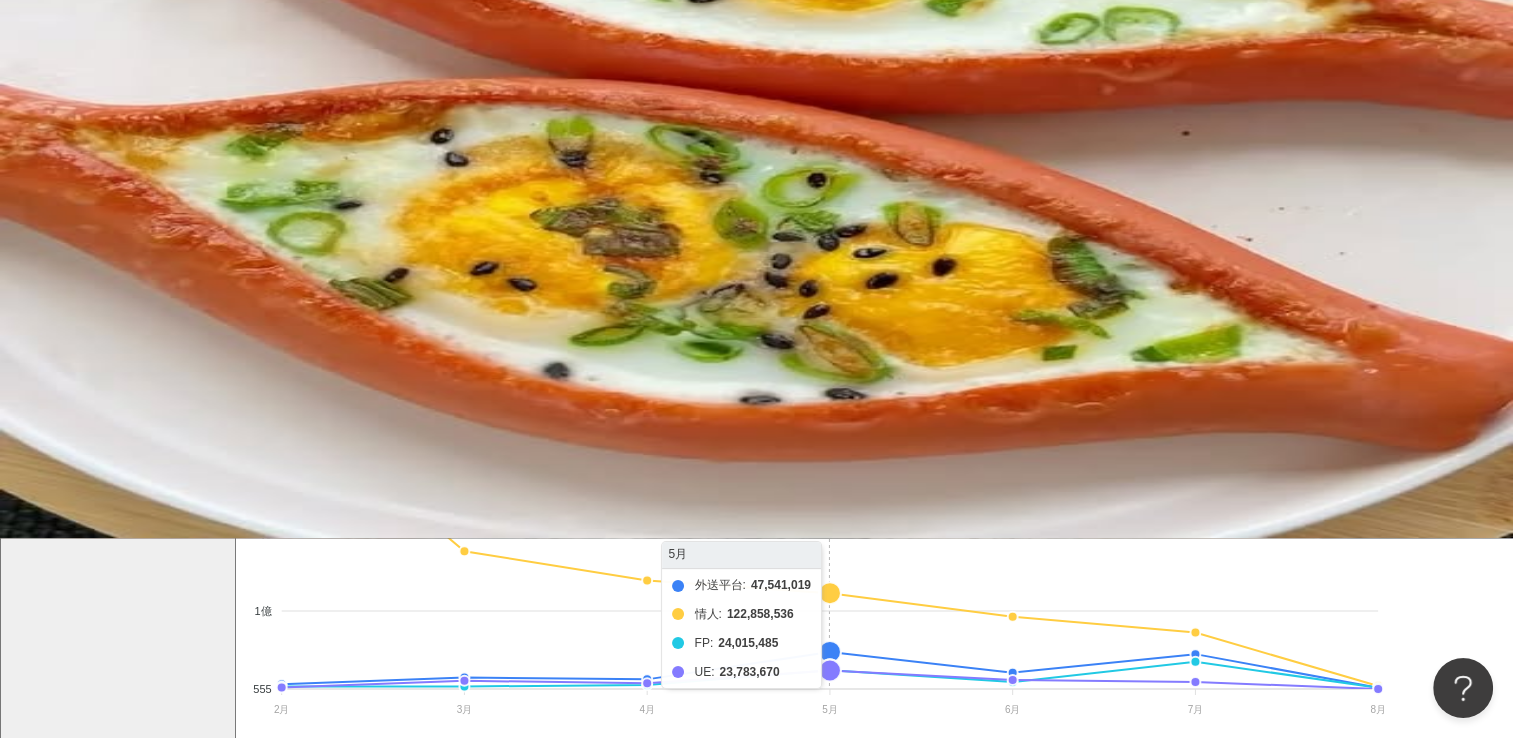 click on "外送平台 情人 FP UE" 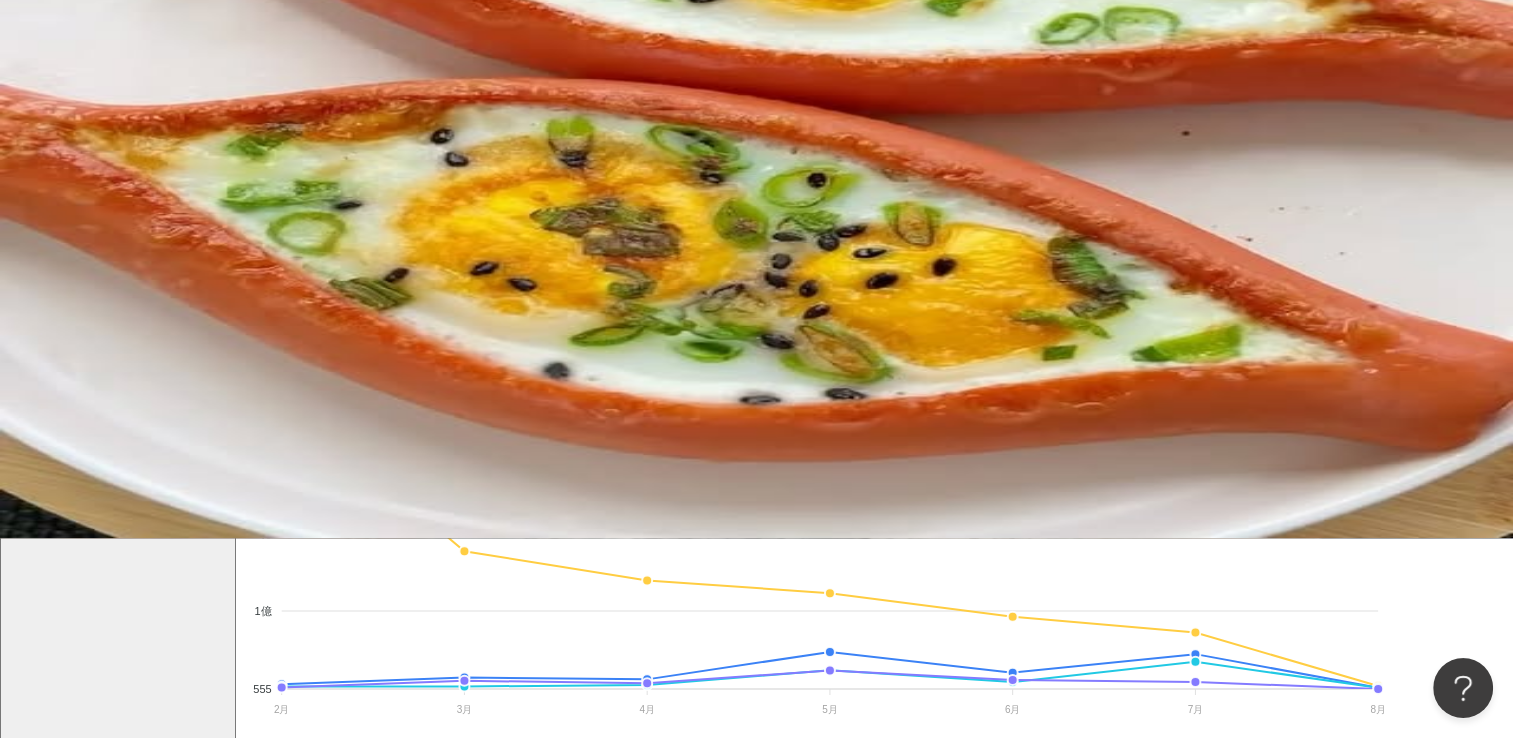 click on "**********" at bounding box center (874, 4169) 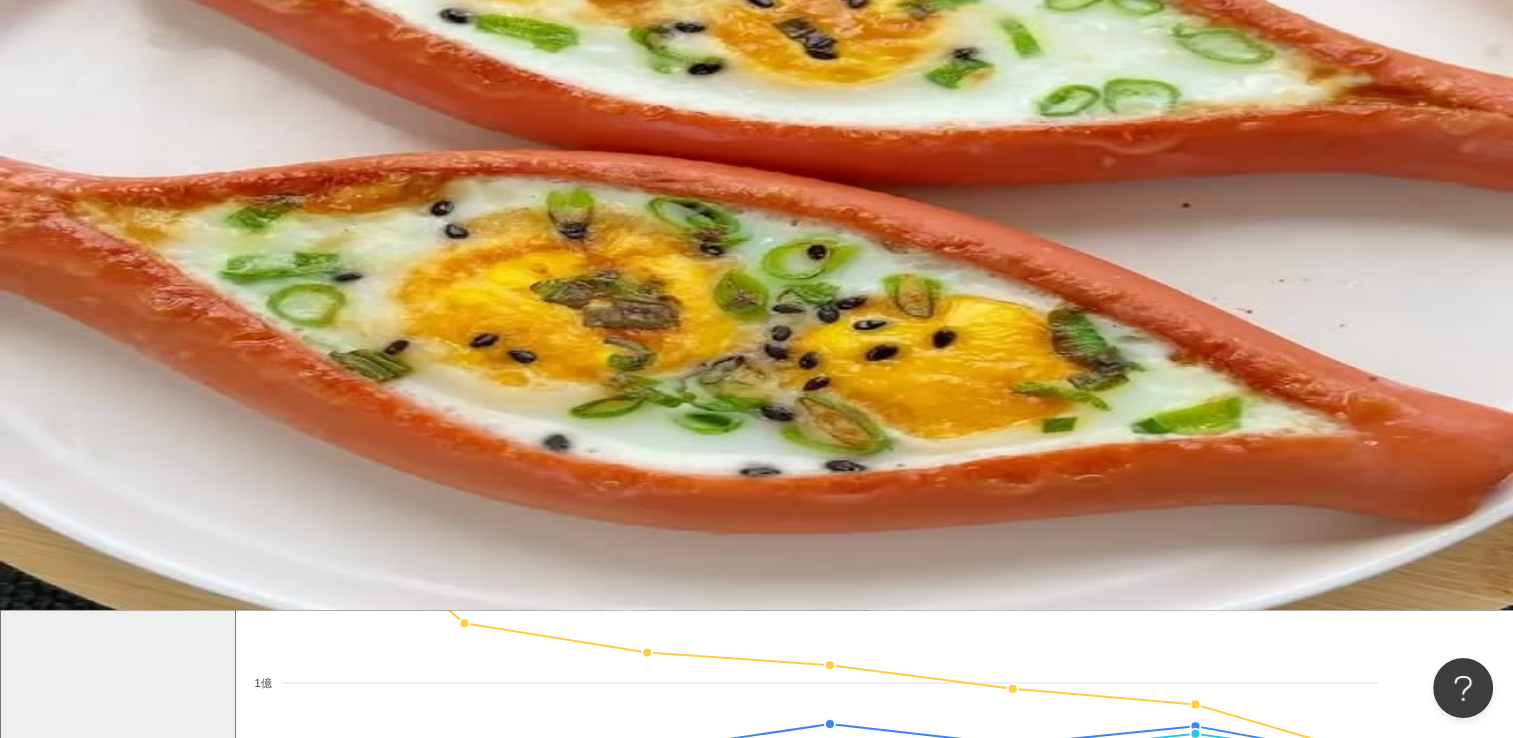 scroll, scrollTop: 0, scrollLeft: 0, axis: both 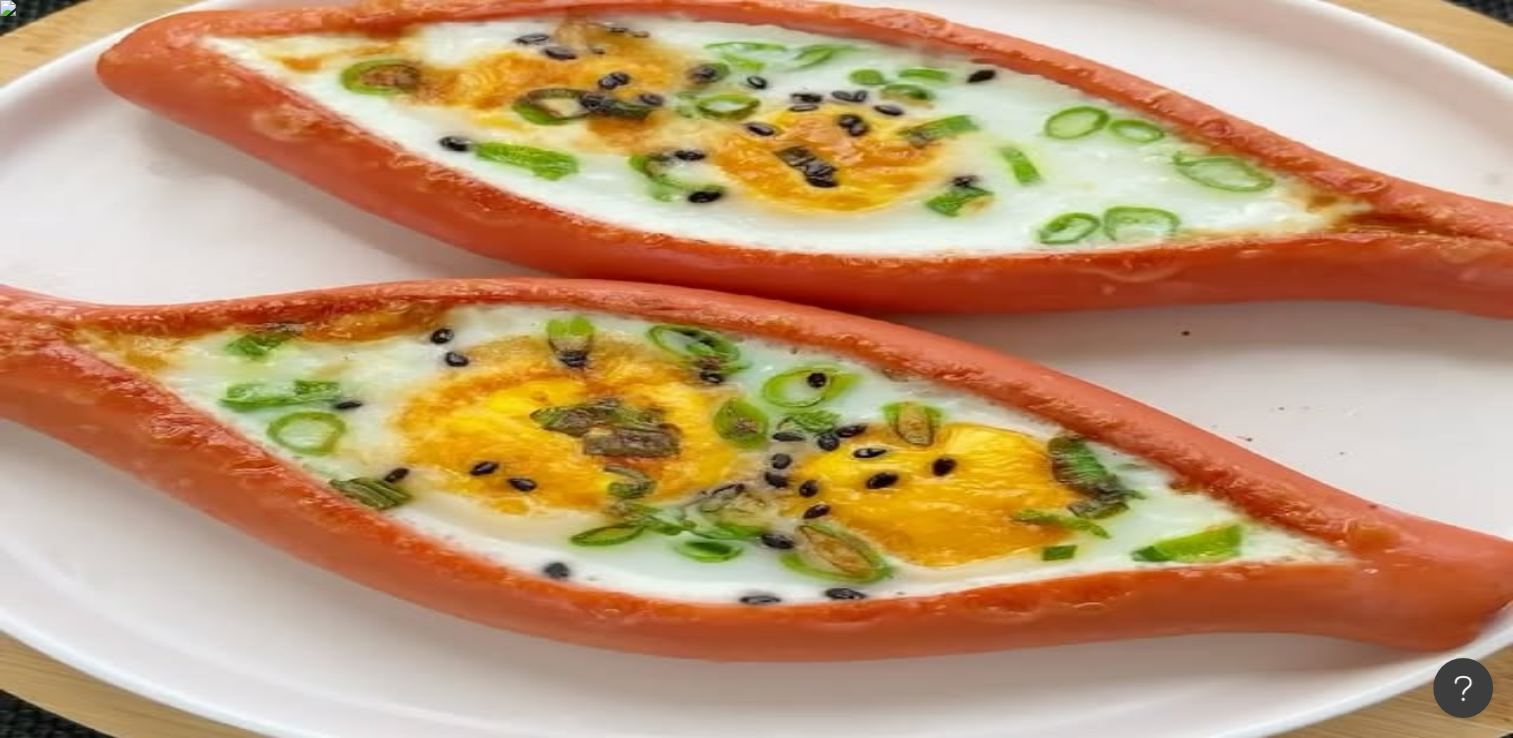 click on "繁體中文" at bounding box center (278, 199) 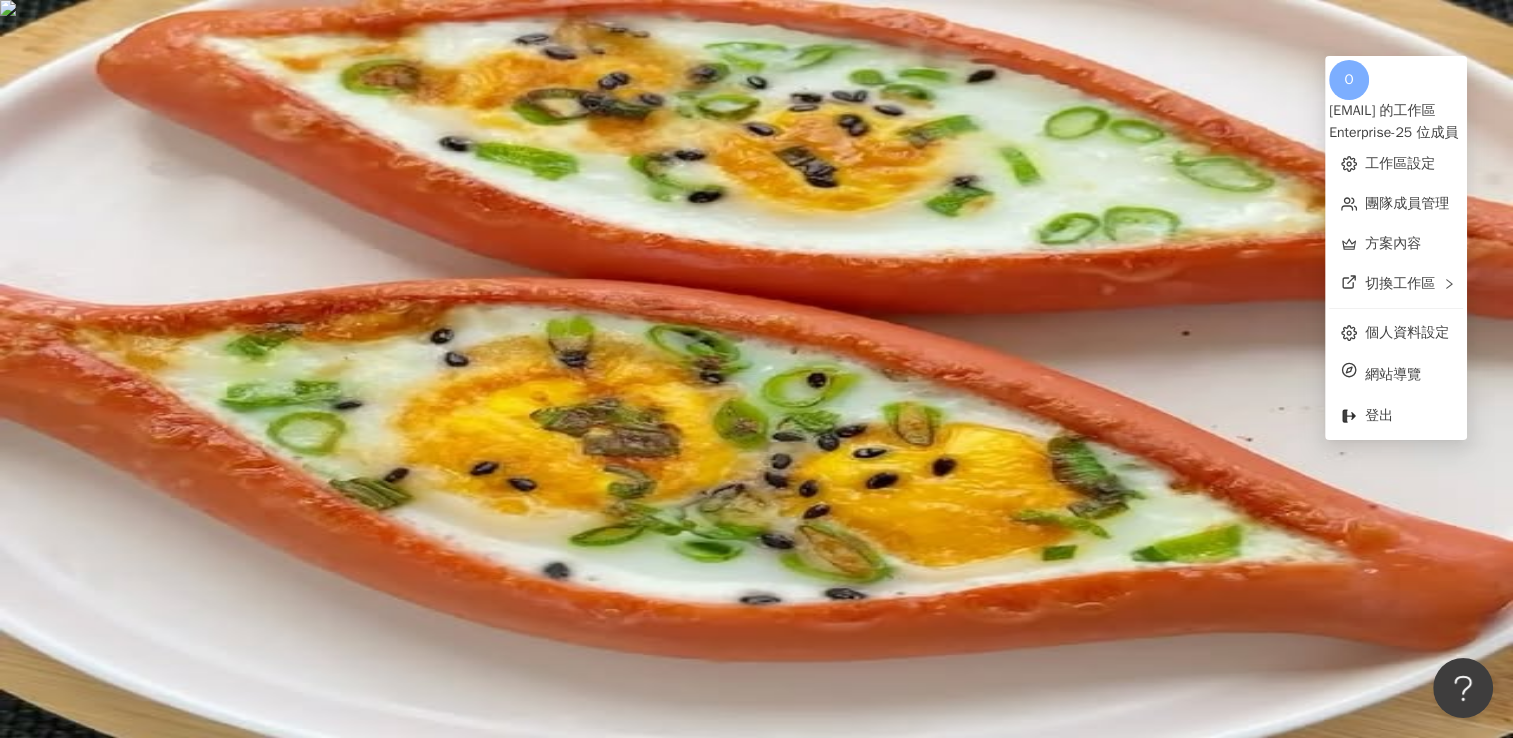 click on "**********" at bounding box center (874, 4369) 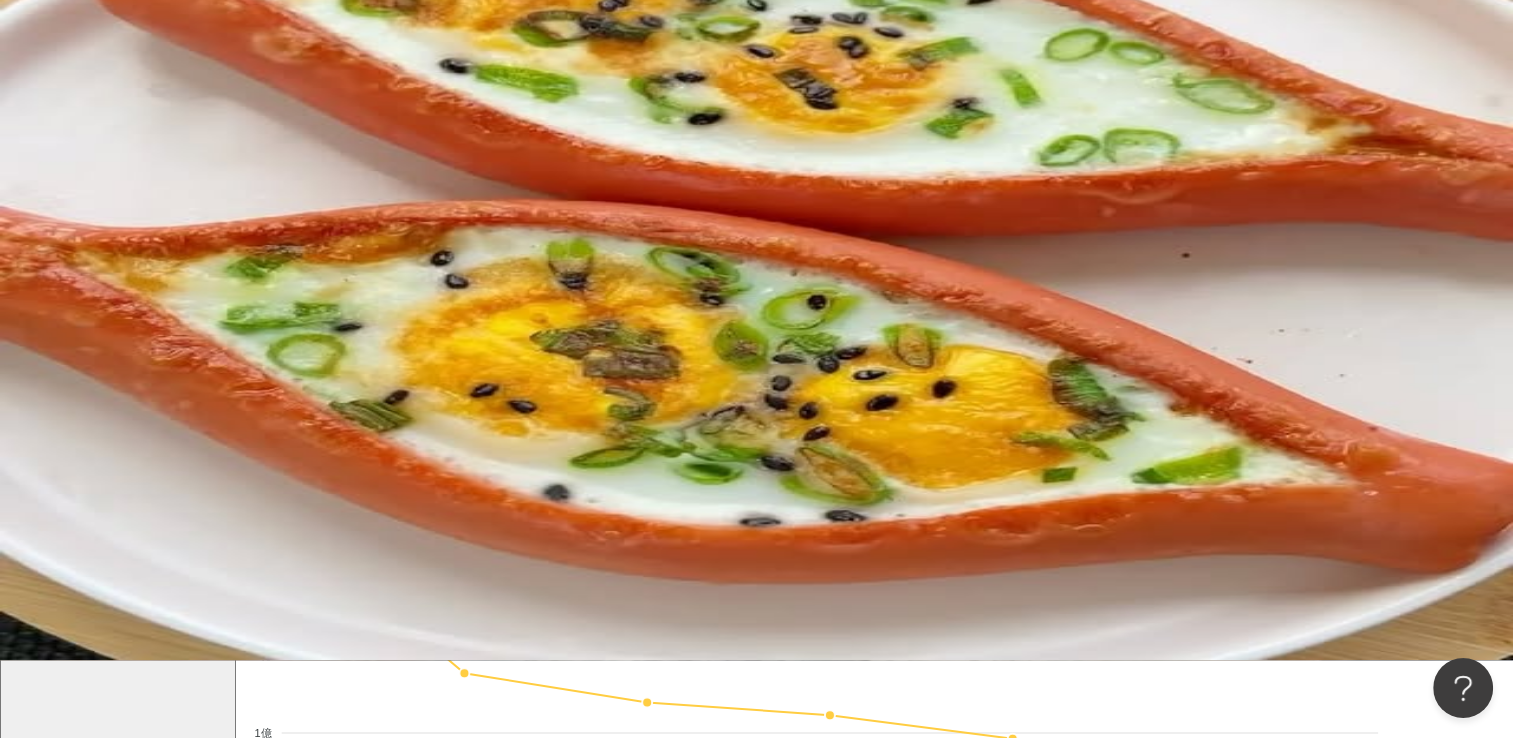 scroll, scrollTop: 200, scrollLeft: 0, axis: vertical 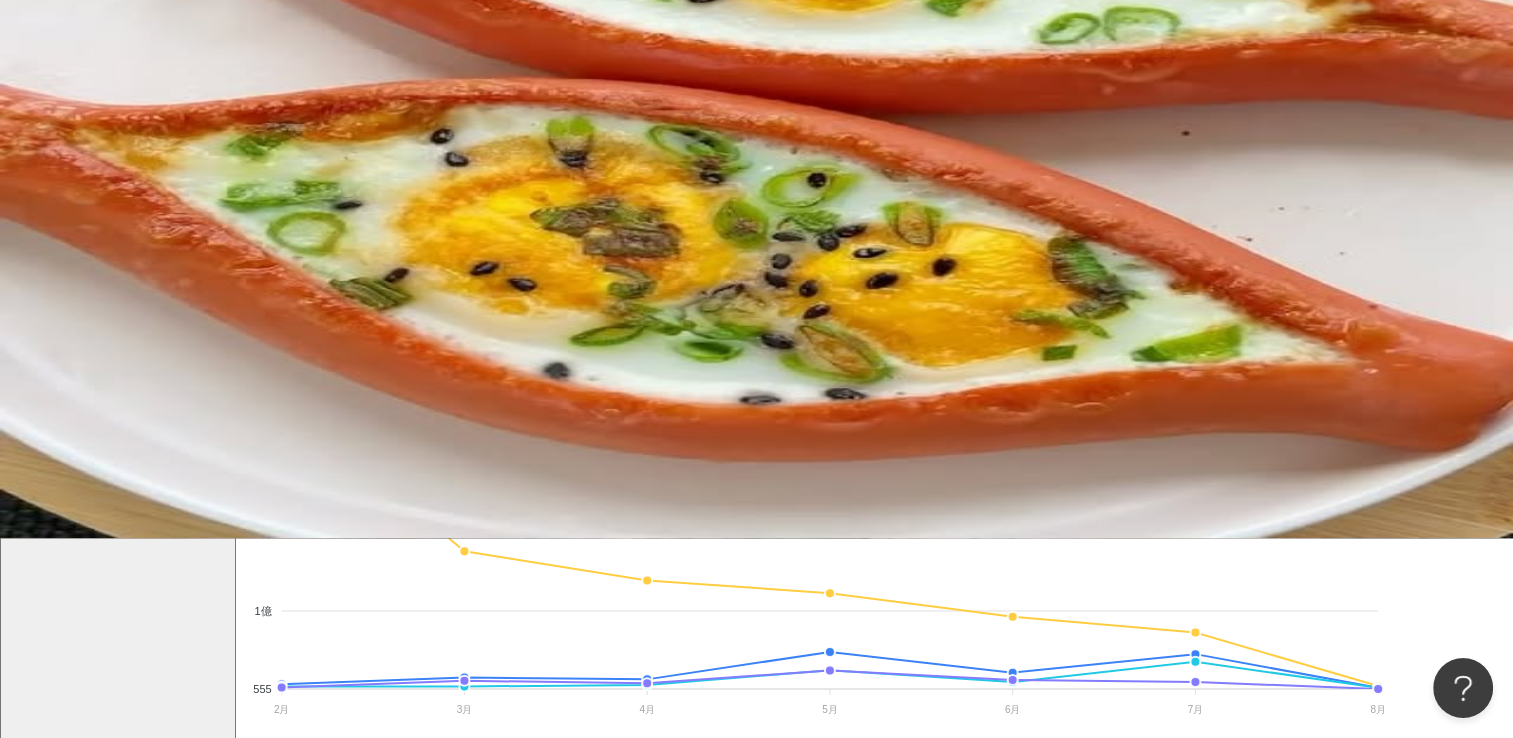 click on "進階篩選" at bounding box center (302, 219) 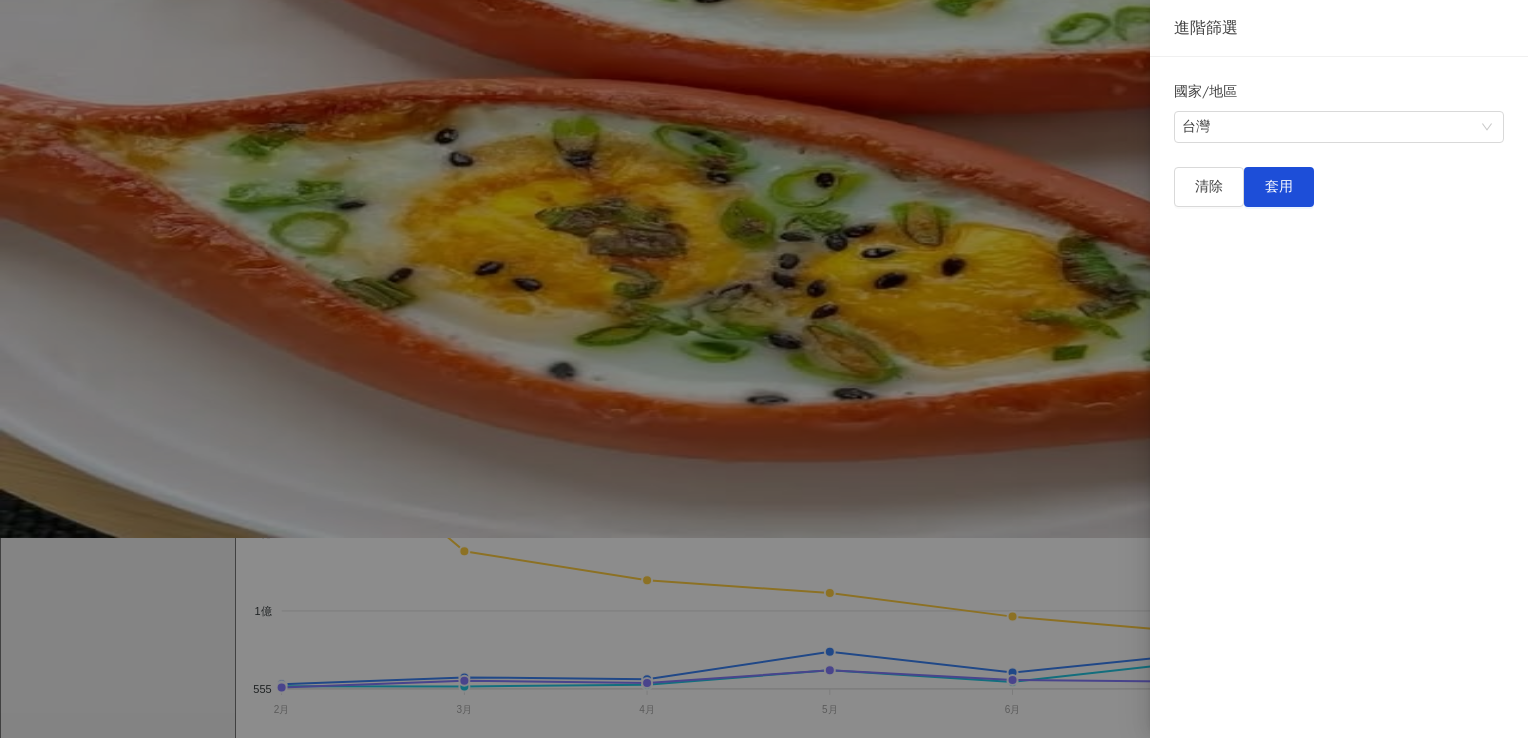 click at bounding box center [764, 369] 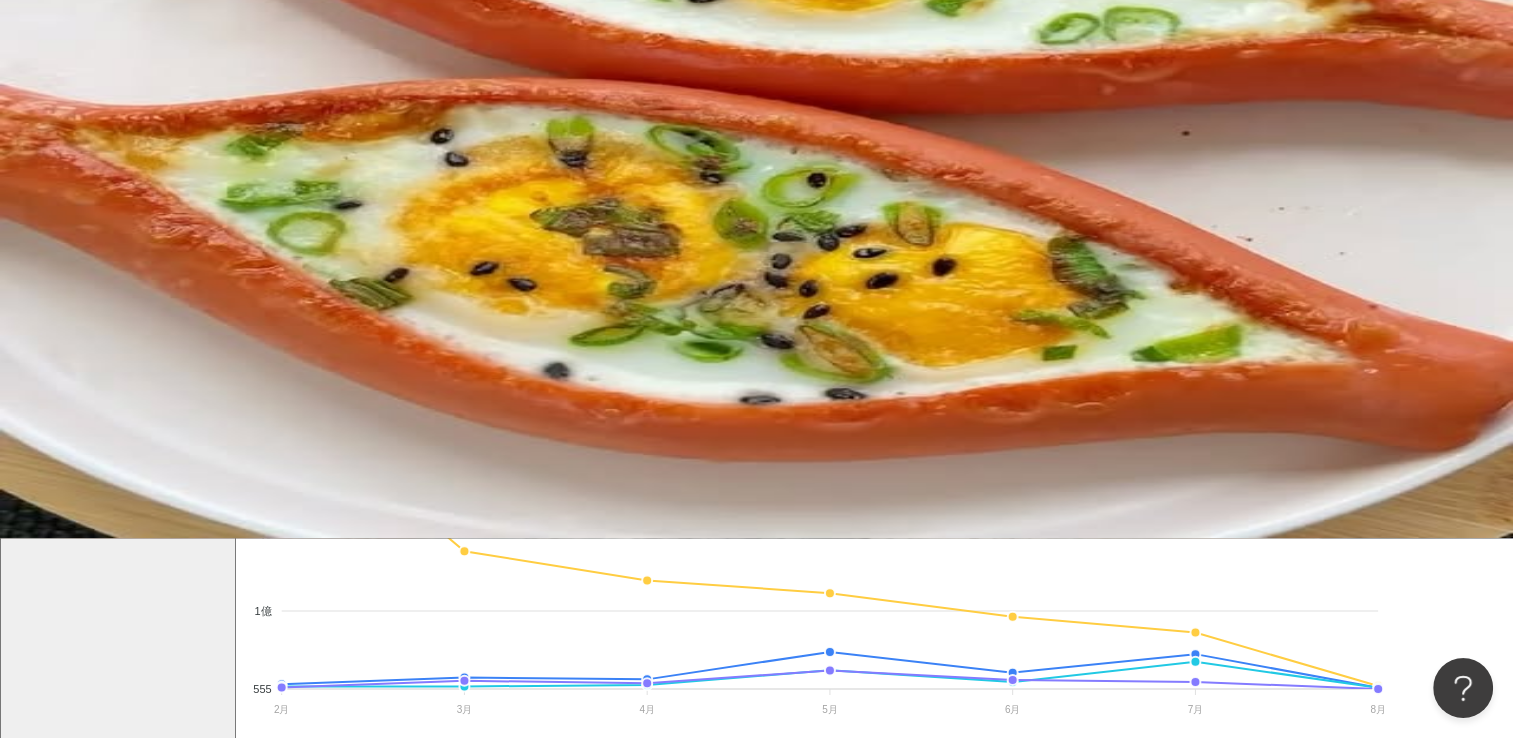 click on "Instagram 提及內容成效走勢 觀看各月份的提及內容走勢，點擊節點查看細節 。如選擇單一月份，顯示的是當月至今的數據。(聲量 = 按讚數 + 分享數 + 留言數 + 觀看數) 聲量" at bounding box center (874, 266) 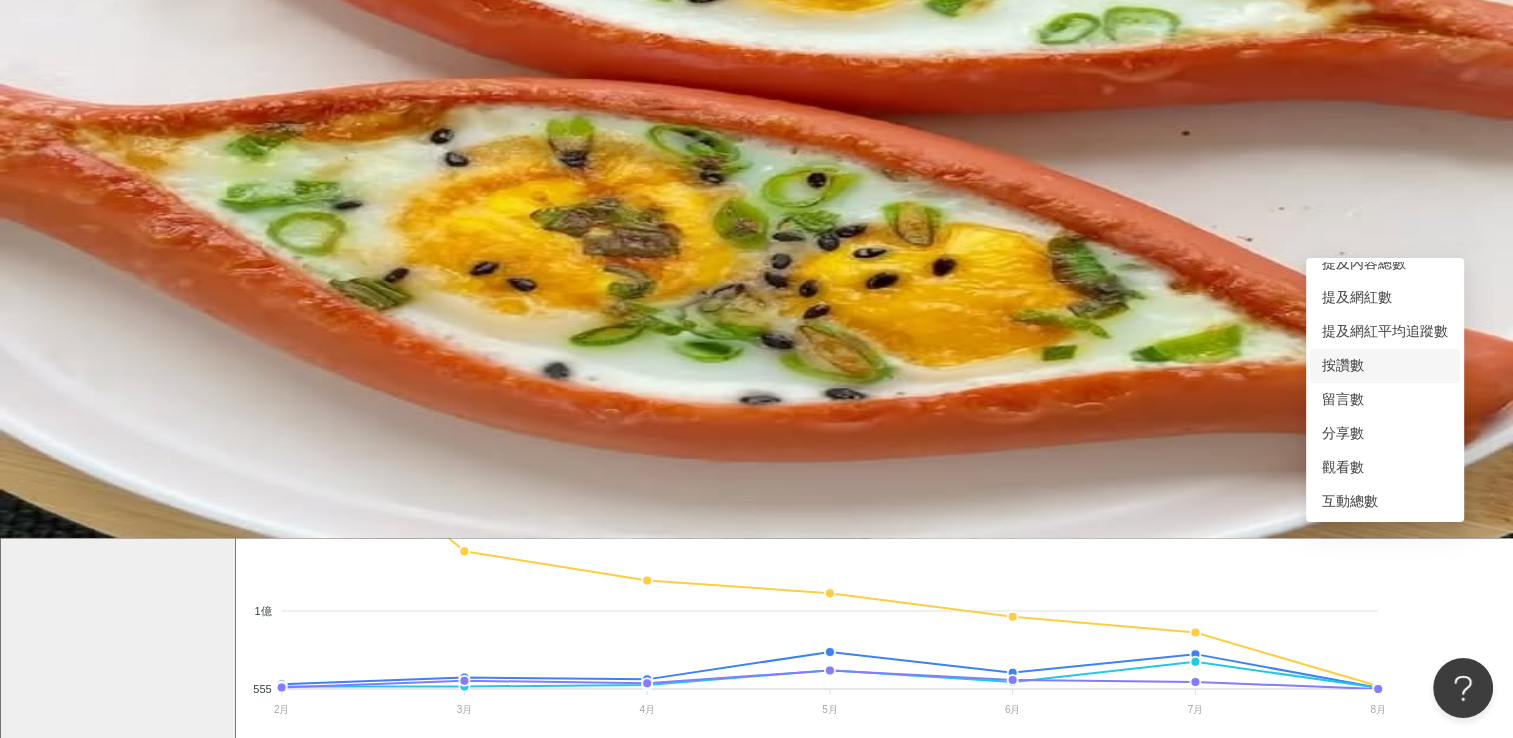 scroll, scrollTop: 0, scrollLeft: 0, axis: both 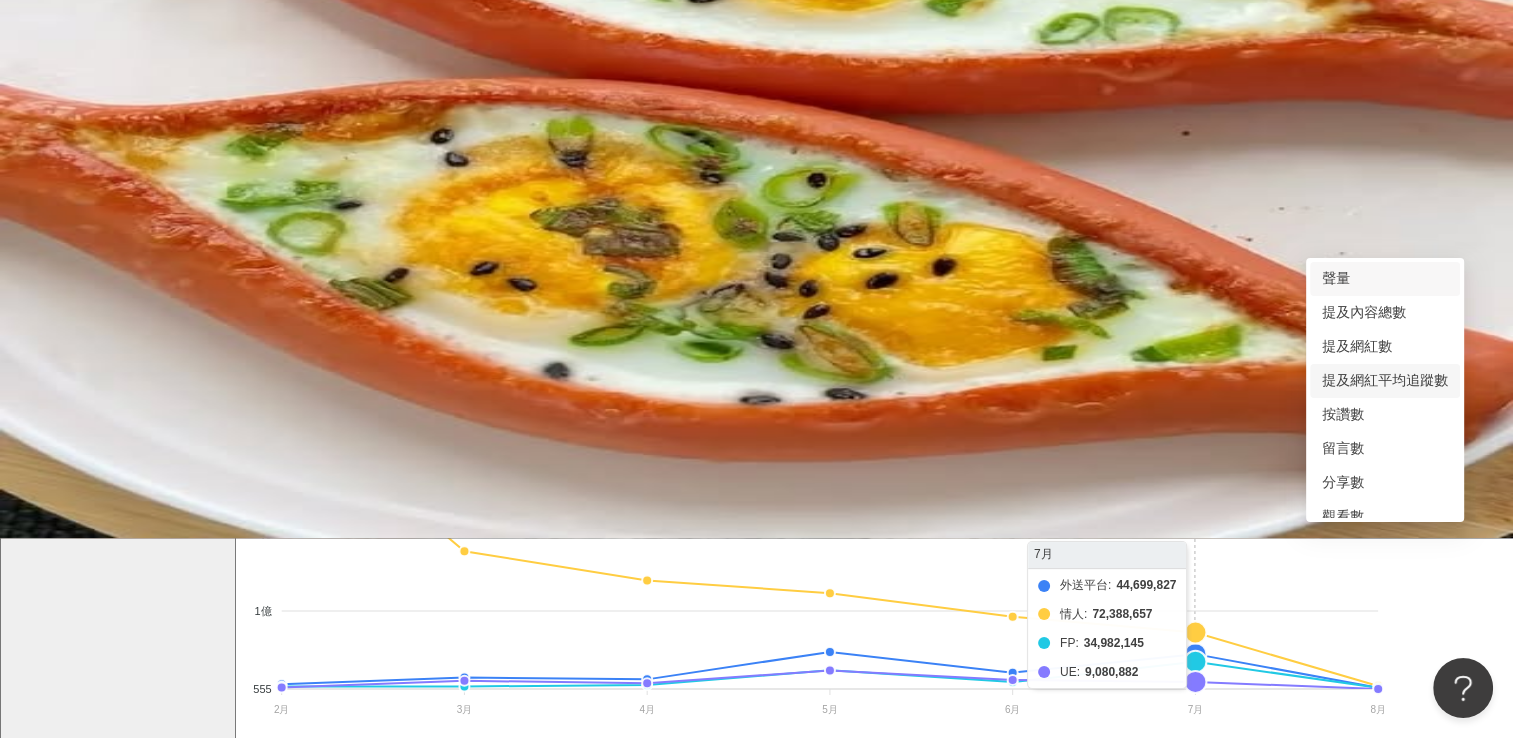 click on "外送平台 情人 FP UE" 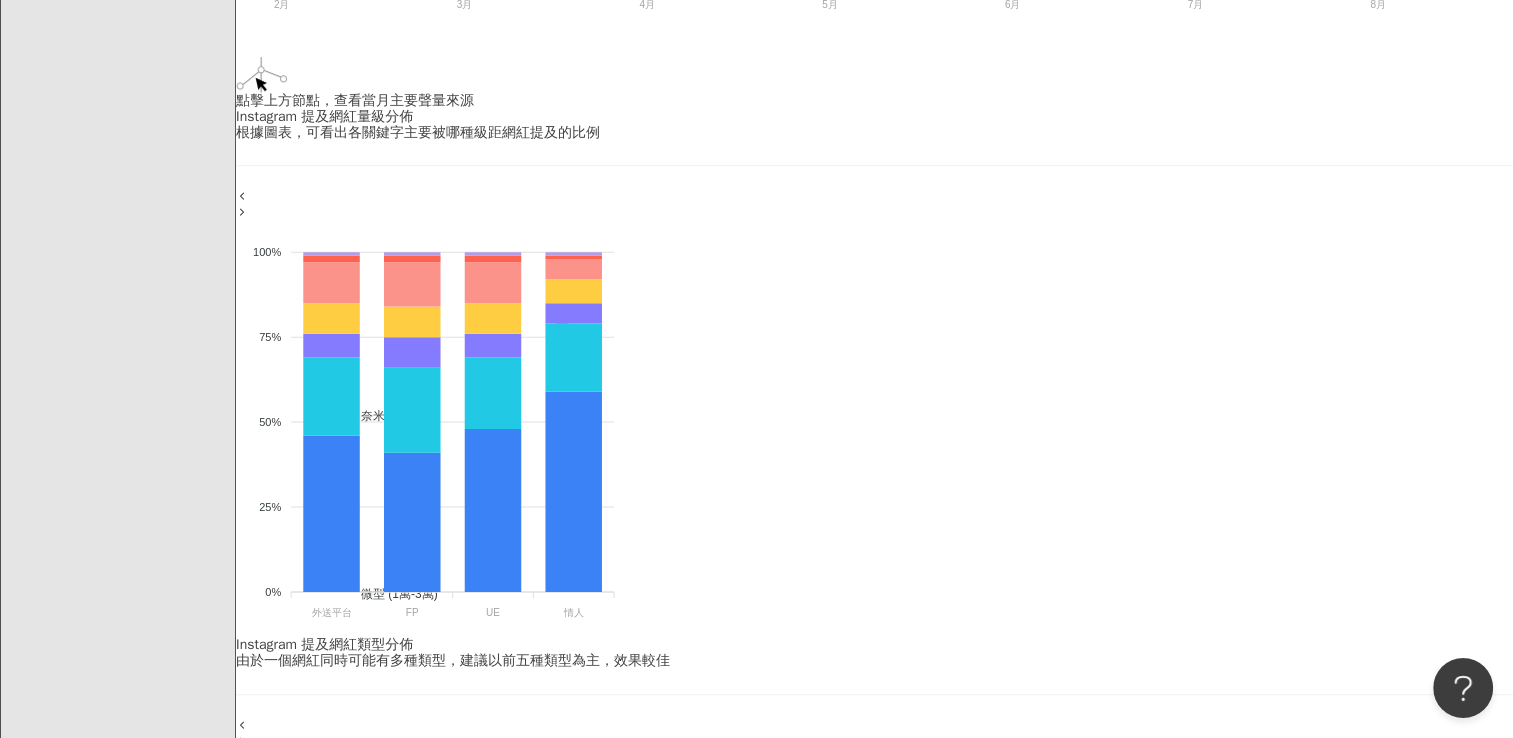 scroll, scrollTop: 800, scrollLeft: 0, axis: vertical 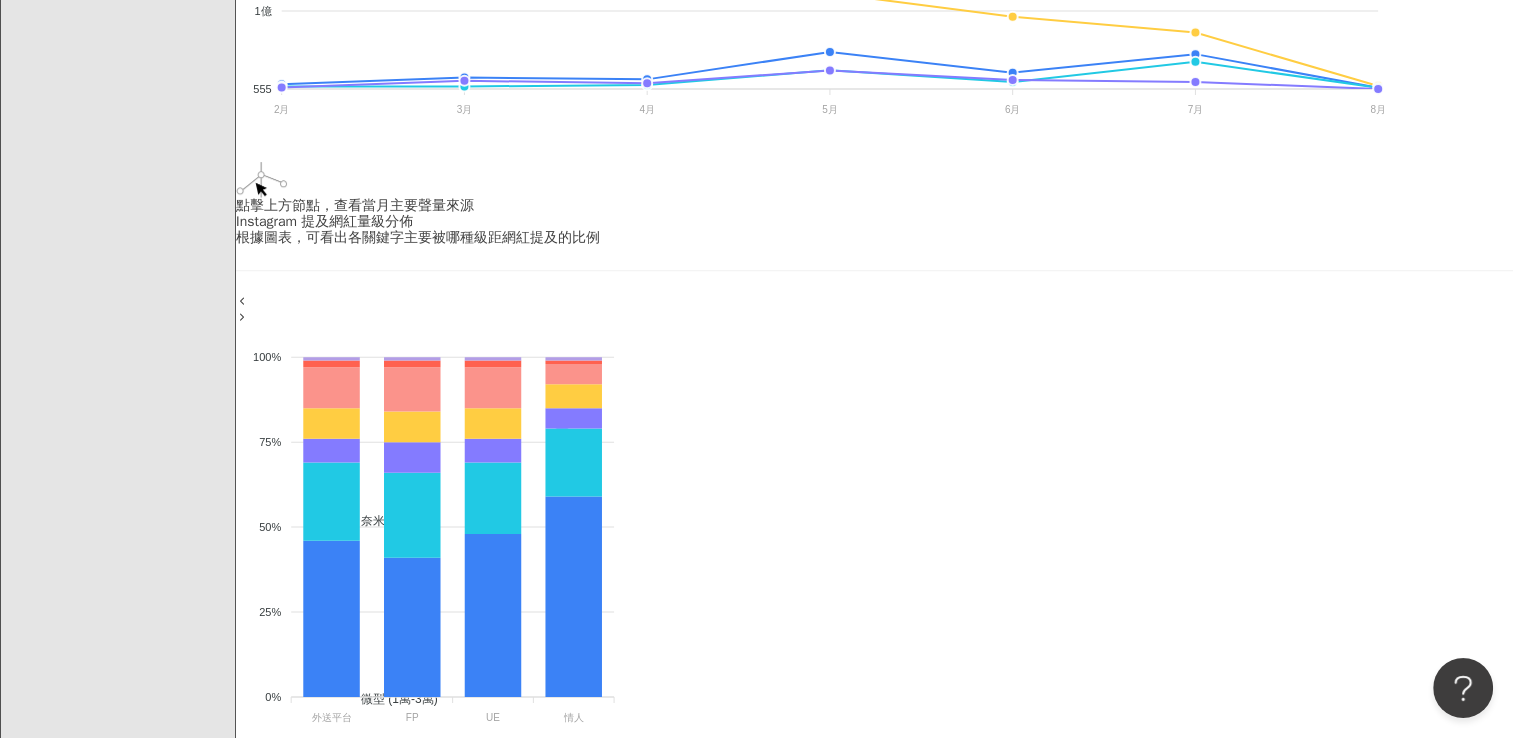 drag, startPoint x: 396, startPoint y: 366, endPoint x: 433, endPoint y: 366, distance: 37 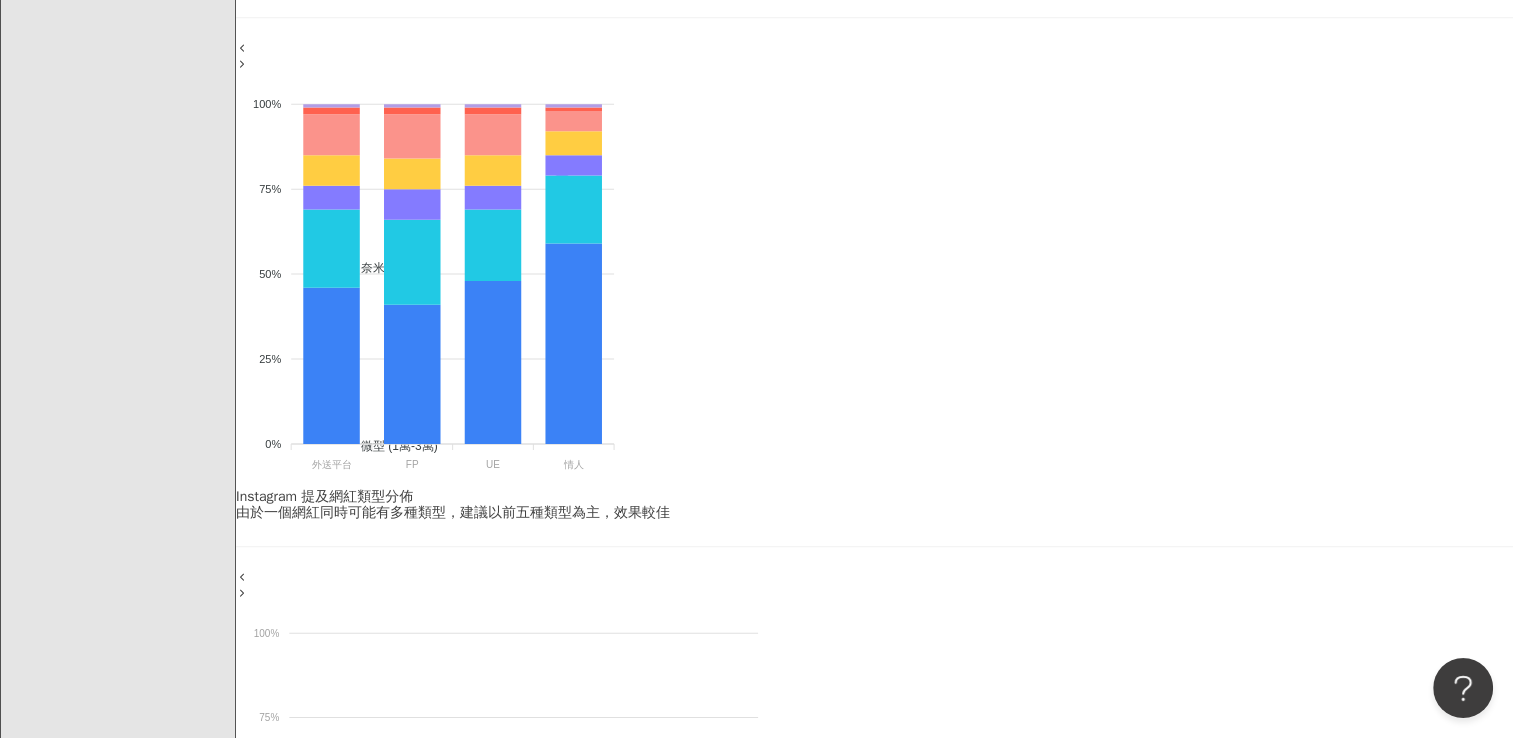 scroll, scrollTop: 1200, scrollLeft: 0, axis: vertical 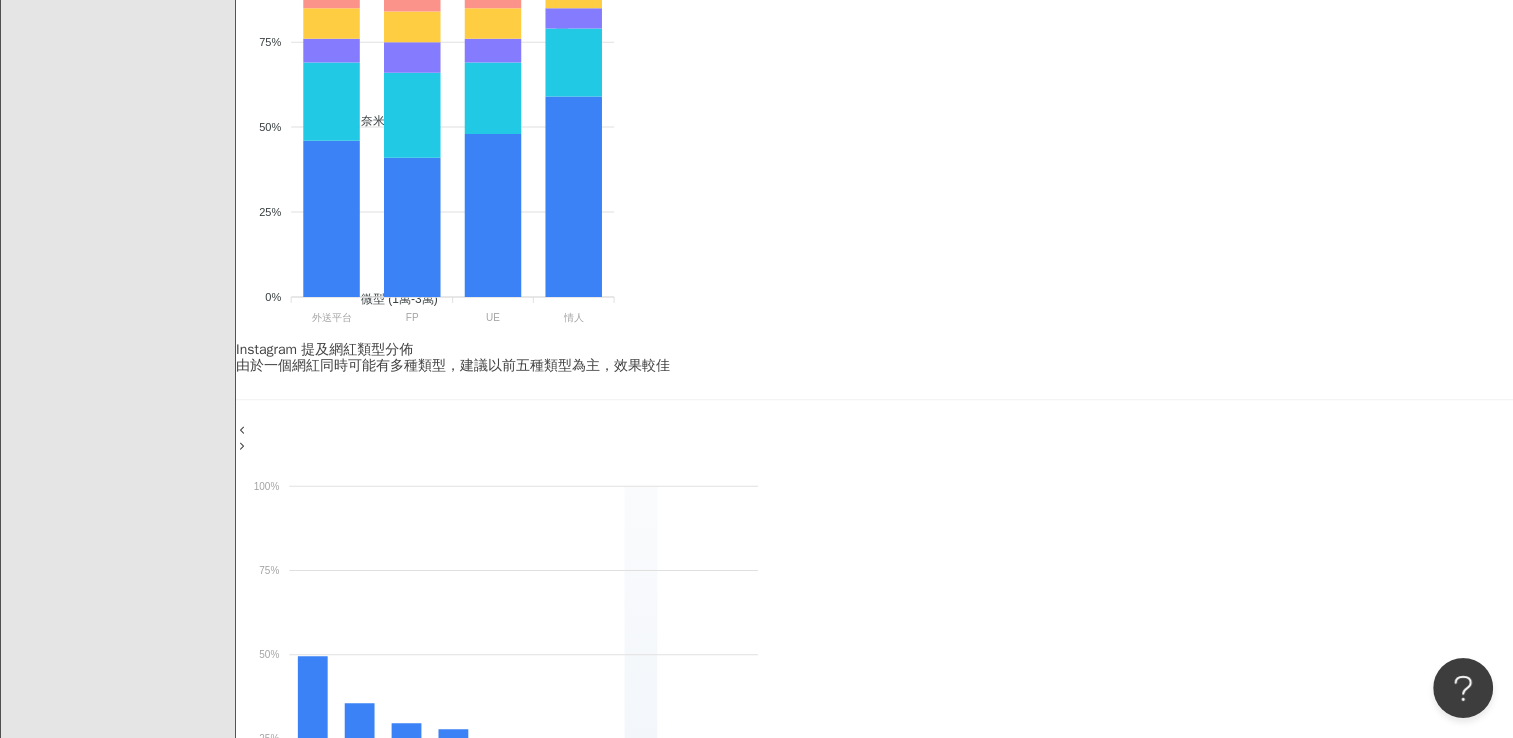 drag, startPoint x: 1305, startPoint y: 298, endPoint x: 1214, endPoint y: 152, distance: 172.03778 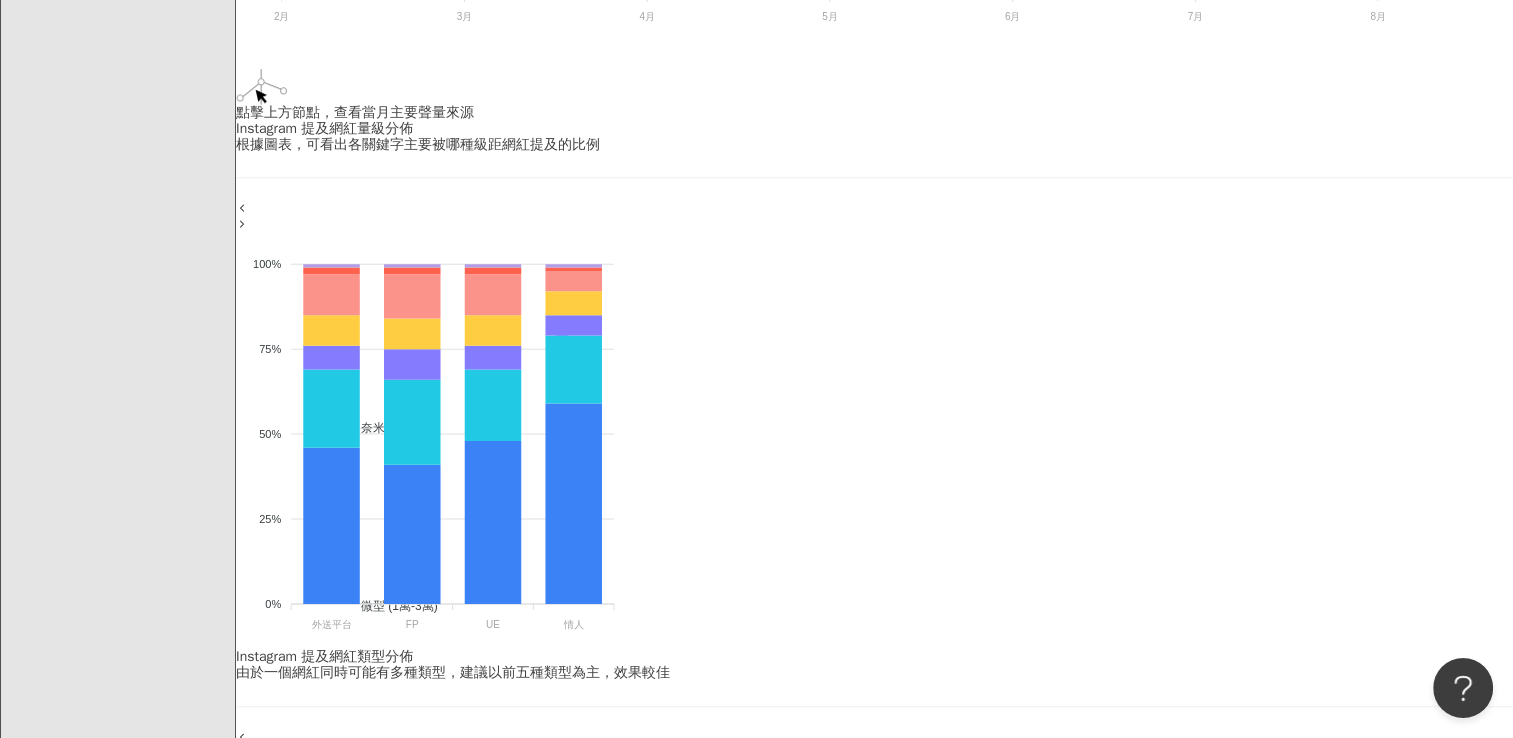 scroll, scrollTop: 1000, scrollLeft: 0, axis: vertical 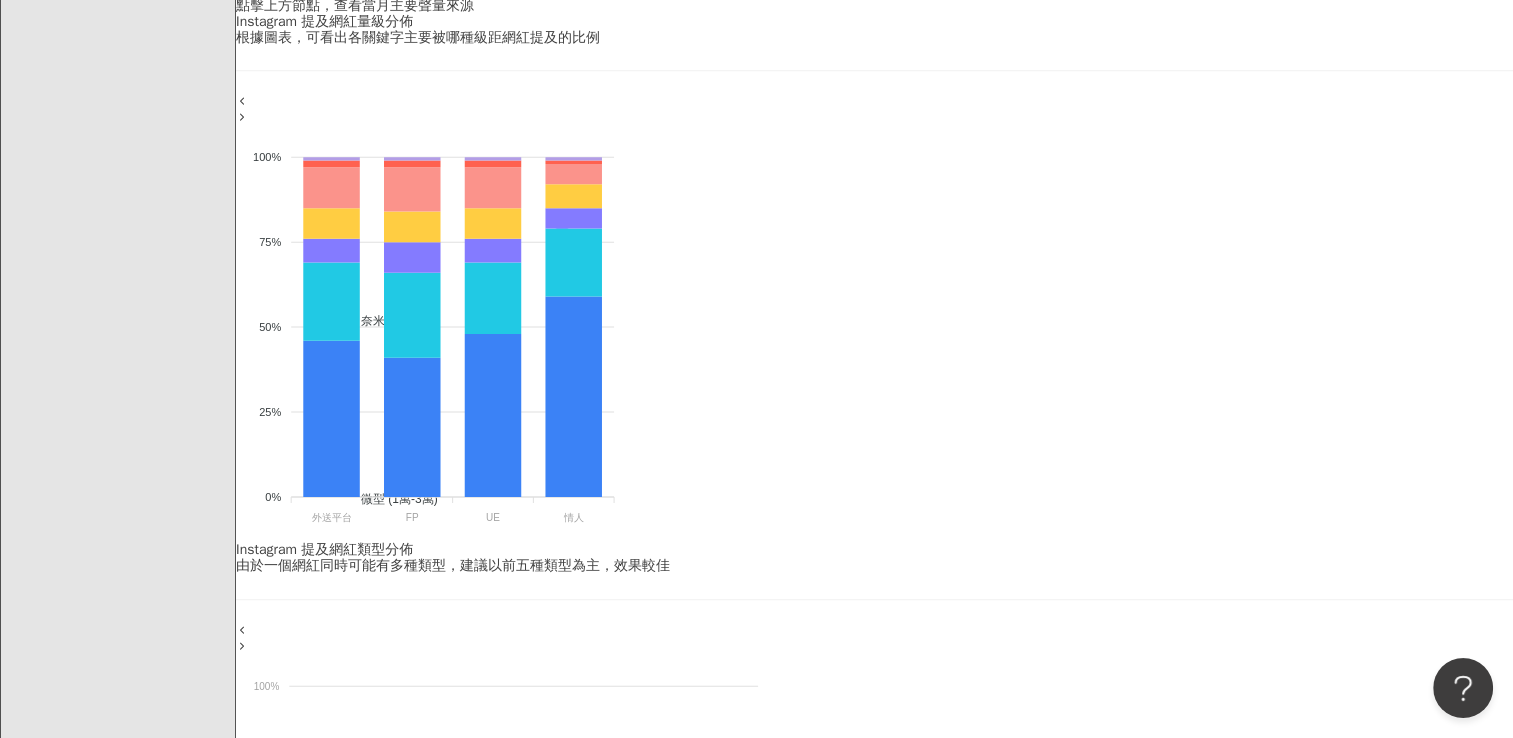 click at bounding box center [874, 640] 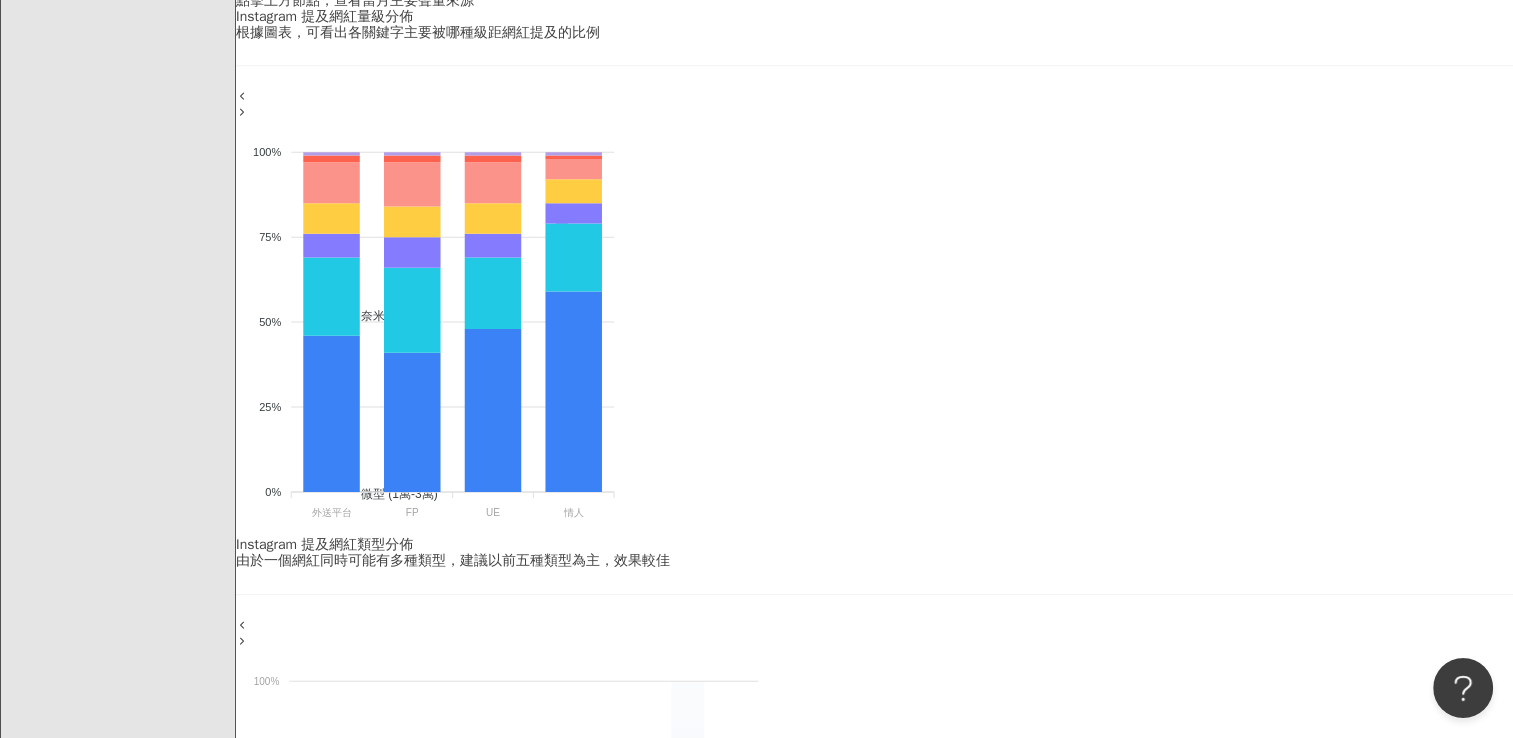 scroll, scrollTop: 1300, scrollLeft: 0, axis: vertical 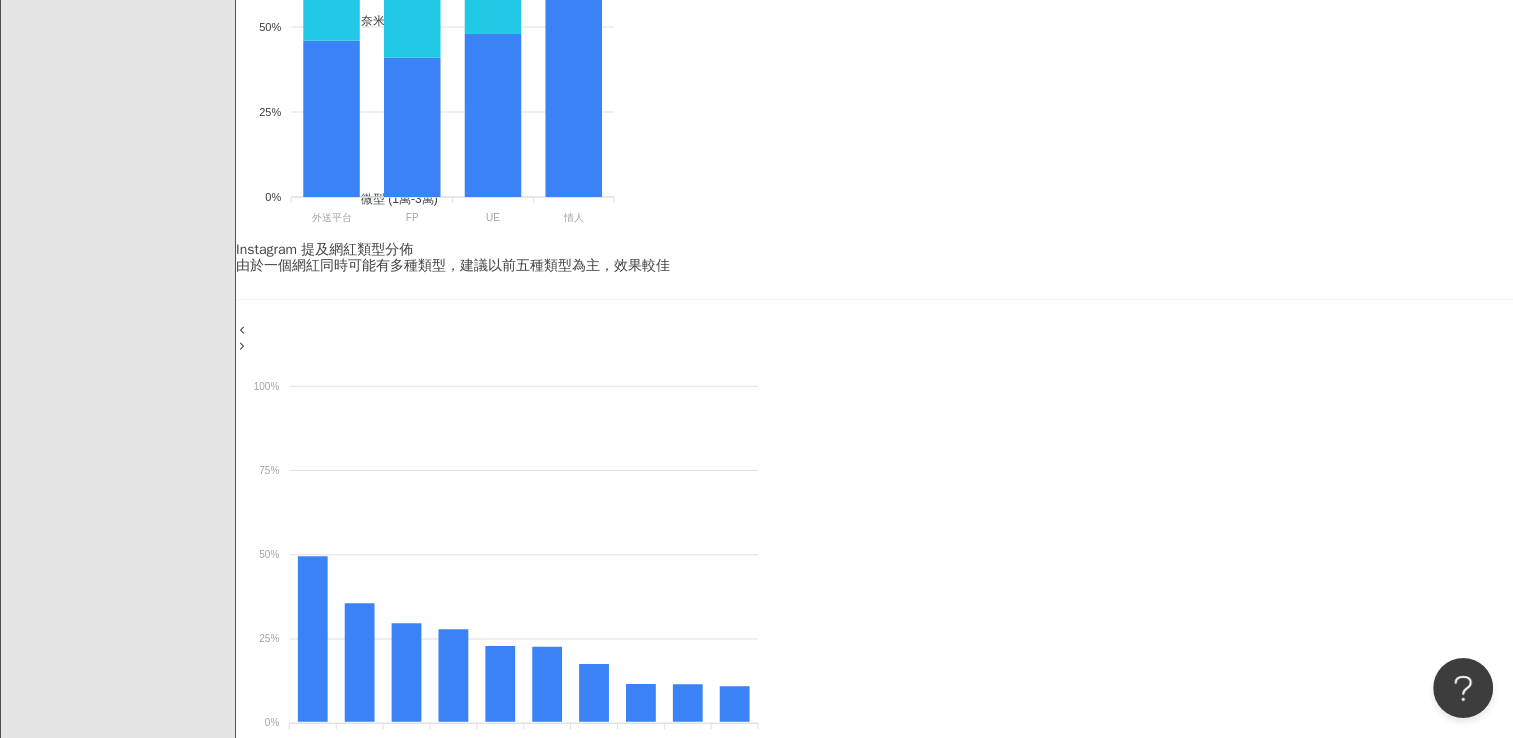 drag, startPoint x: 1152, startPoint y: 374, endPoint x: 1026, endPoint y: 373, distance: 126.00397 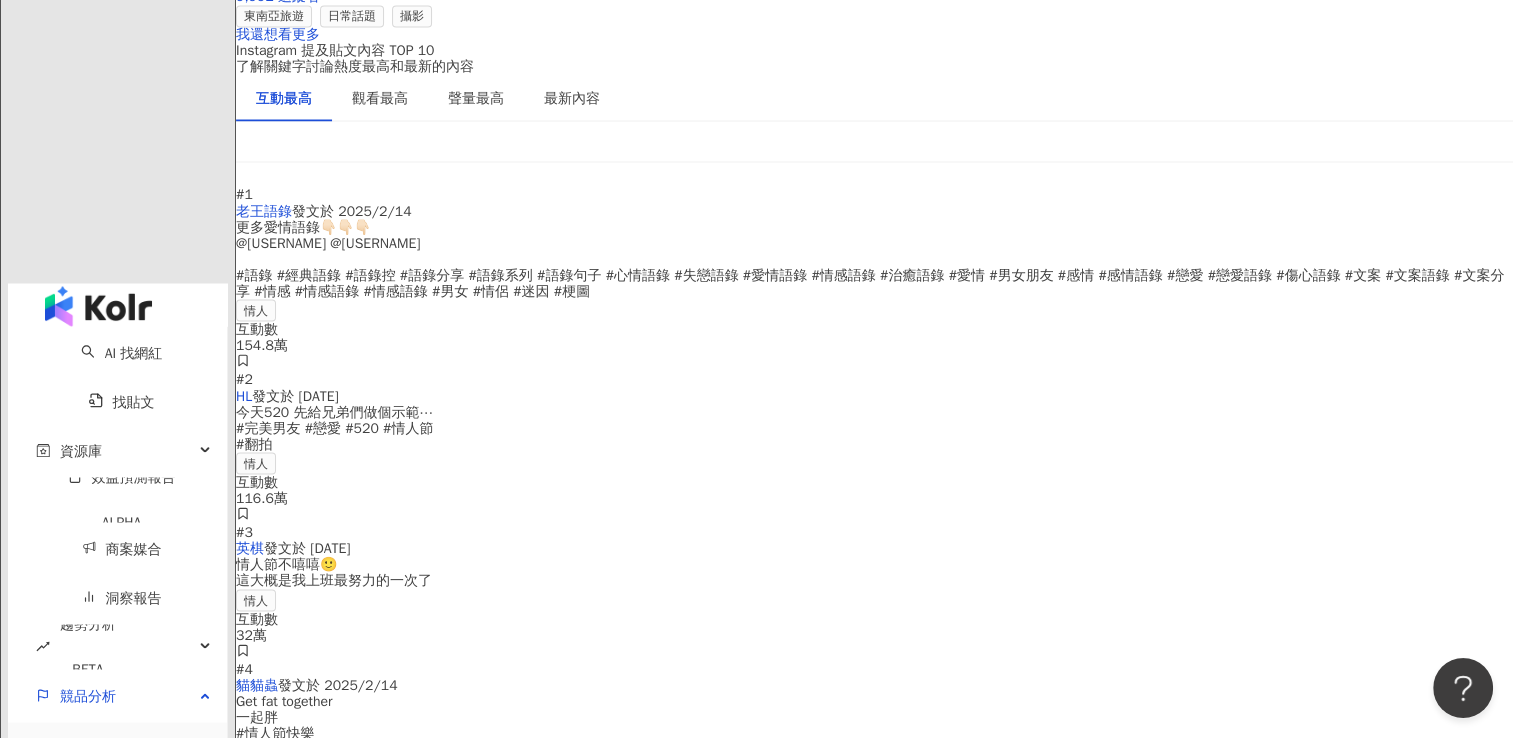 scroll, scrollTop: 3716, scrollLeft: 0, axis: vertical 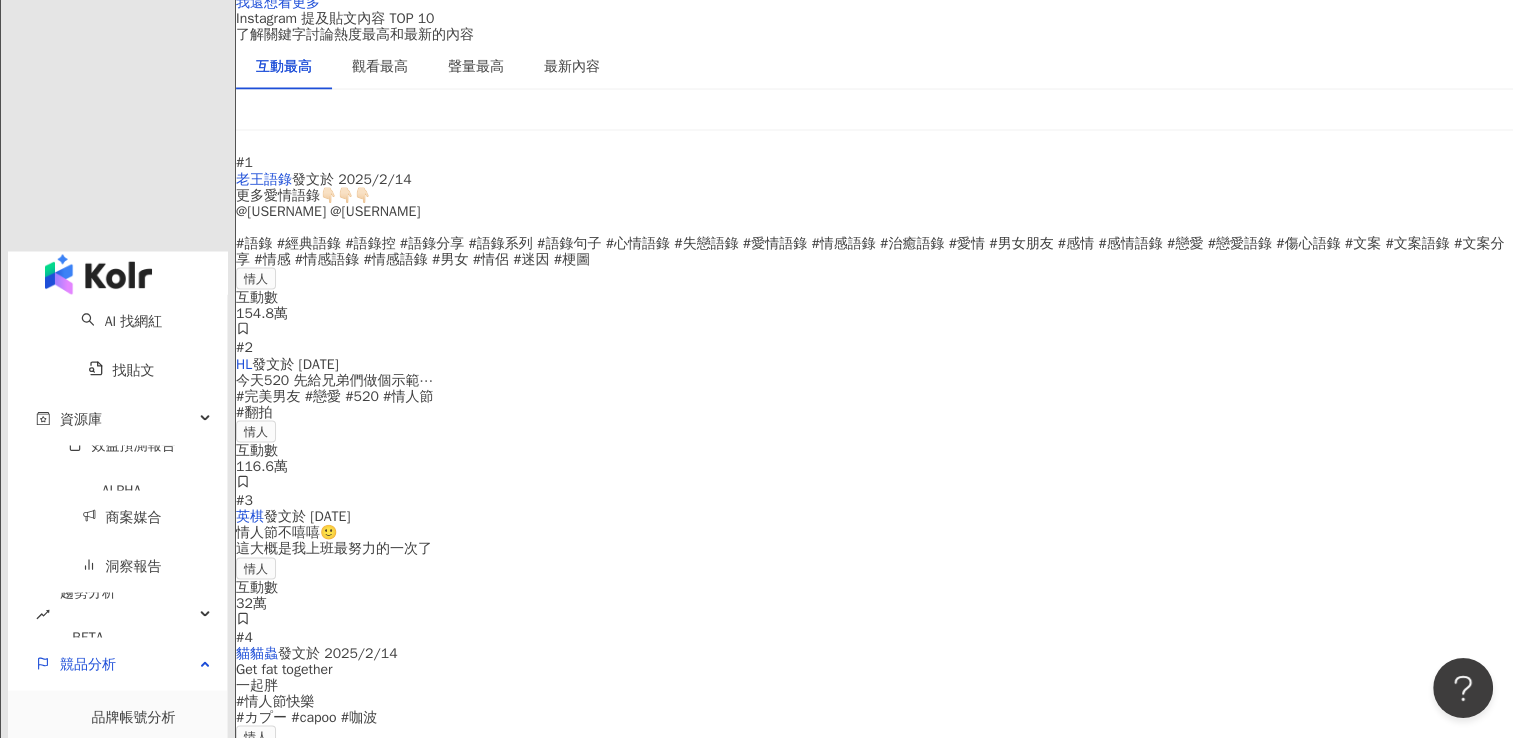 click on "關鍵字提及分析" at bounding box center [134, 765] 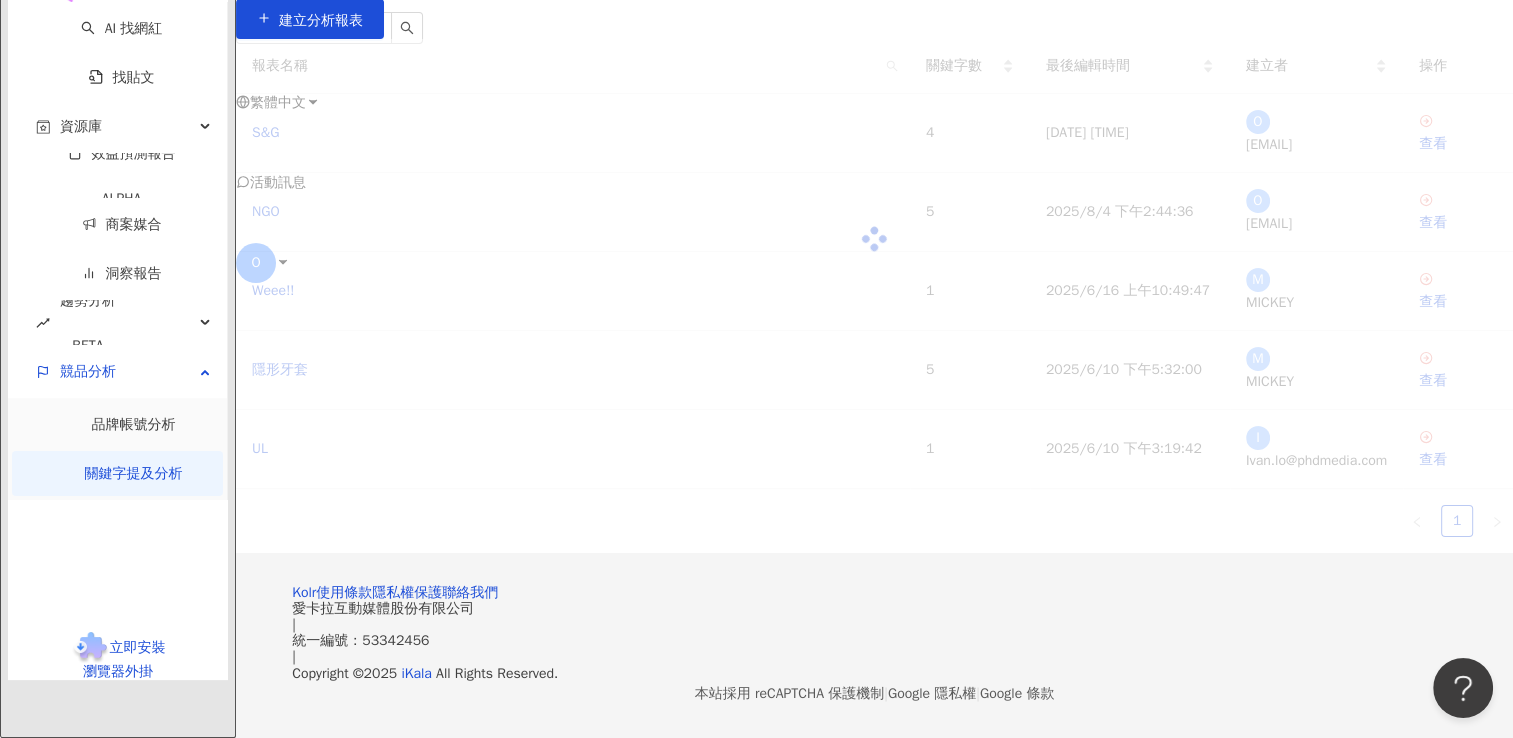 scroll, scrollTop: 0, scrollLeft: 0, axis: both 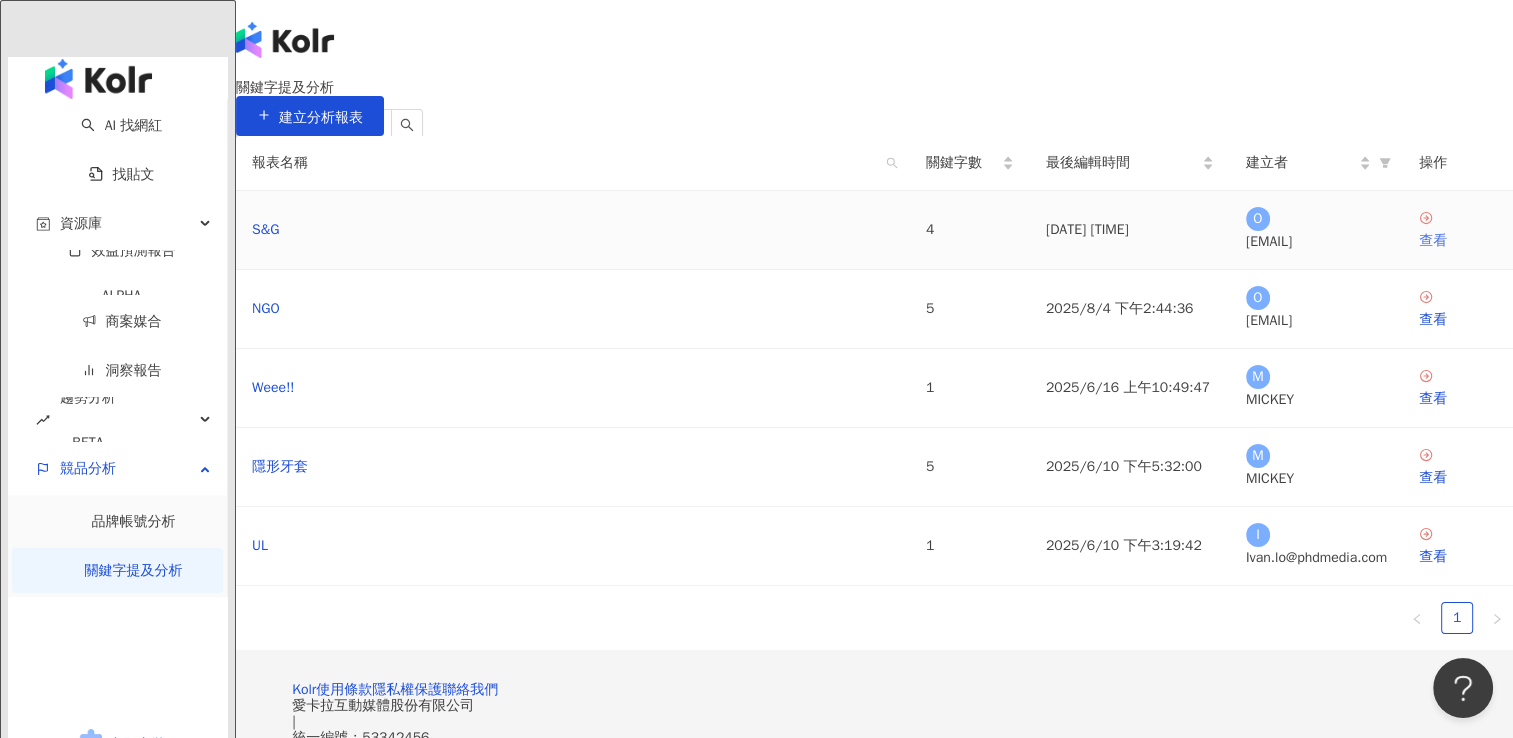 click on "查看" at bounding box center [1458, 241] 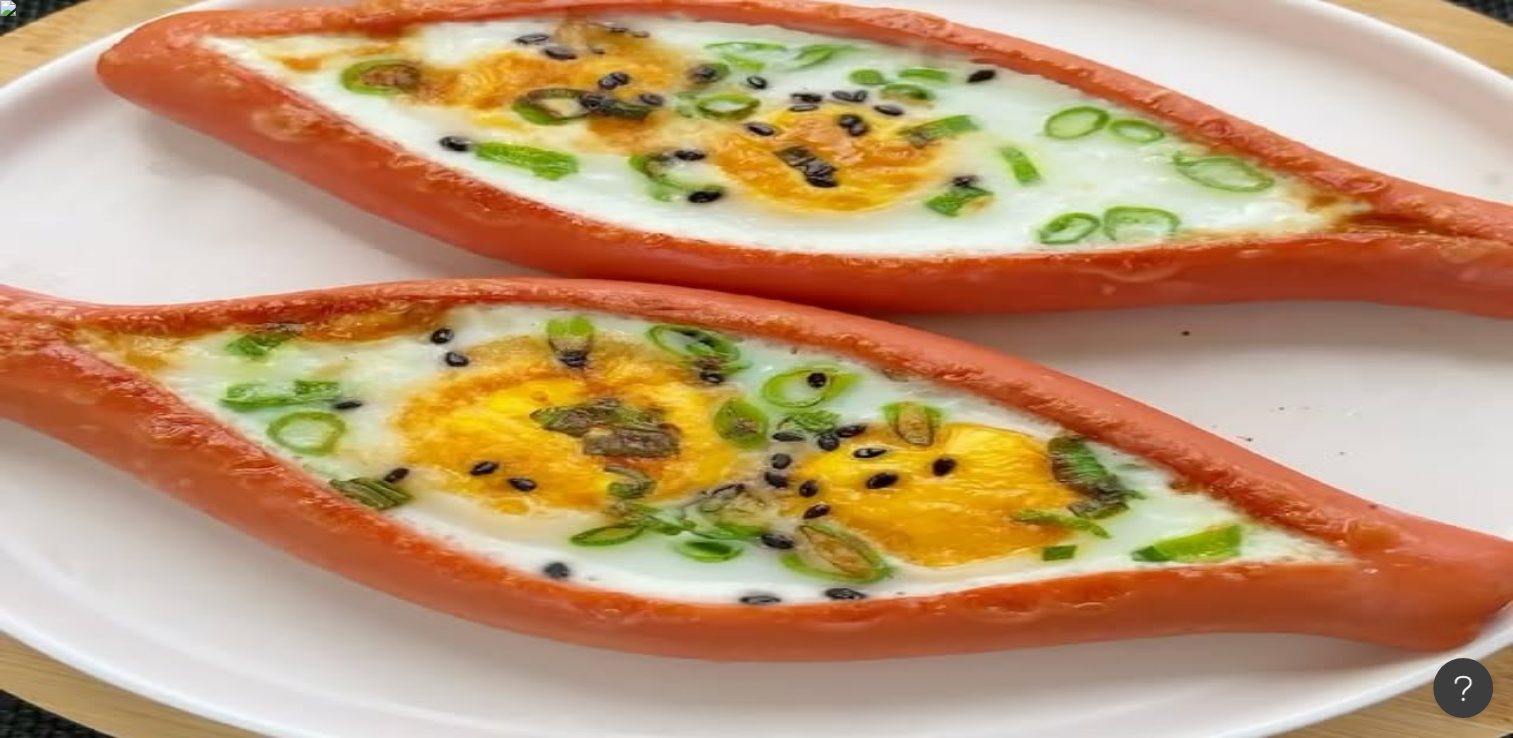 click on "設定關鍵字" at bounding box center [303, 146] 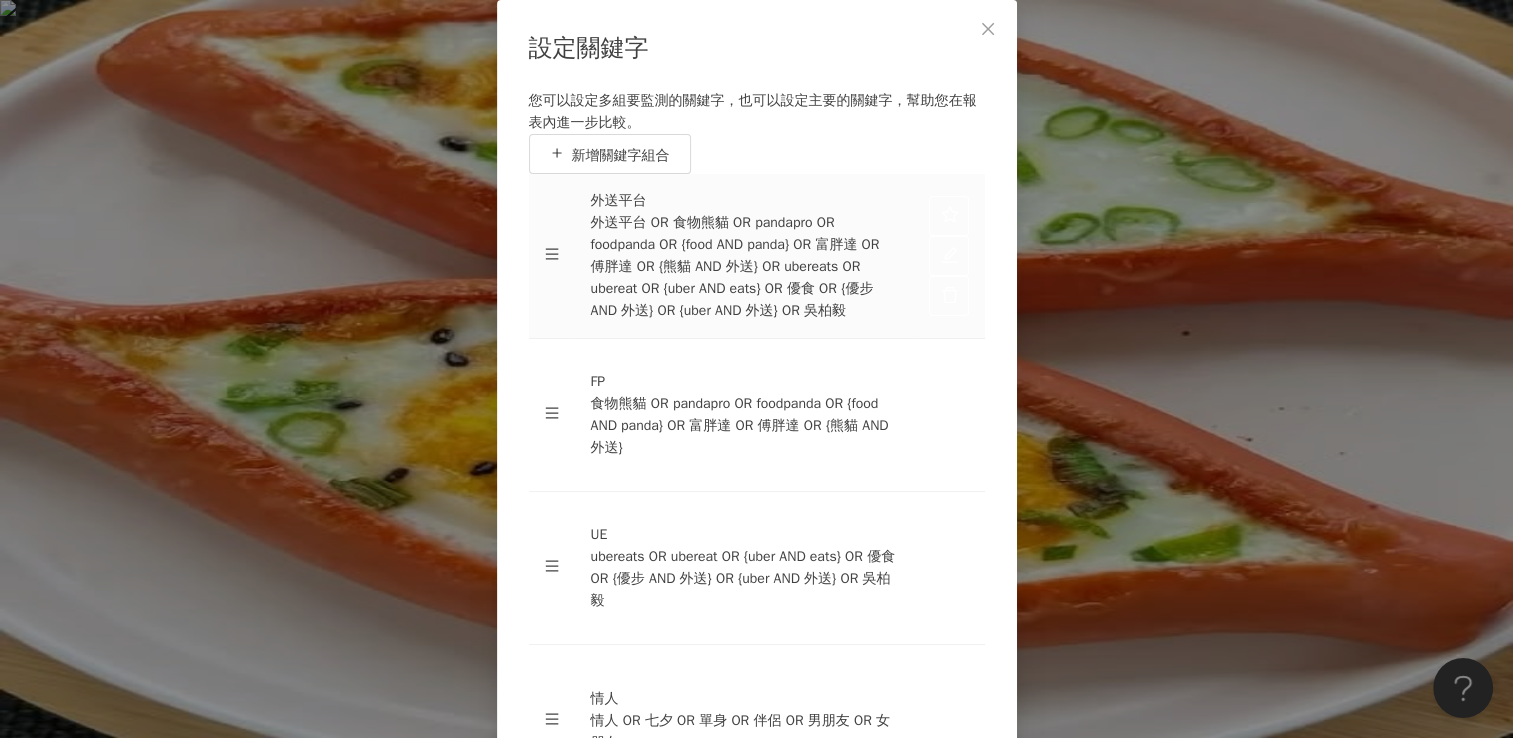 scroll, scrollTop: 0, scrollLeft: 0, axis: both 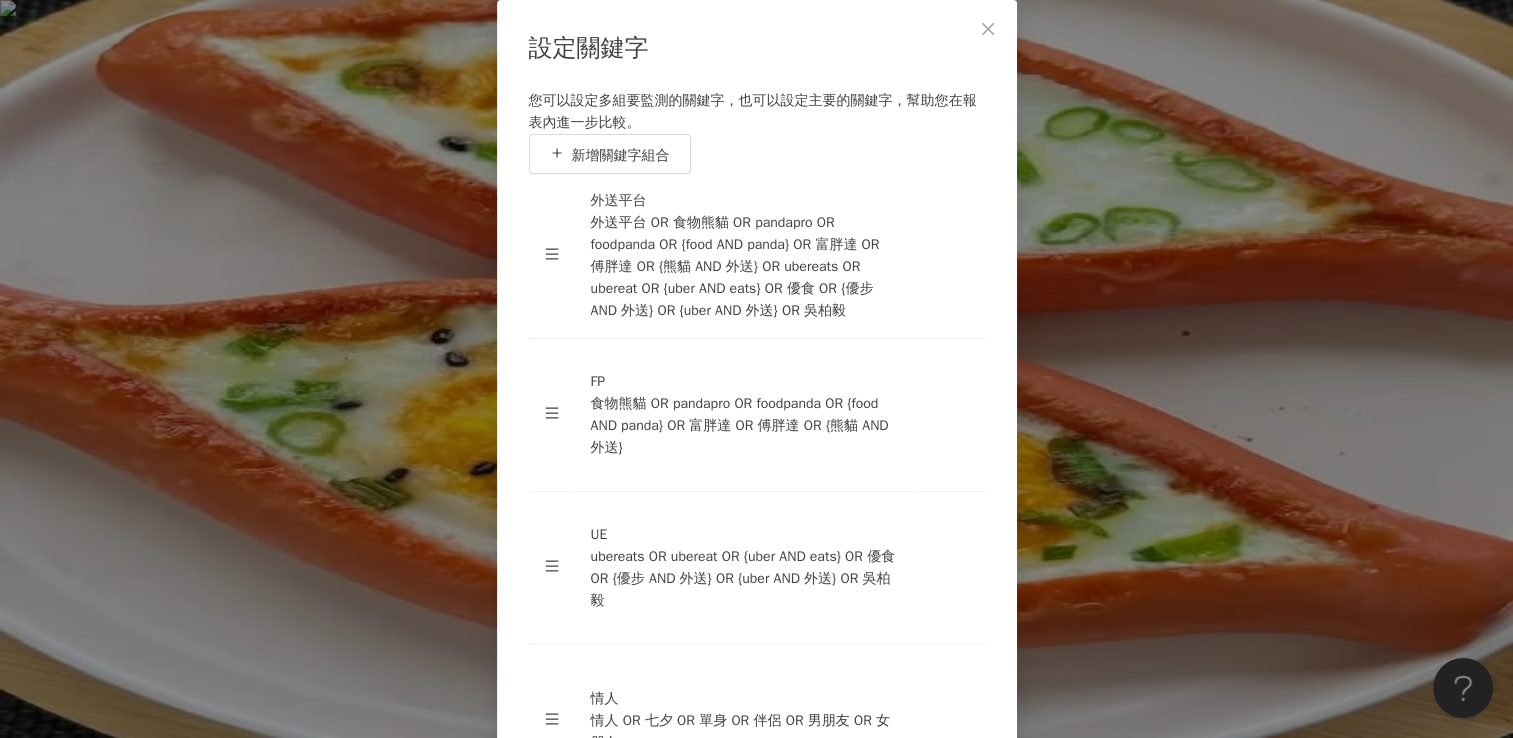 click 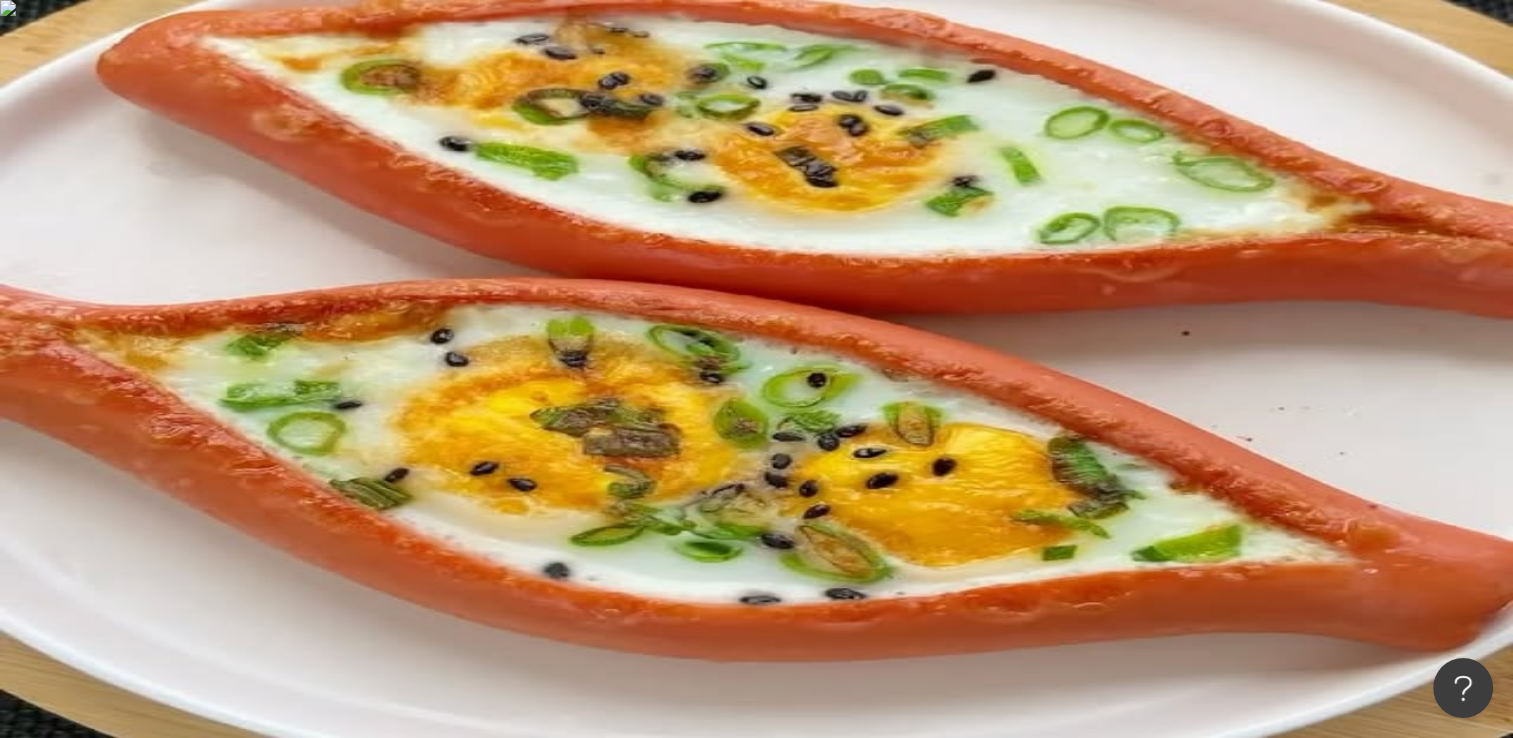 click on "品牌帳號分析" at bounding box center (134, 4432) 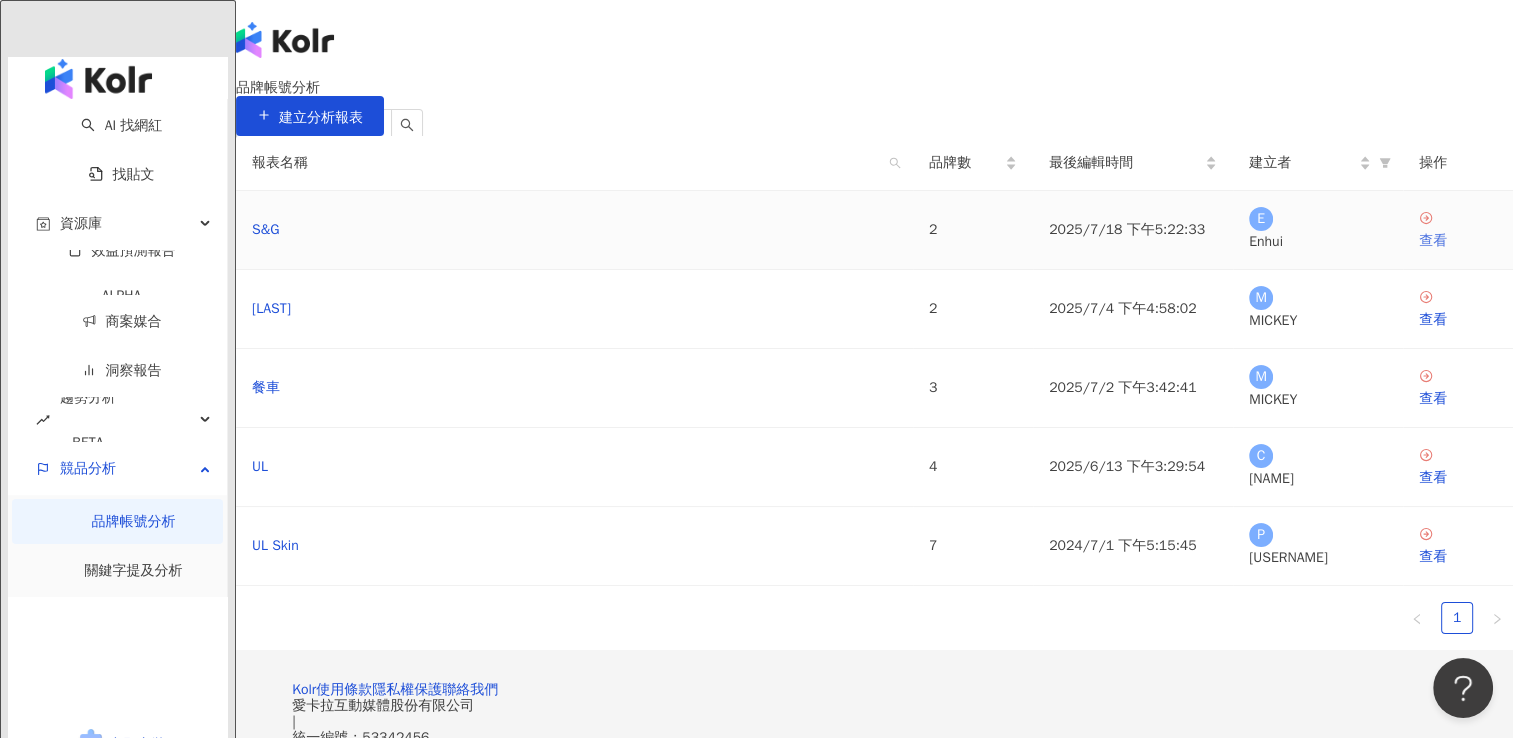 click on "查看" at bounding box center (1458, 241) 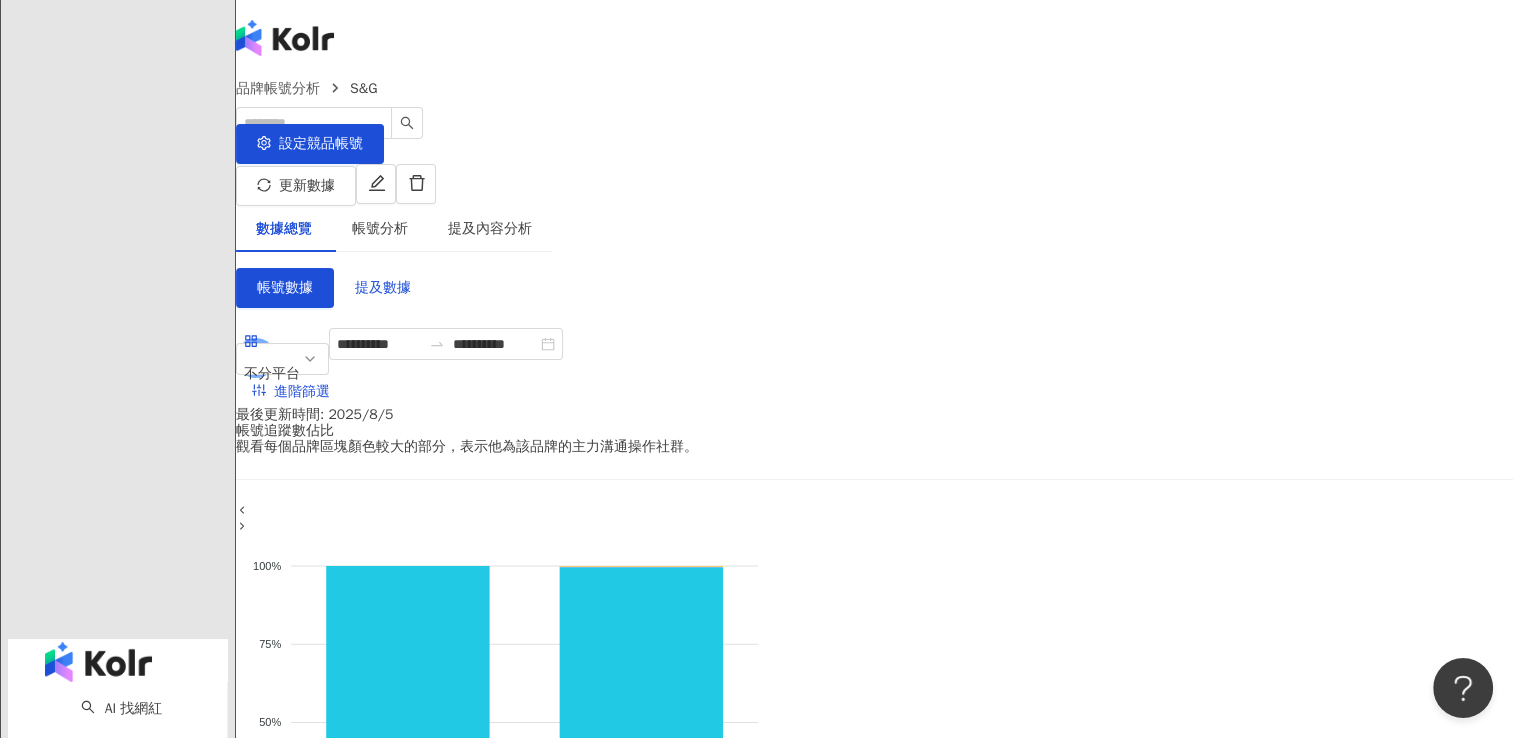 scroll, scrollTop: 0, scrollLeft: 0, axis: both 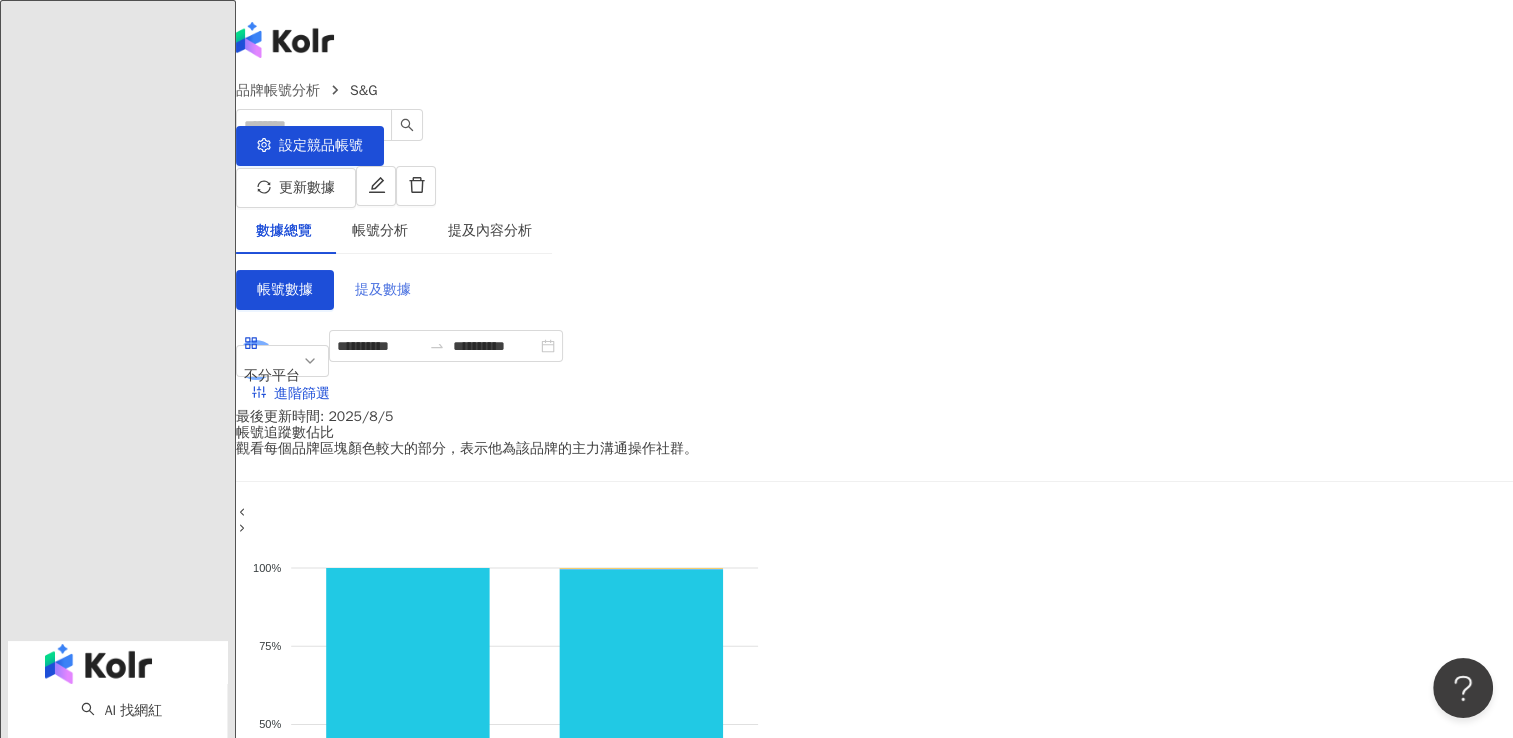 drag, startPoint x: 445, startPoint y: 281, endPoint x: 455, endPoint y: 288, distance: 12.206555 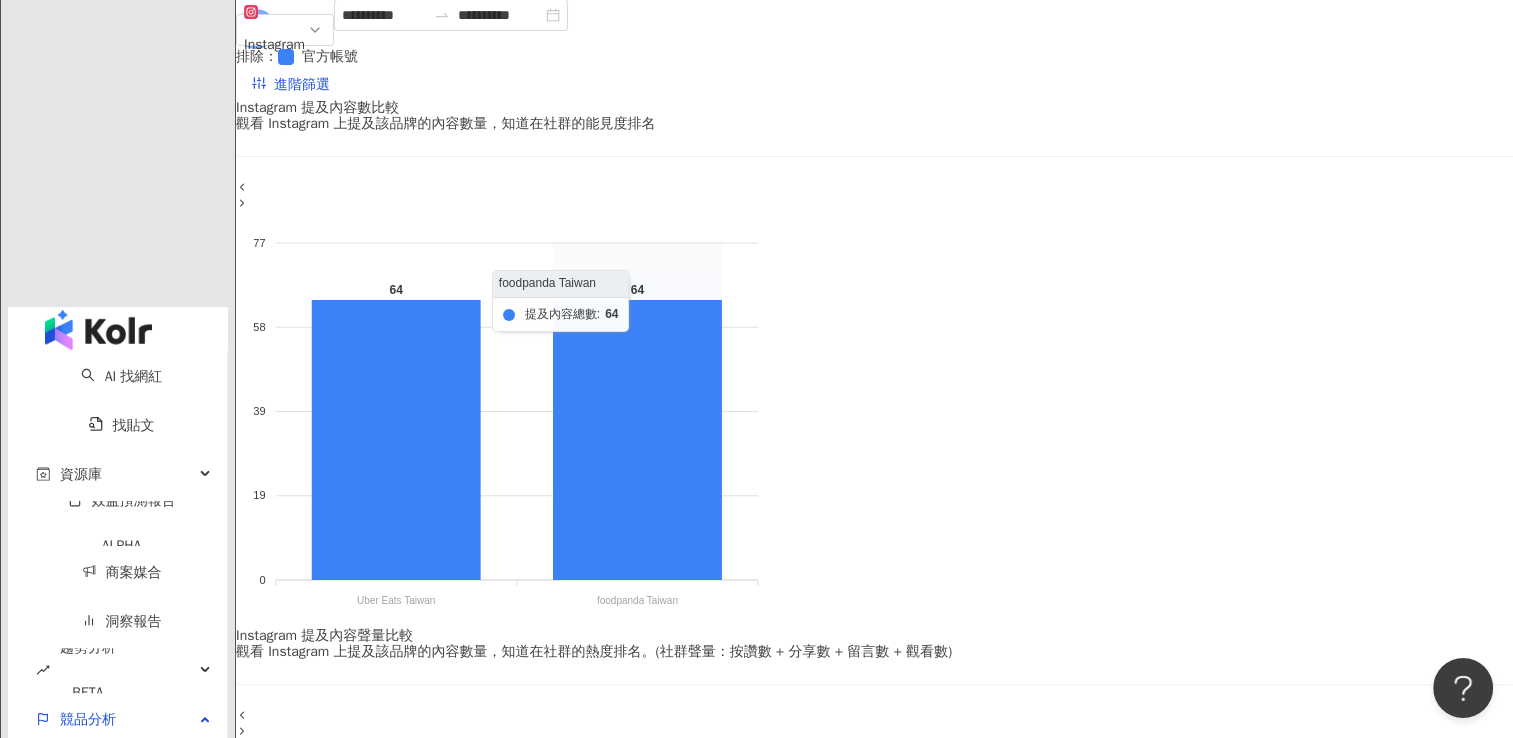 scroll, scrollTop: 300, scrollLeft: 0, axis: vertical 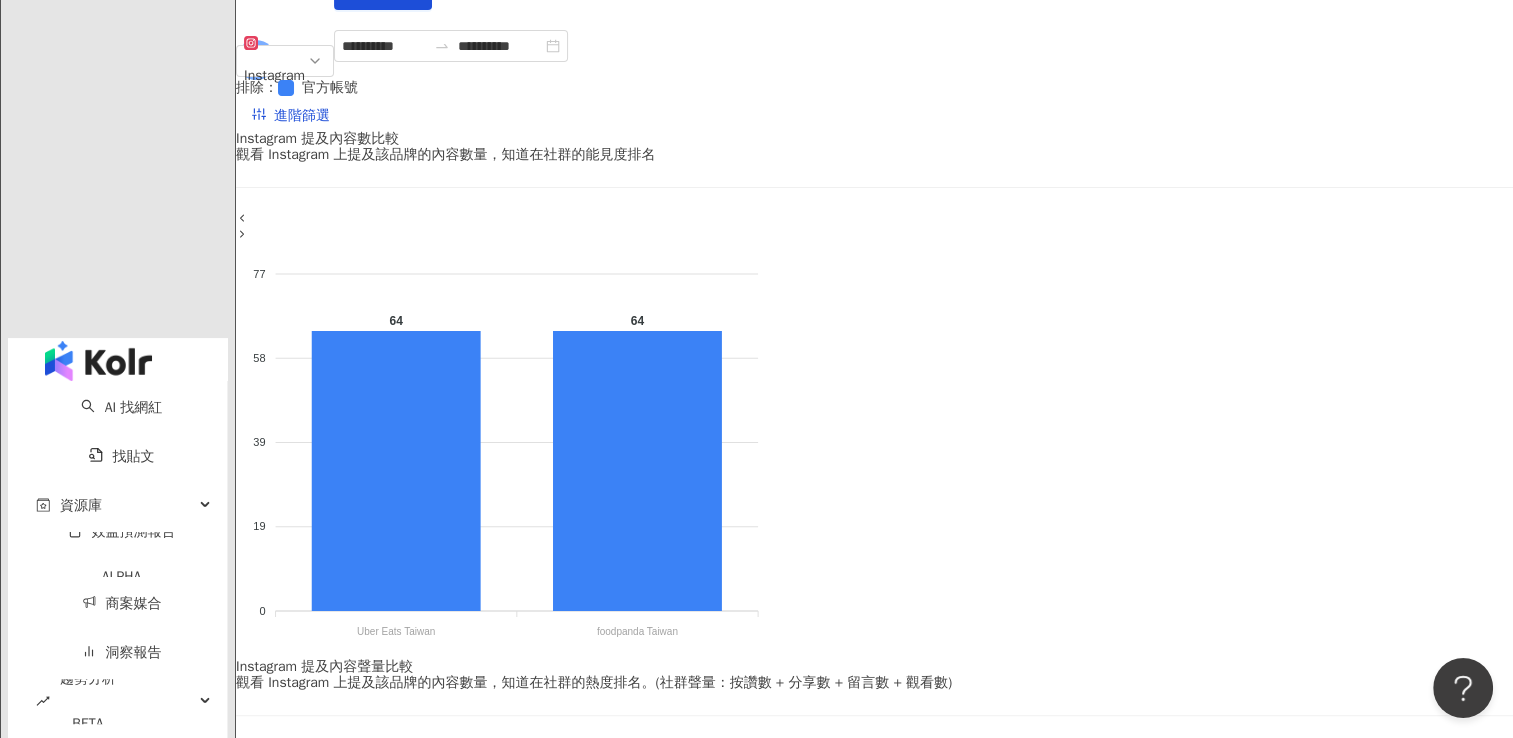 click on "關鍵字提及分析" at bounding box center [134, 852] 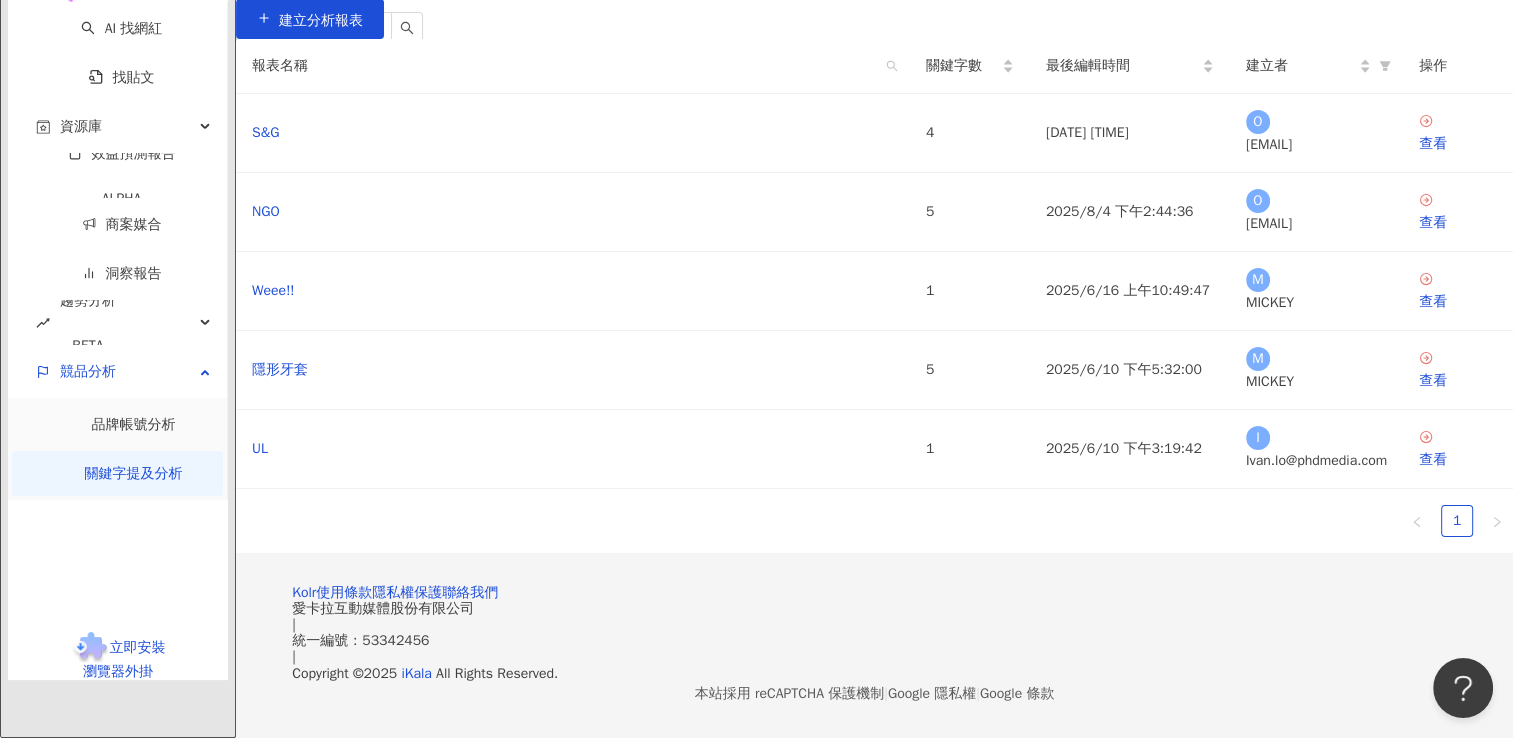 scroll, scrollTop: 0, scrollLeft: 0, axis: both 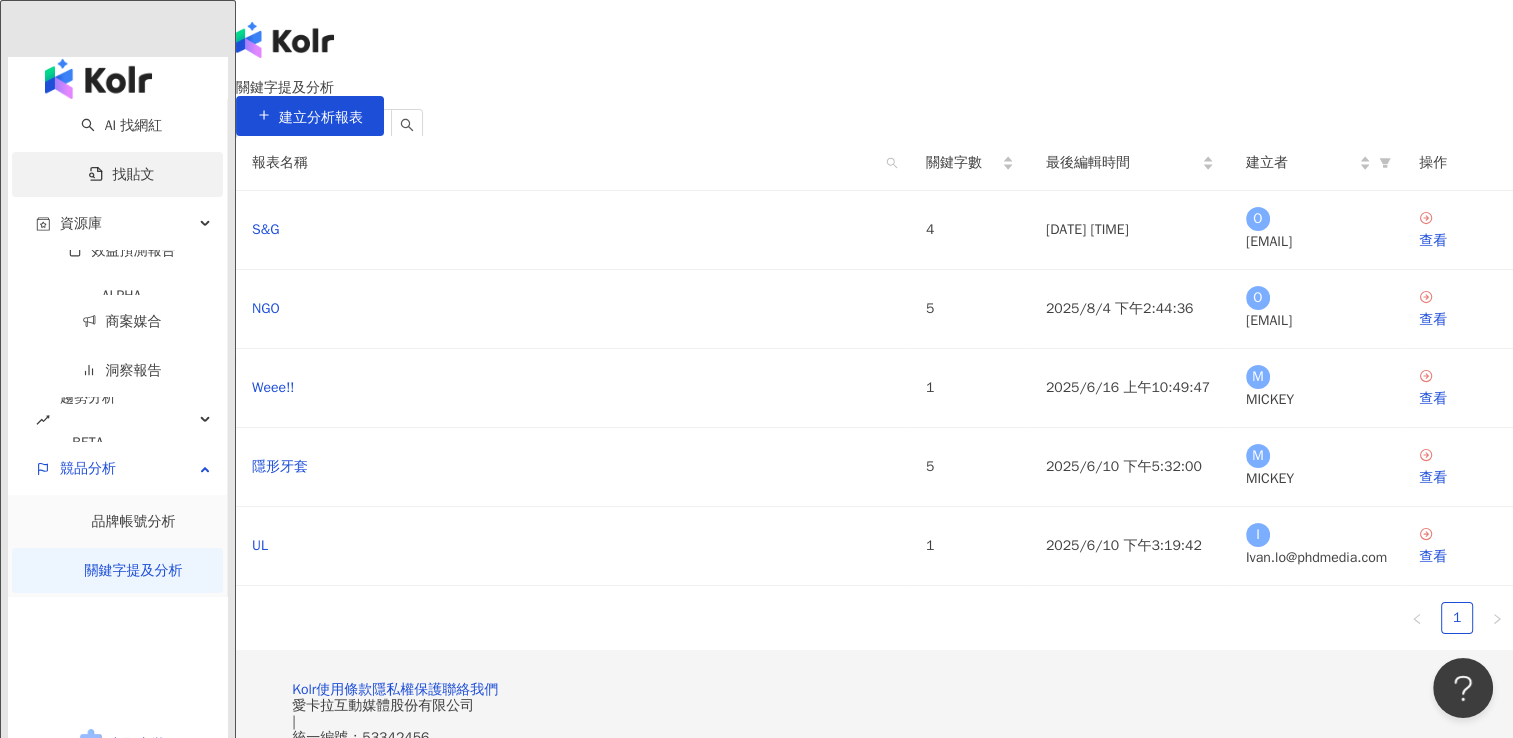 click on "找貼文" at bounding box center (122, 174) 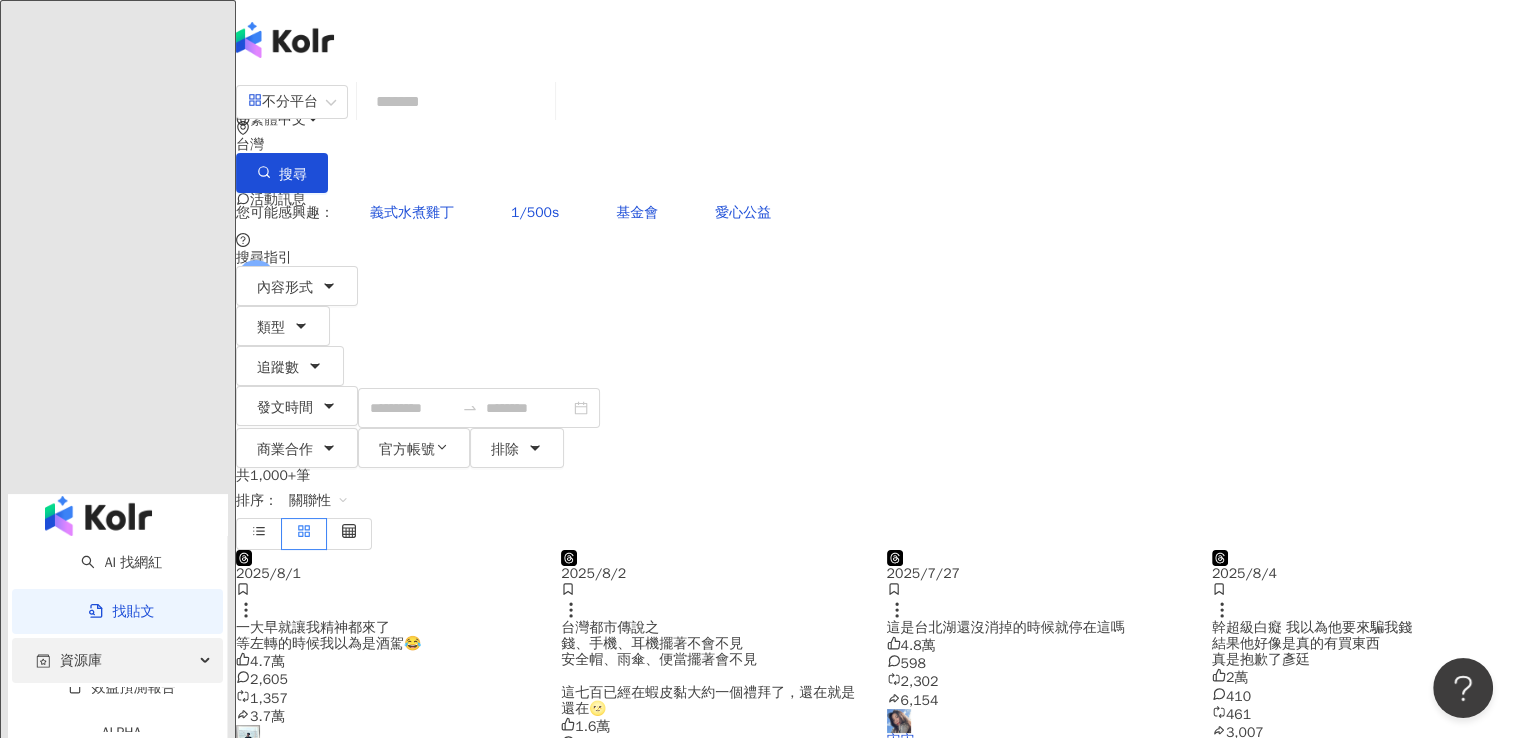 click on "資源庫" at bounding box center (117, 660) 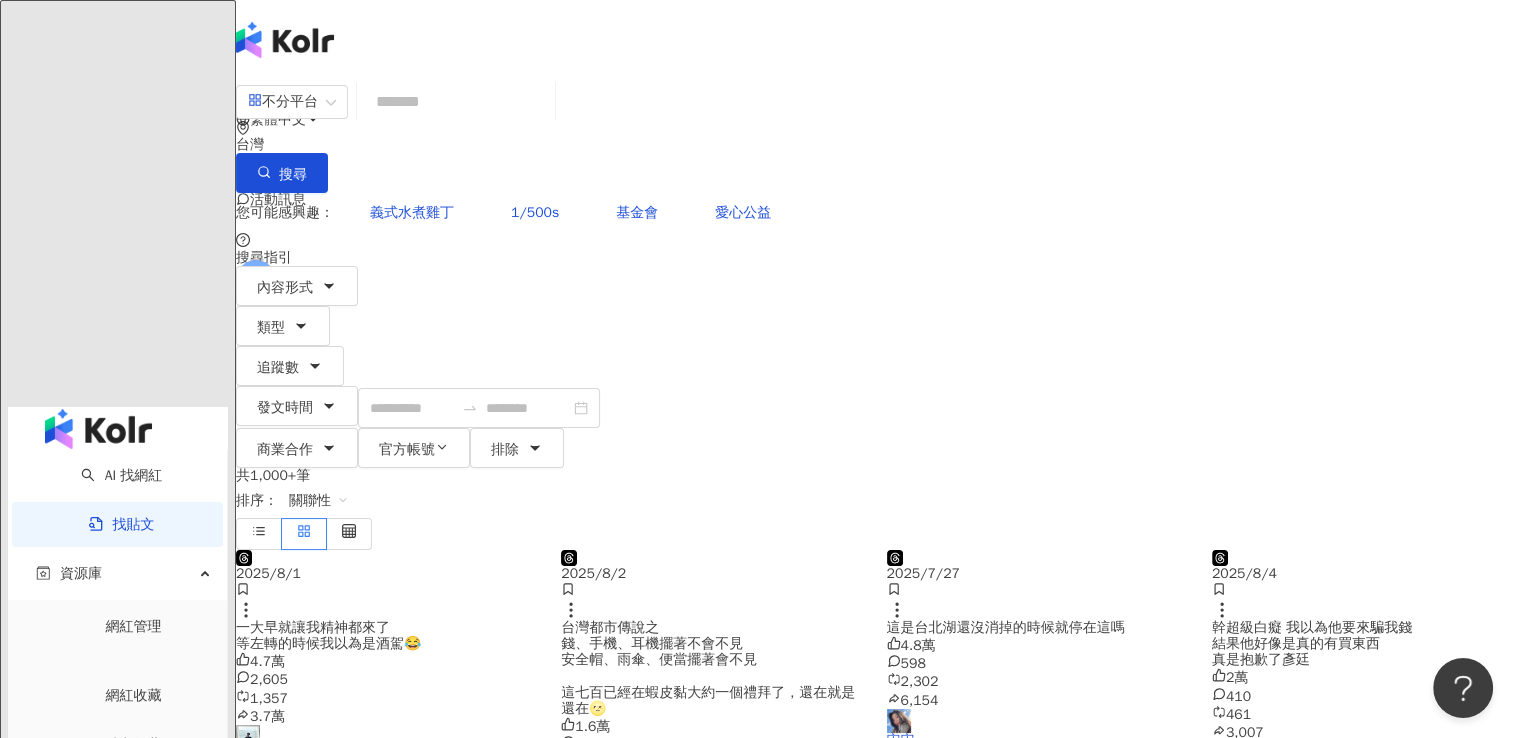 scroll, scrollTop: 62, scrollLeft: 0, axis: vertical 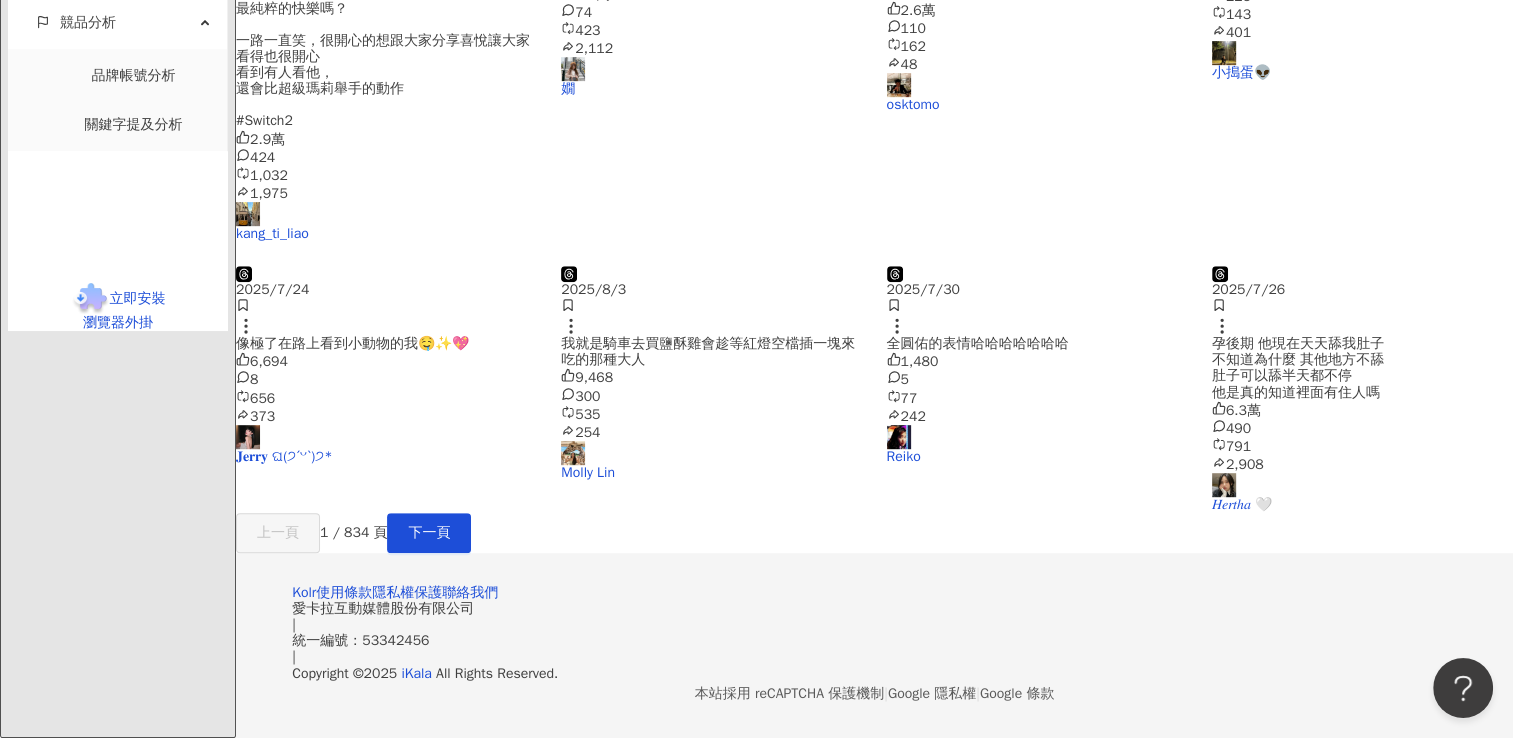 click on "BETA" at bounding box center [88, -5] 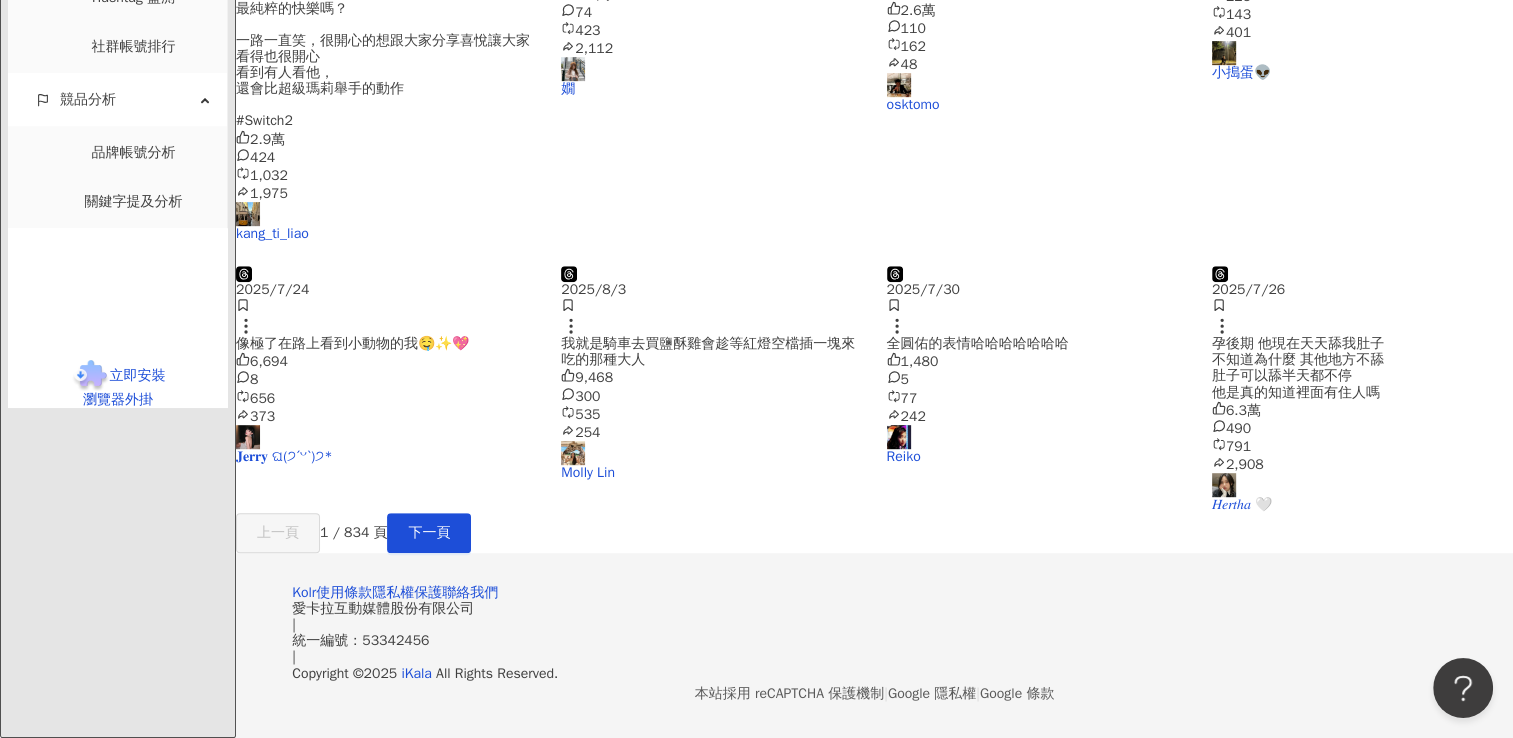 click on "洞察報告" at bounding box center (122, -154) 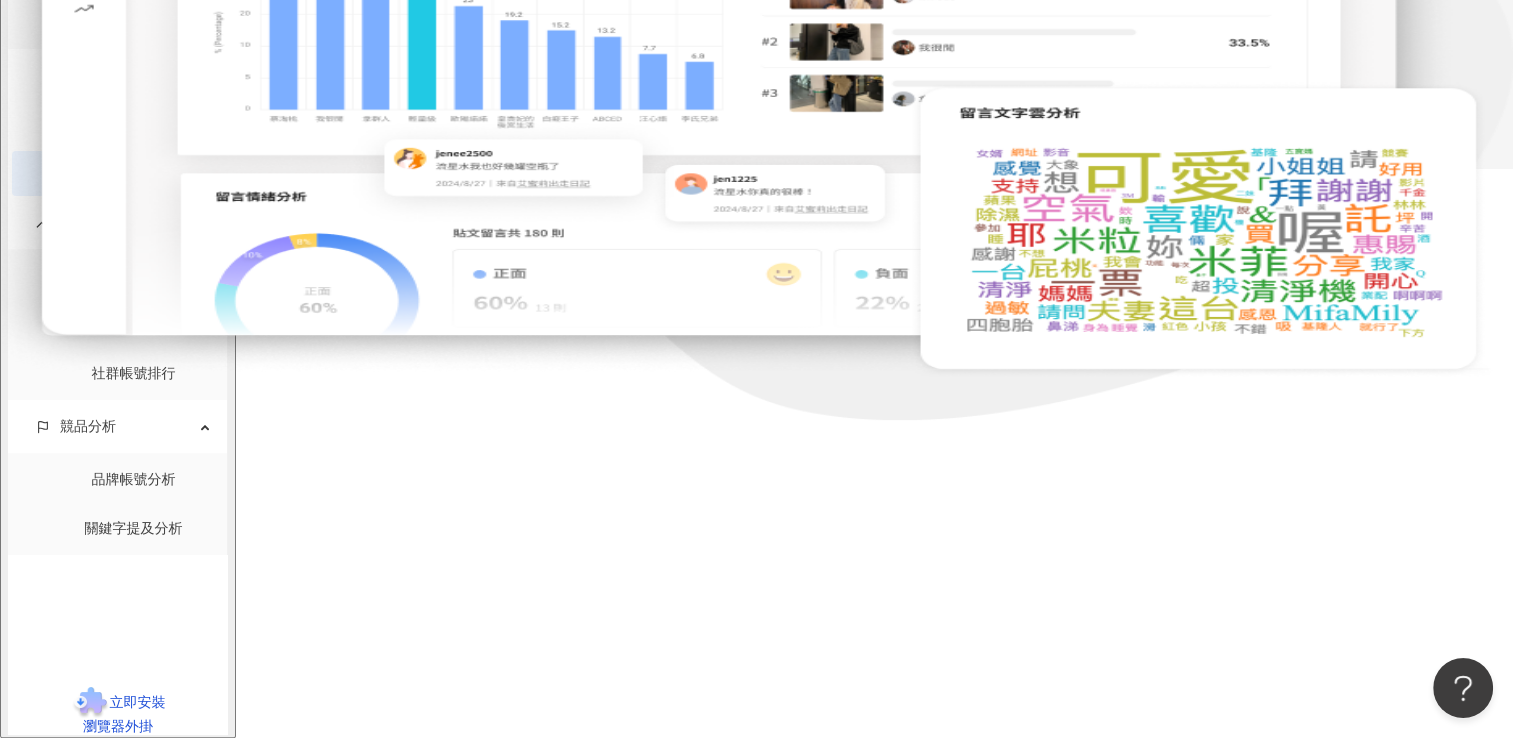scroll, scrollTop: 0, scrollLeft: 0, axis: both 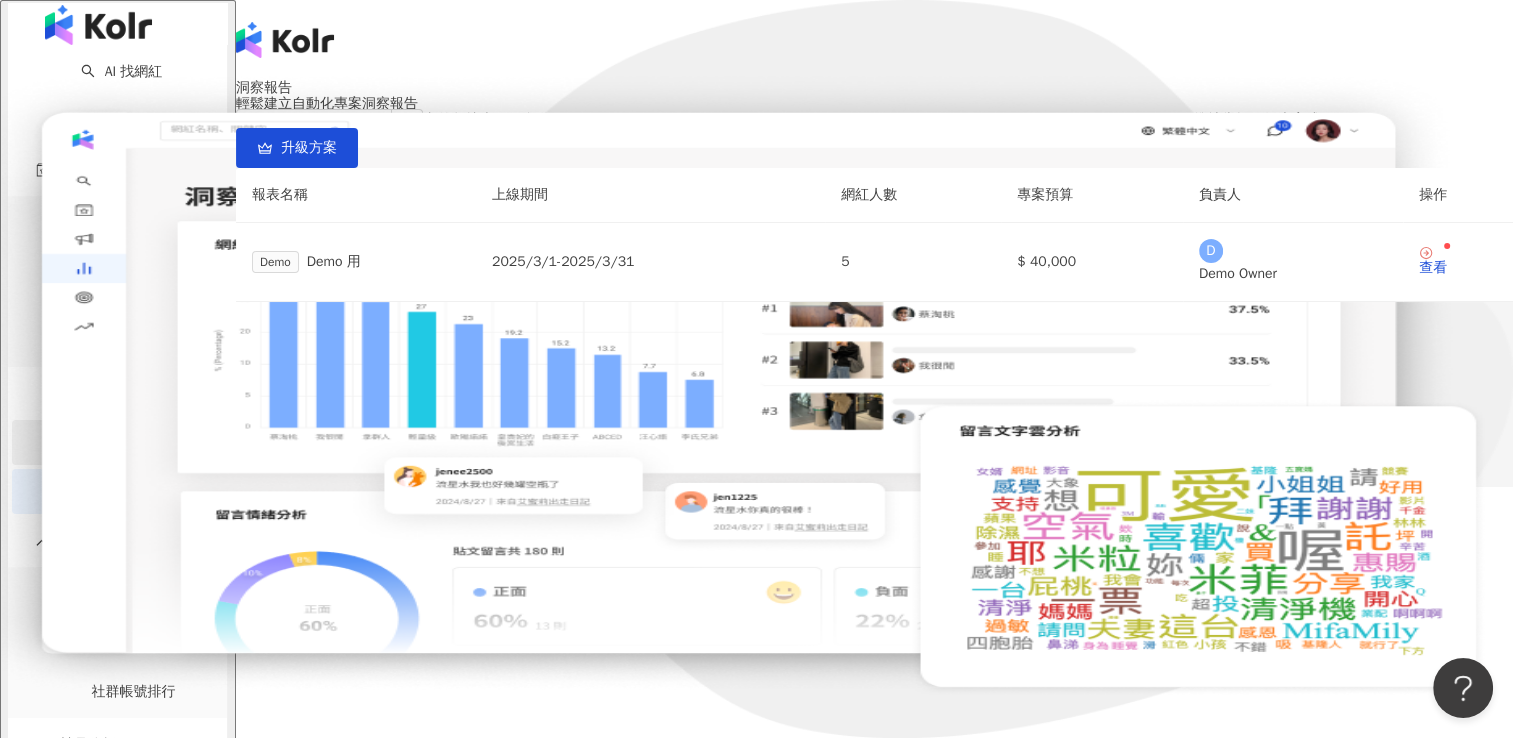 click on "商案媒合" at bounding box center [122, 442] 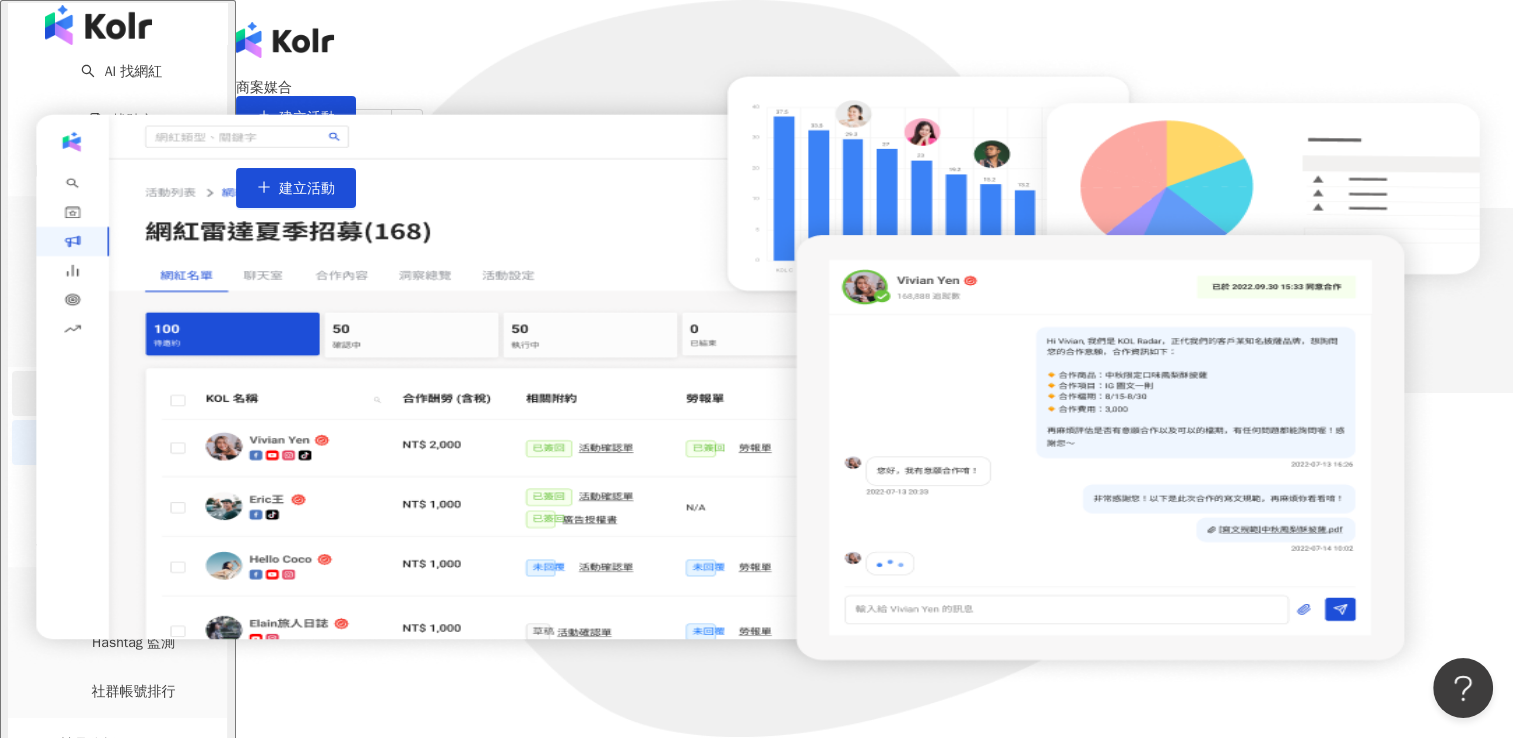 click on "效益預測報告 ALPHA" at bounding box center (121, 401) 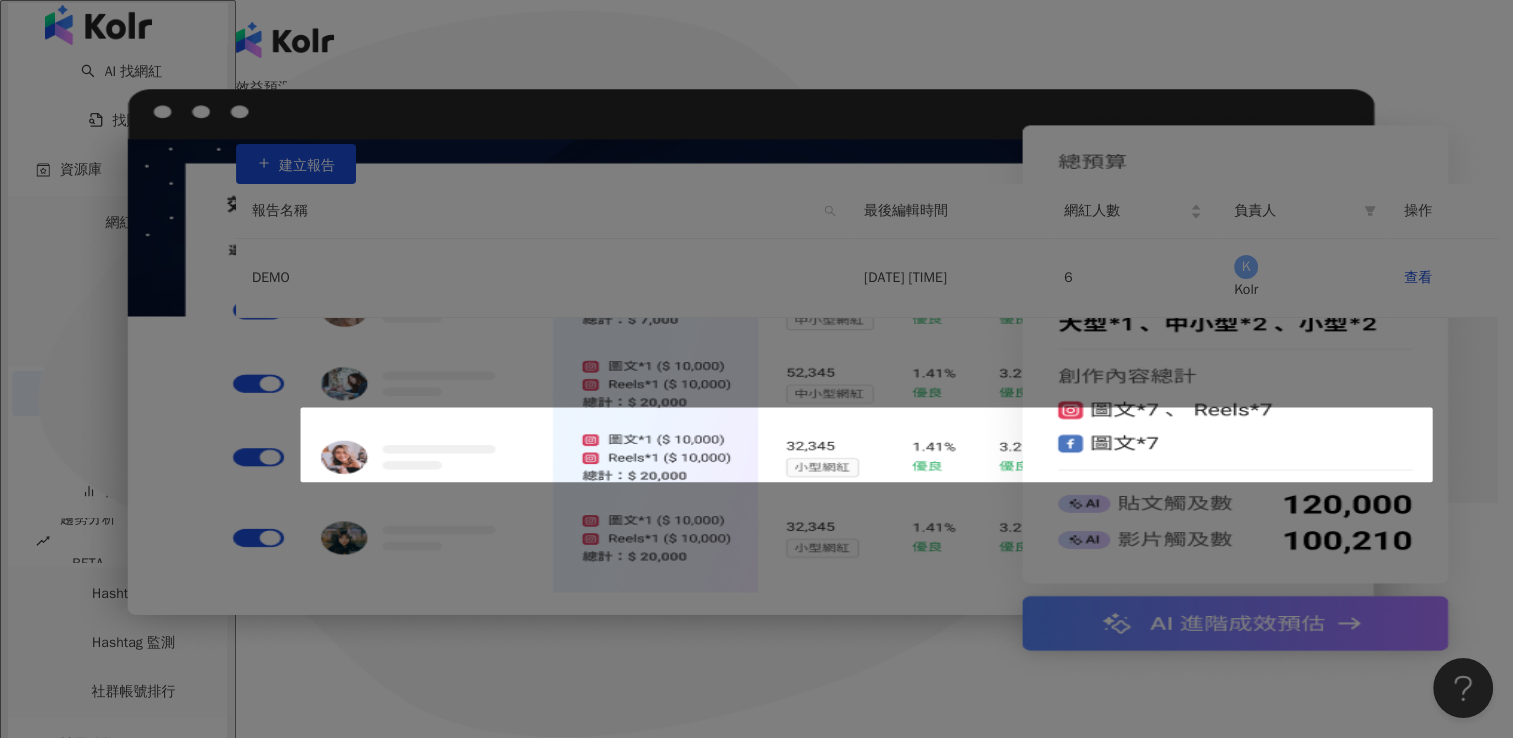 scroll, scrollTop: 336, scrollLeft: 0, axis: vertical 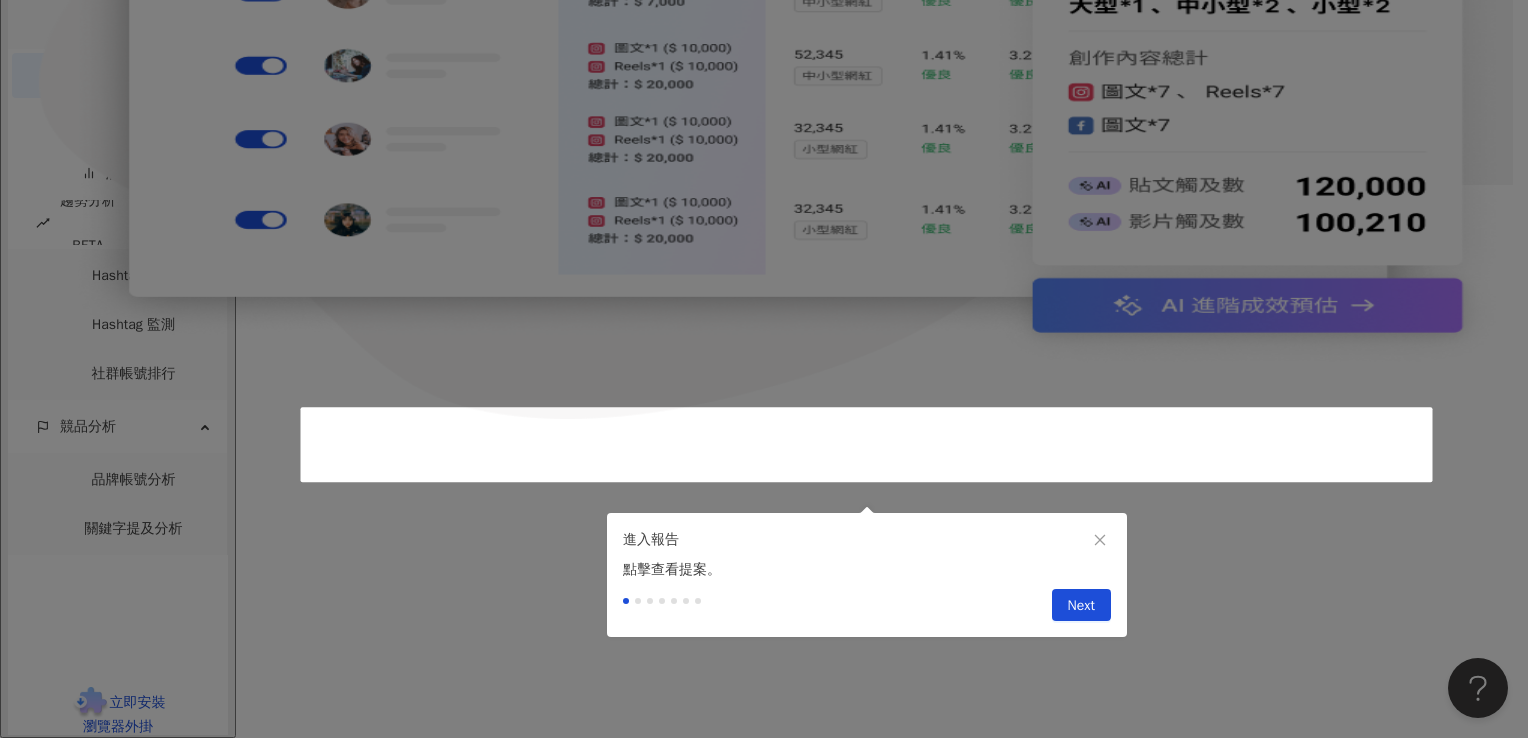 click at bounding box center [756, 738] 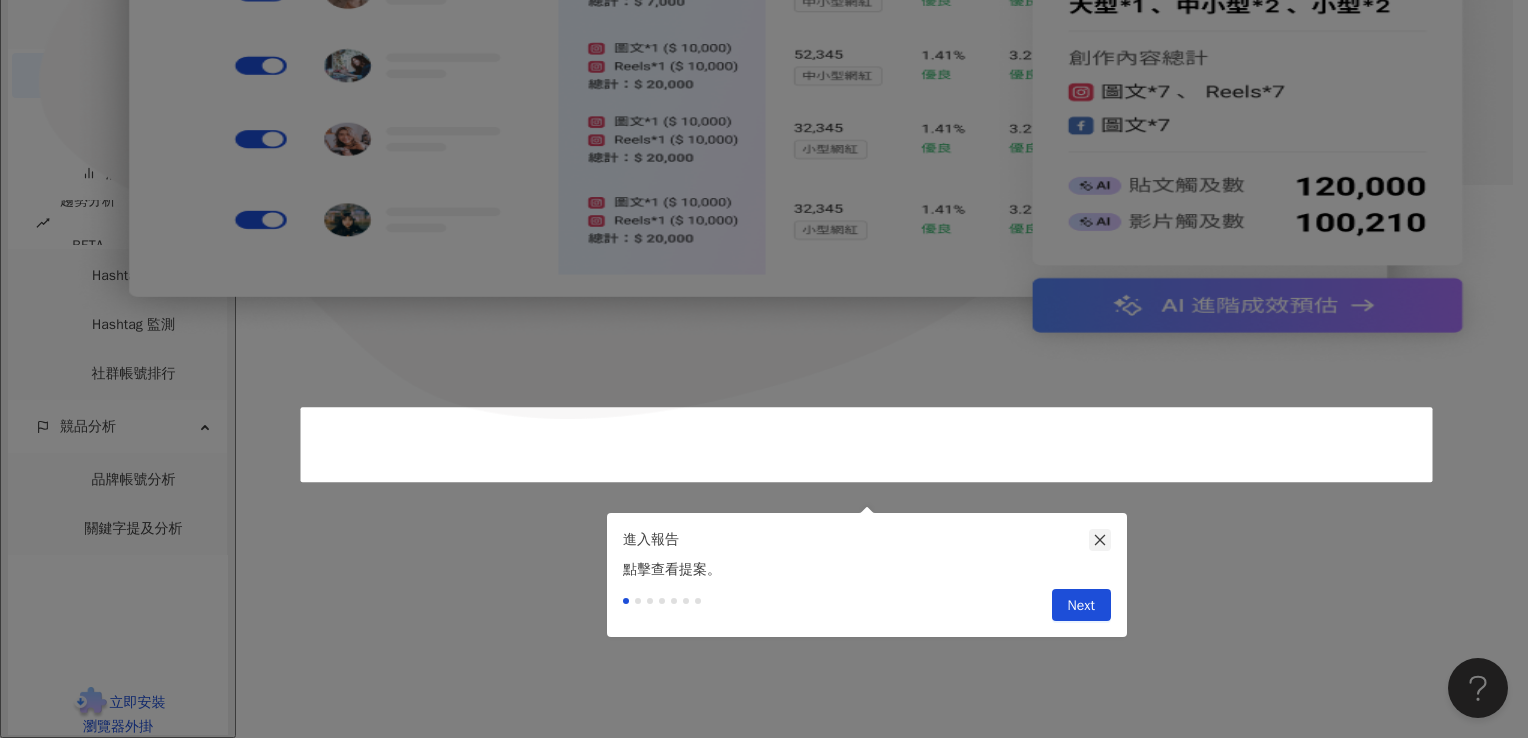 click 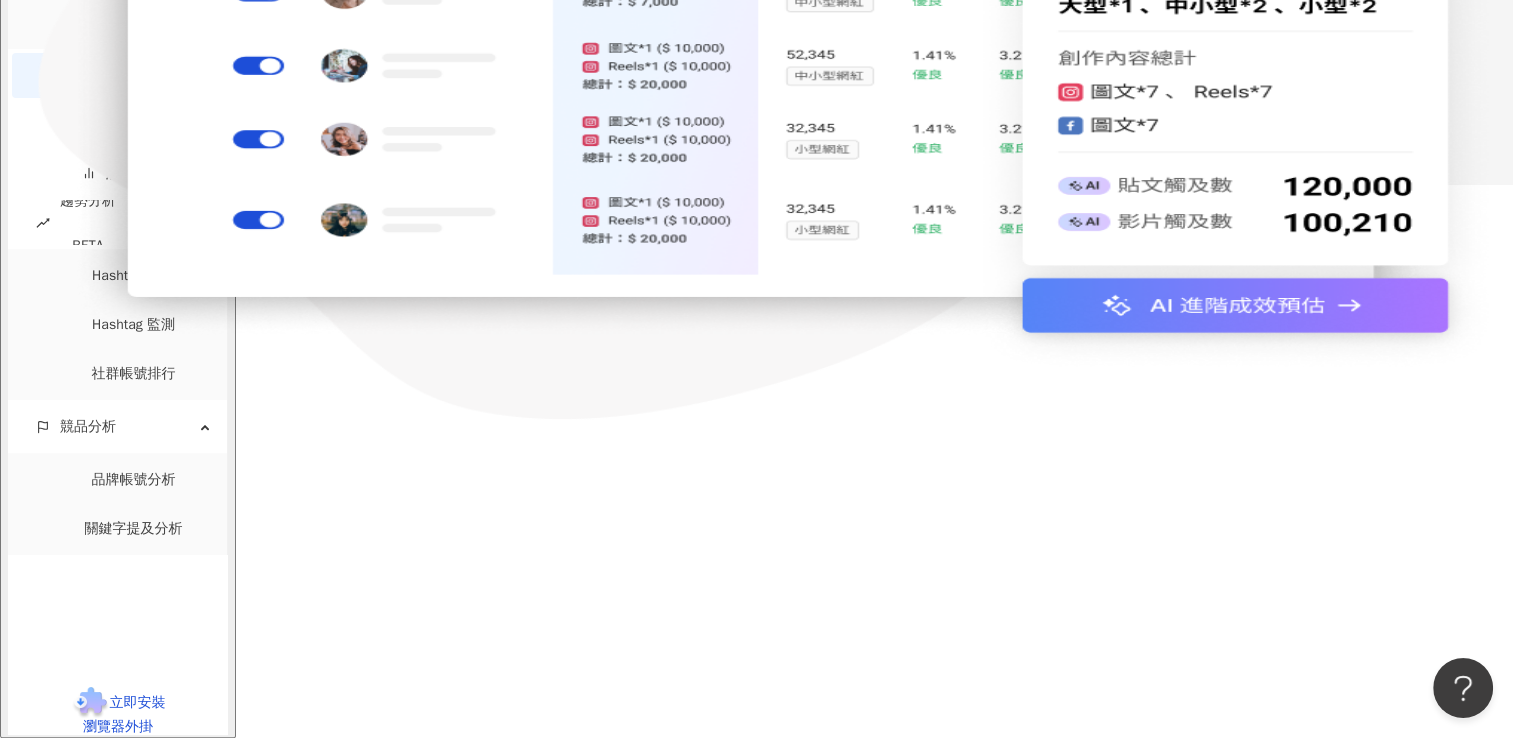 scroll, scrollTop: 0, scrollLeft: 0, axis: both 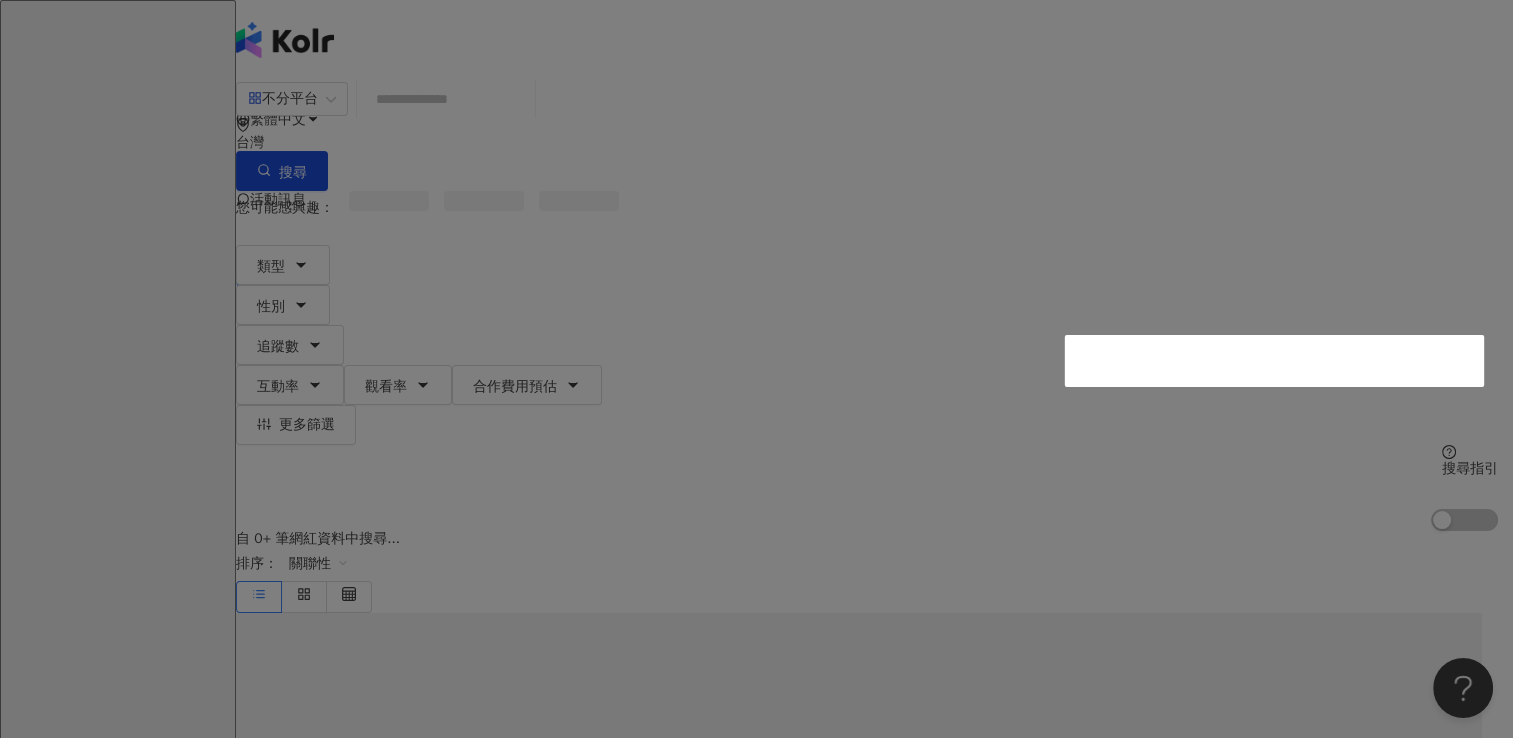 click at bounding box center [749, 2931] 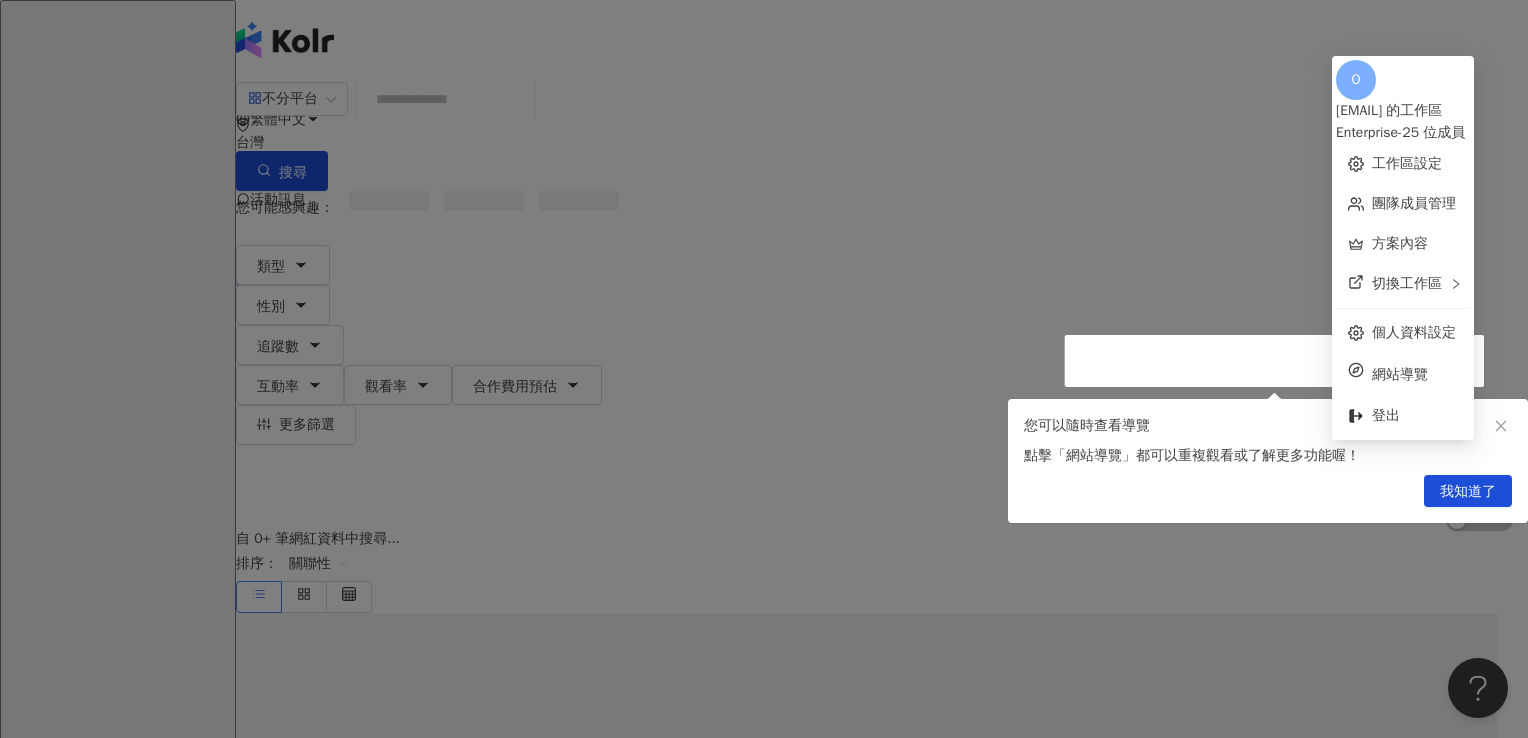 click 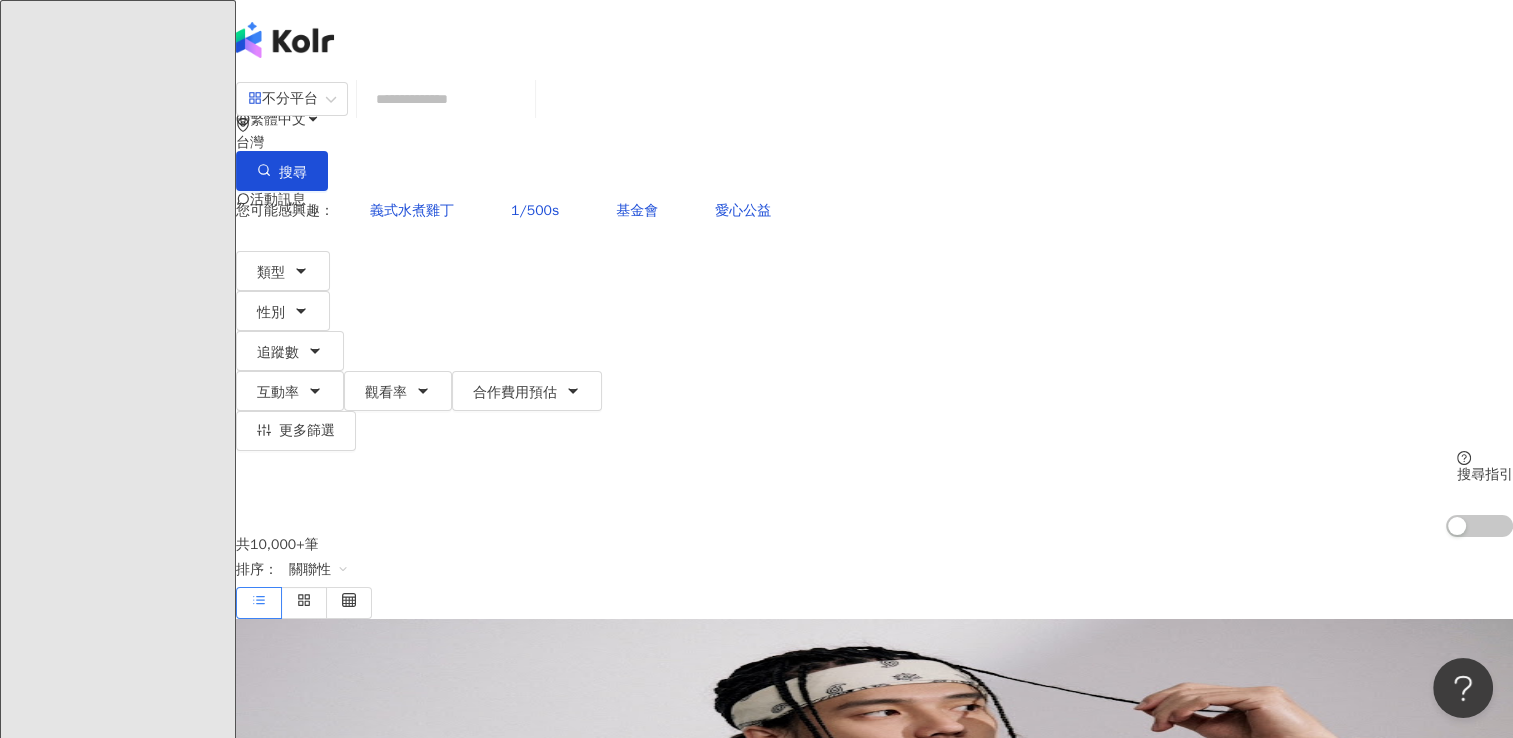 click on "貼文收藏" at bounding box center [134, 3423] 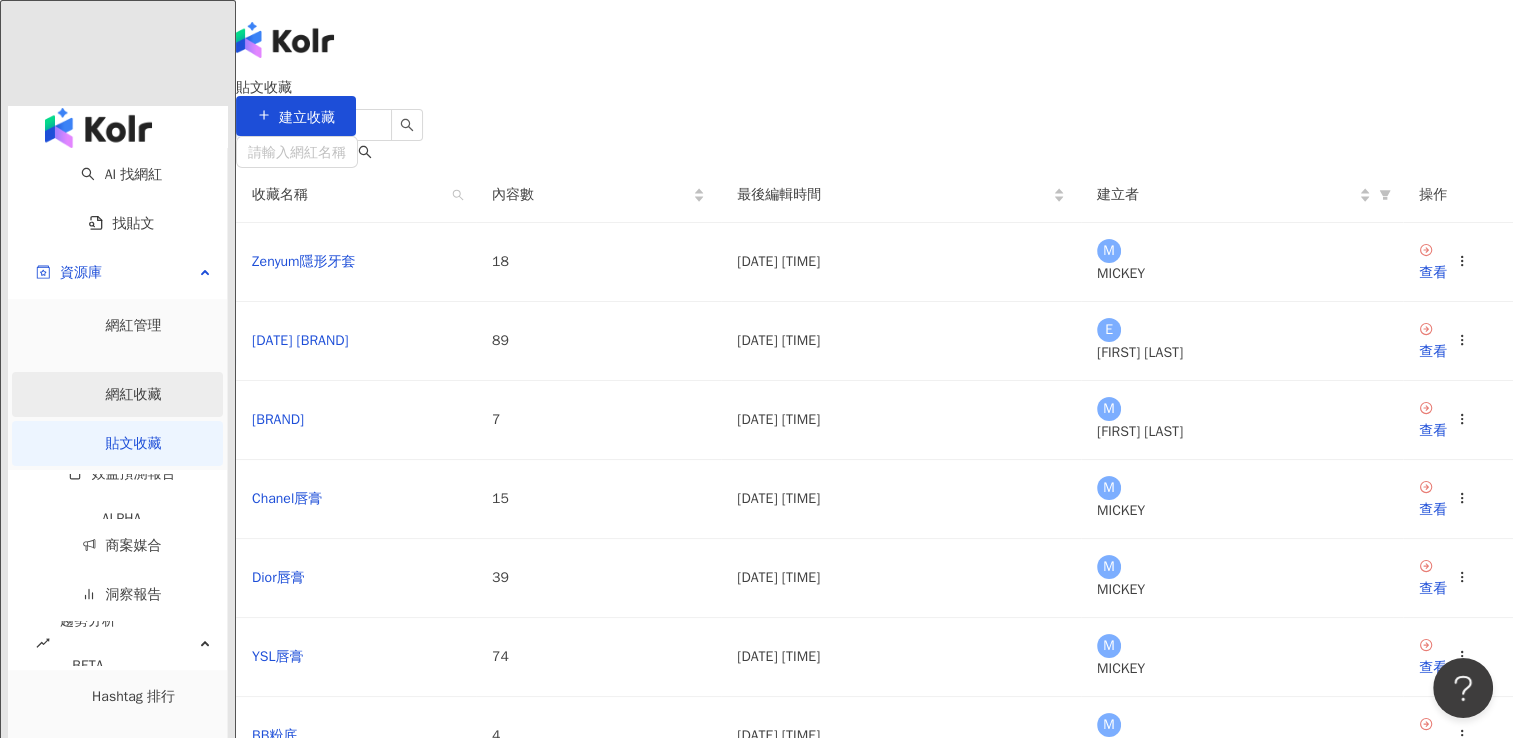 click on "網紅收藏" at bounding box center [134, 394] 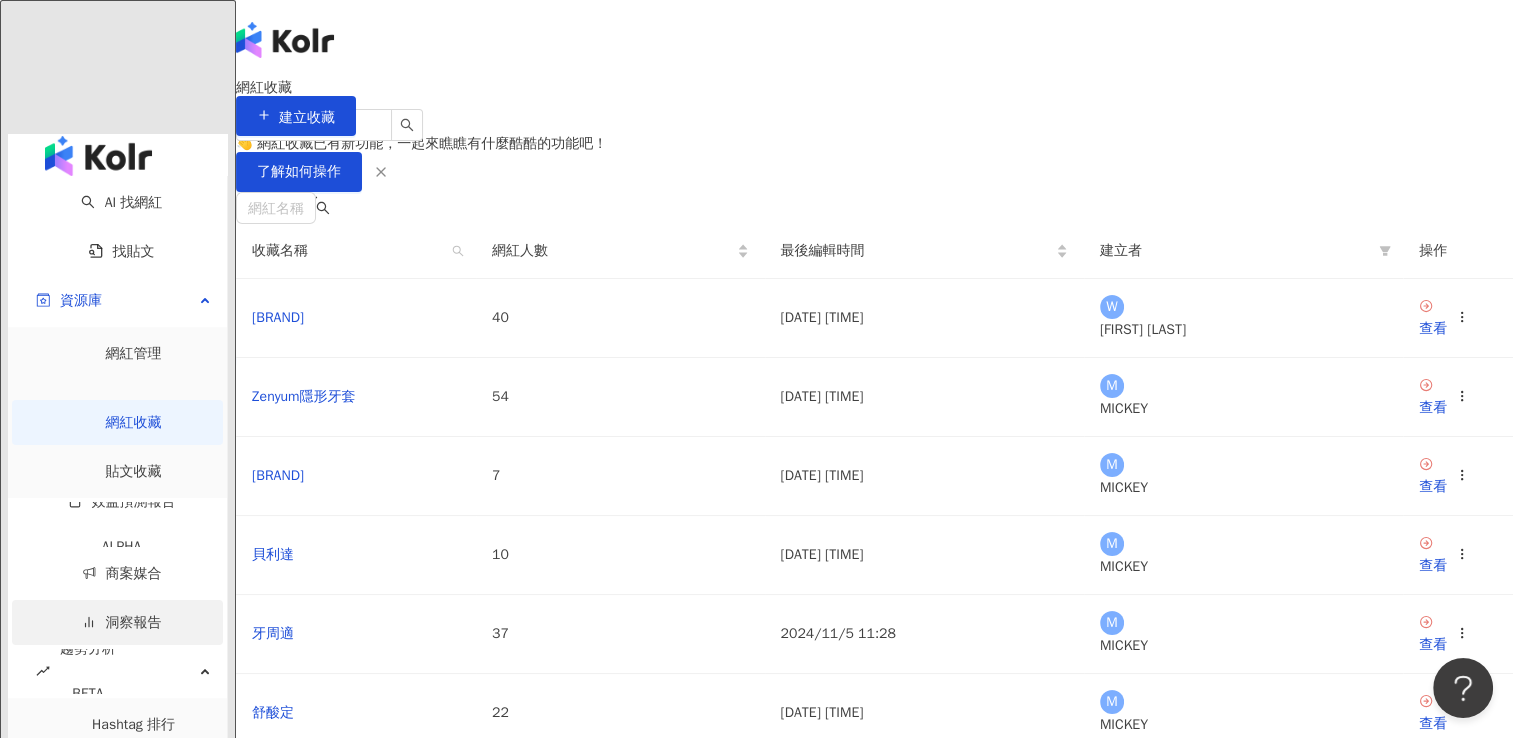 click on "洞察報告" at bounding box center [122, 622] 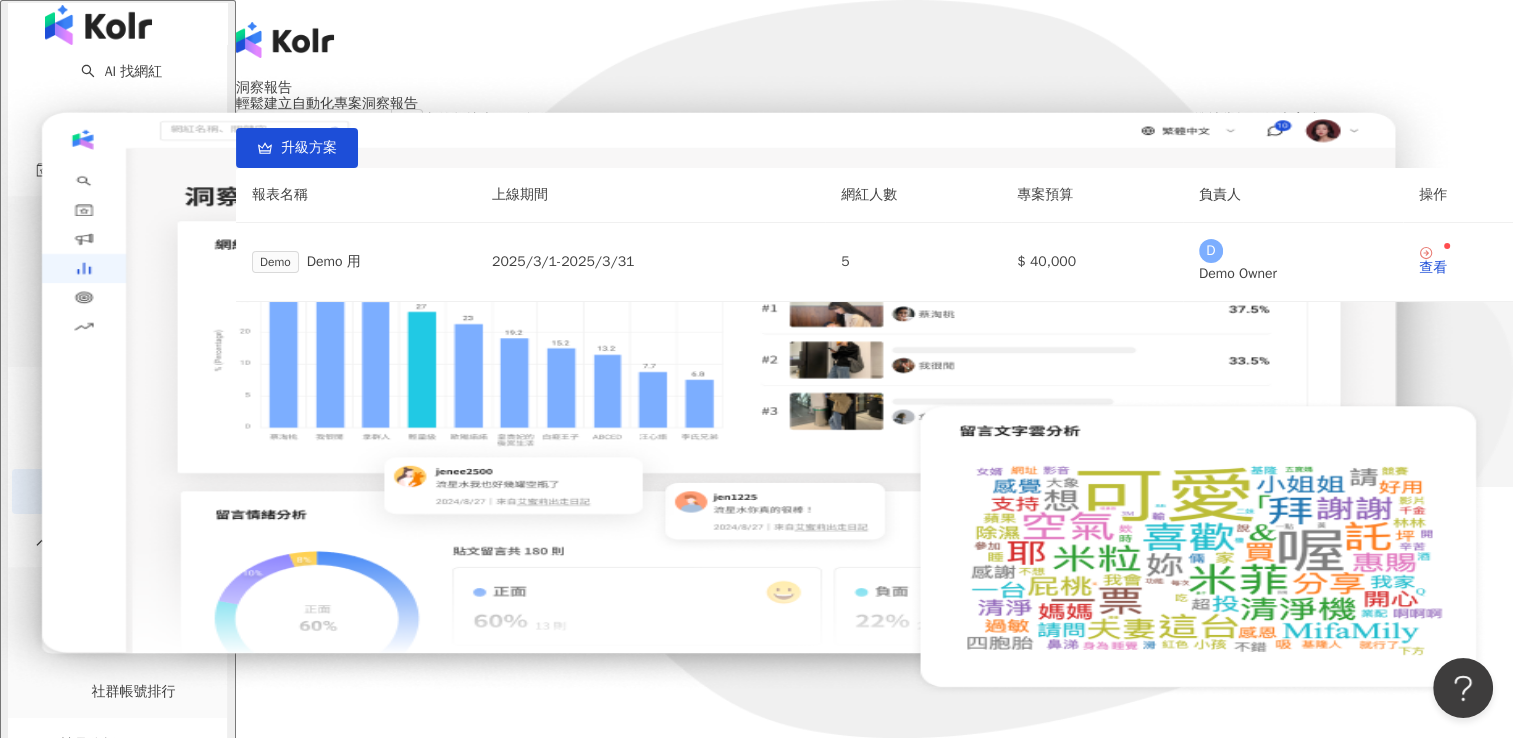 click on "繁體中文 活動訊息 O" at bounding box center (874, 200) 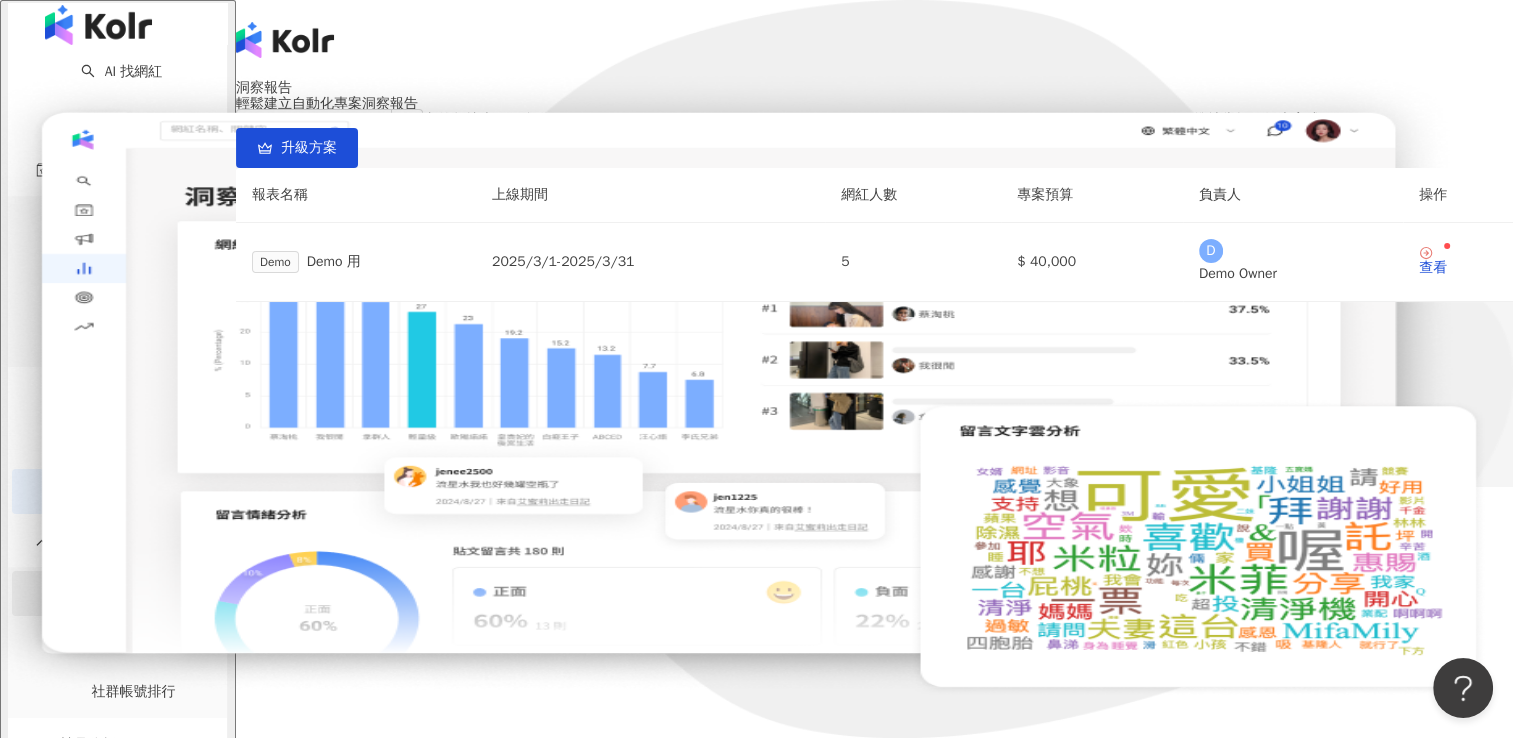 scroll, scrollTop: 197, scrollLeft: 0, axis: vertical 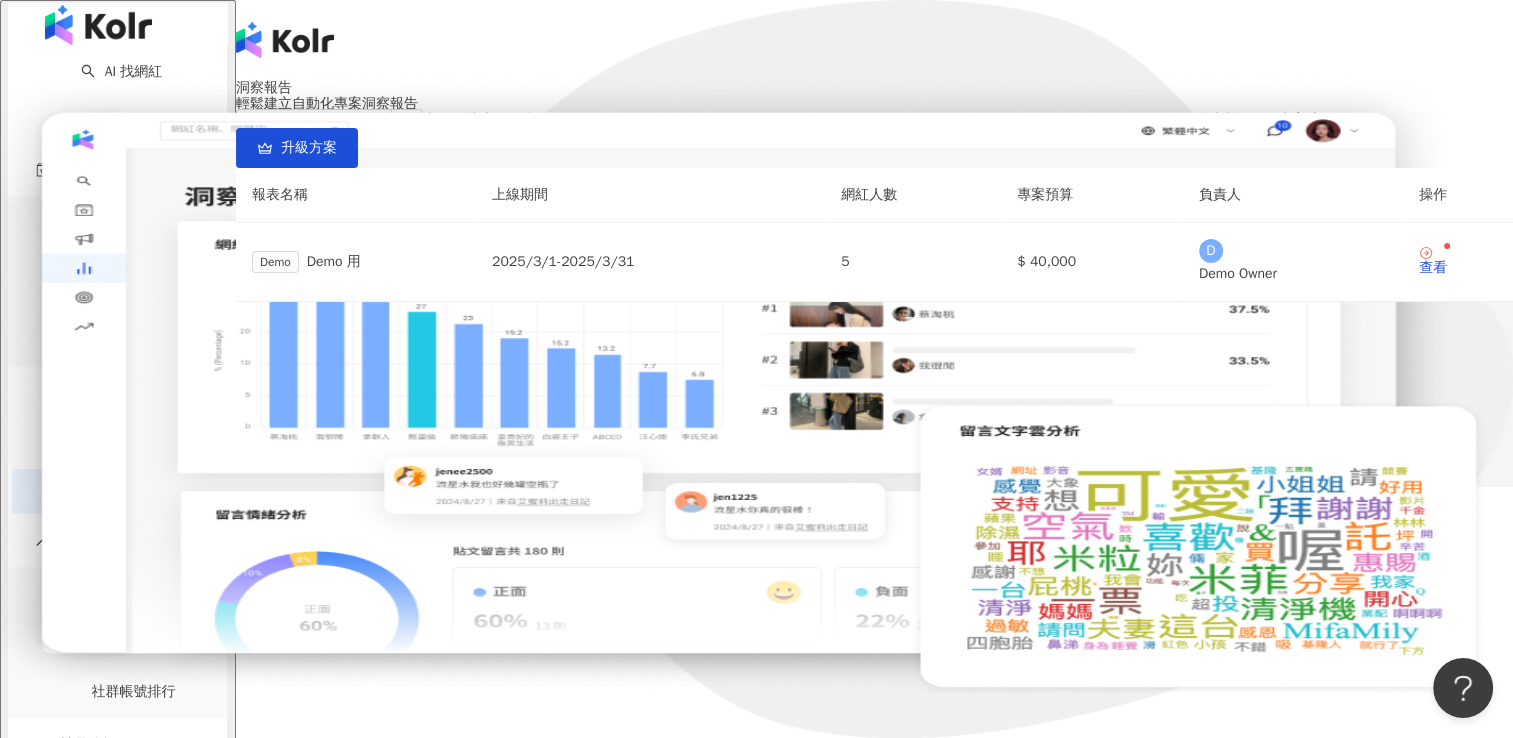 click on "品牌帳號分析" at bounding box center [134, 797] 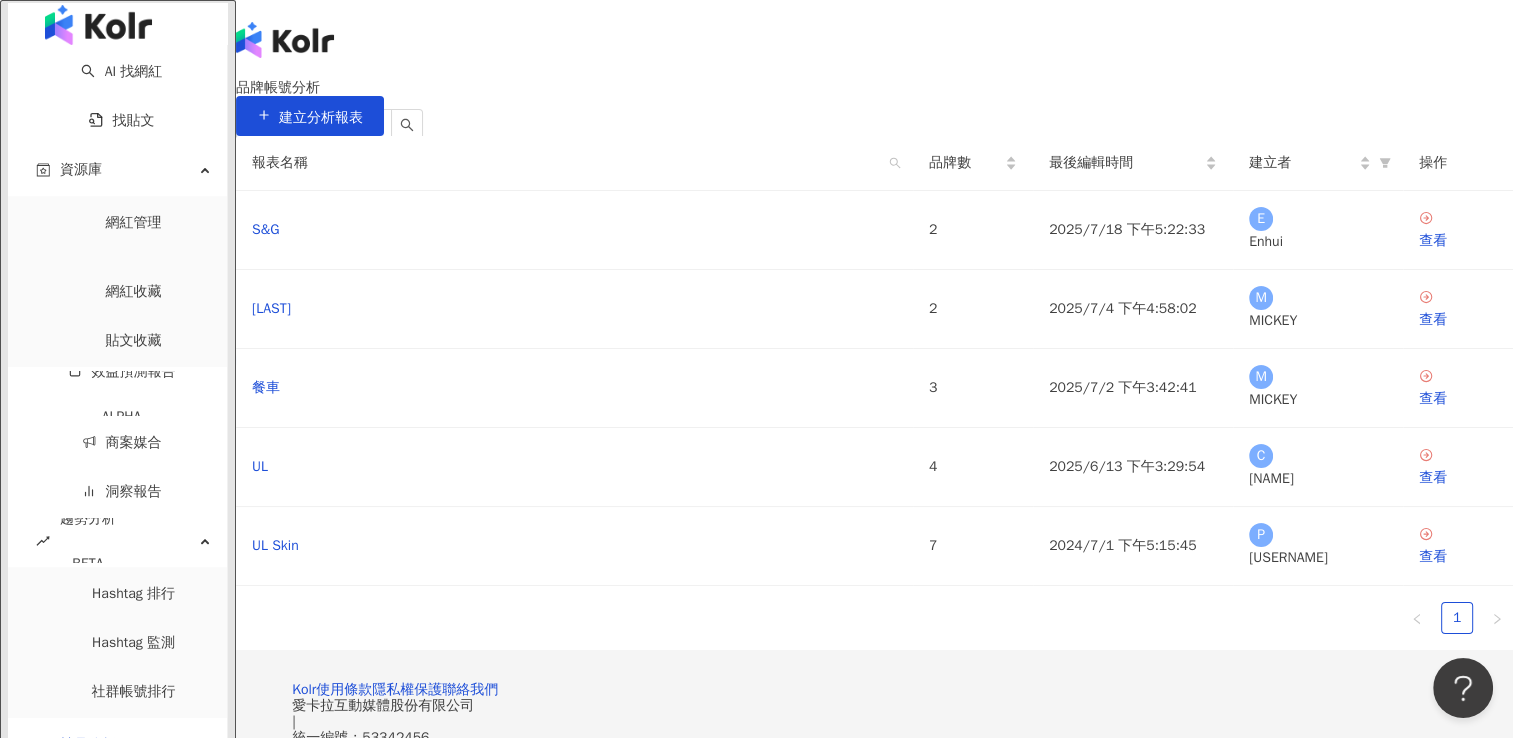 click on "關鍵字提及分析" at bounding box center (134, 846) 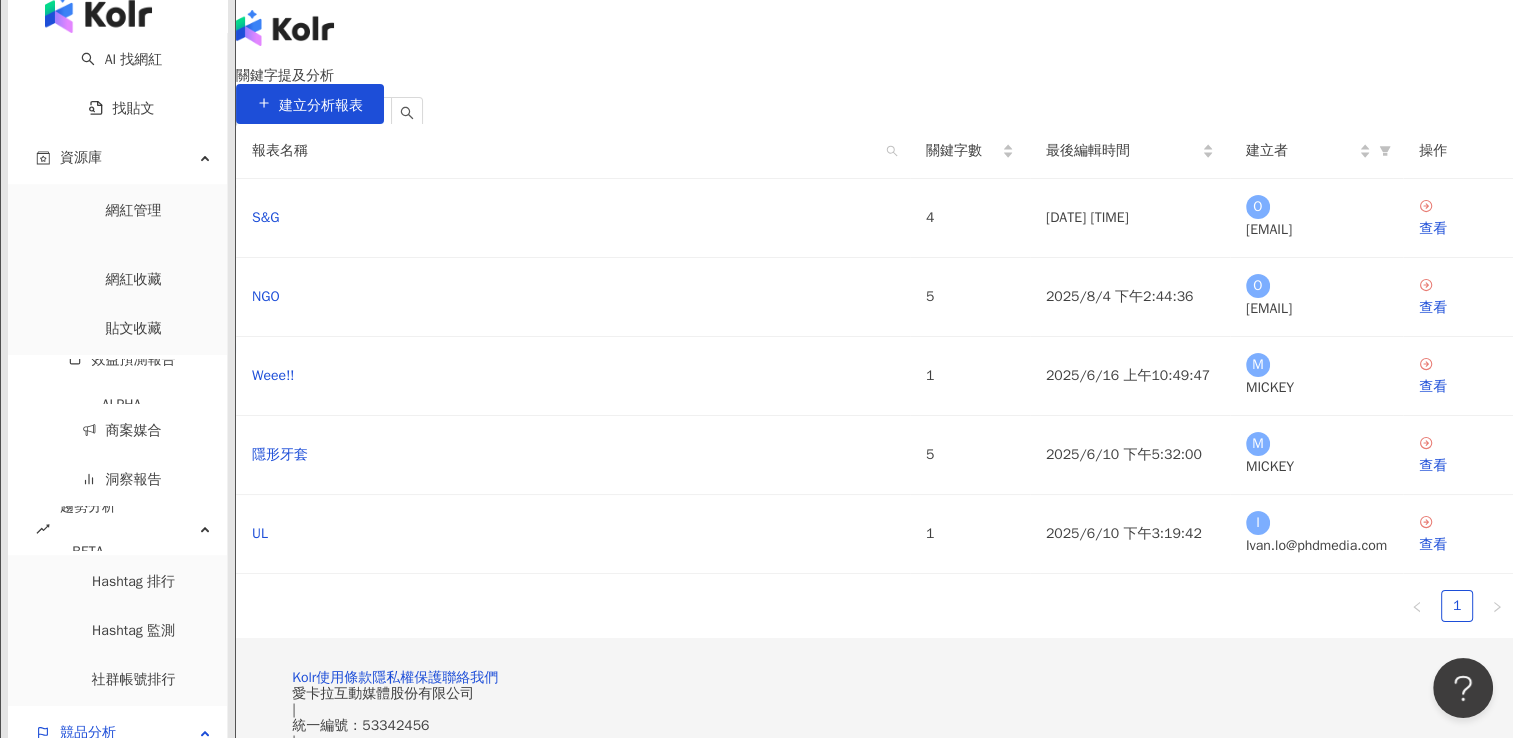 scroll, scrollTop: 0, scrollLeft: 0, axis: both 